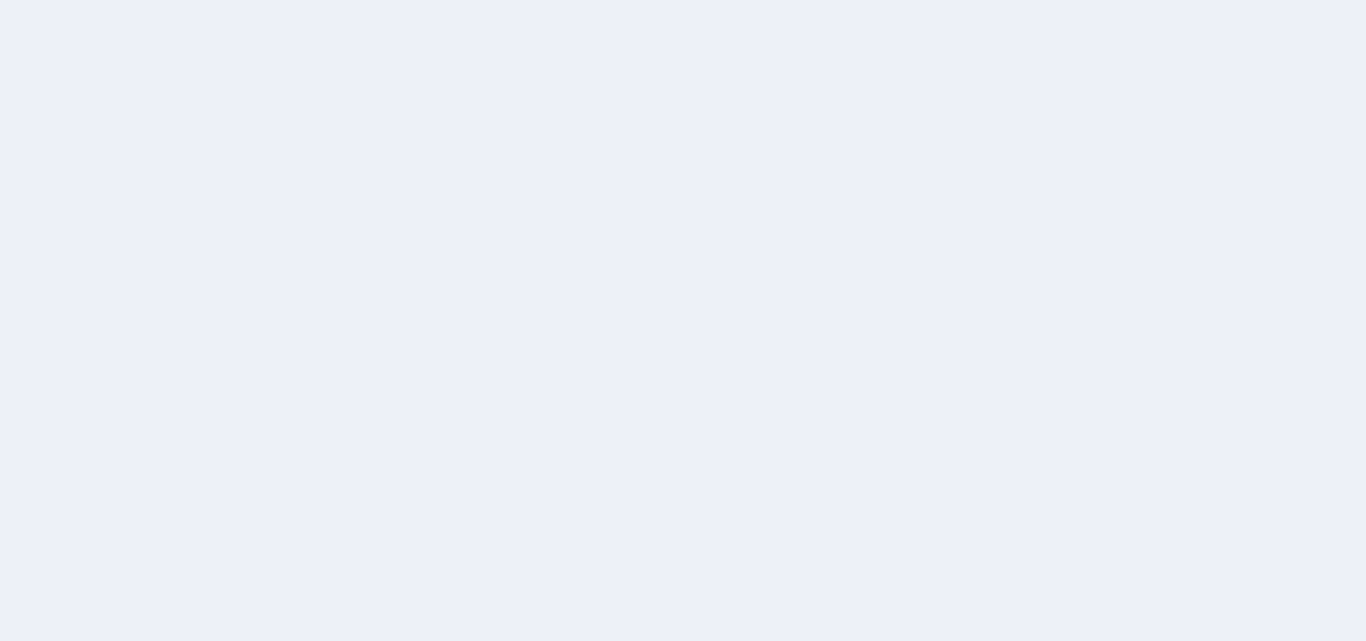 scroll, scrollTop: 0, scrollLeft: 0, axis: both 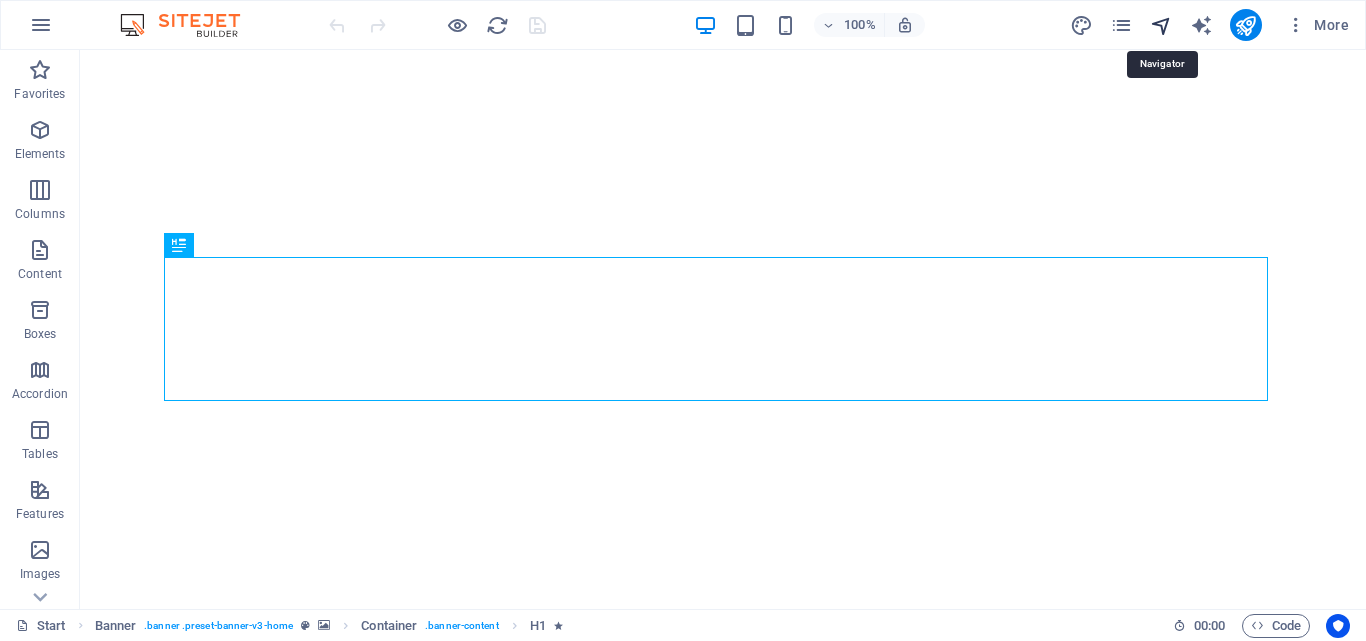 click at bounding box center (1161, 25) 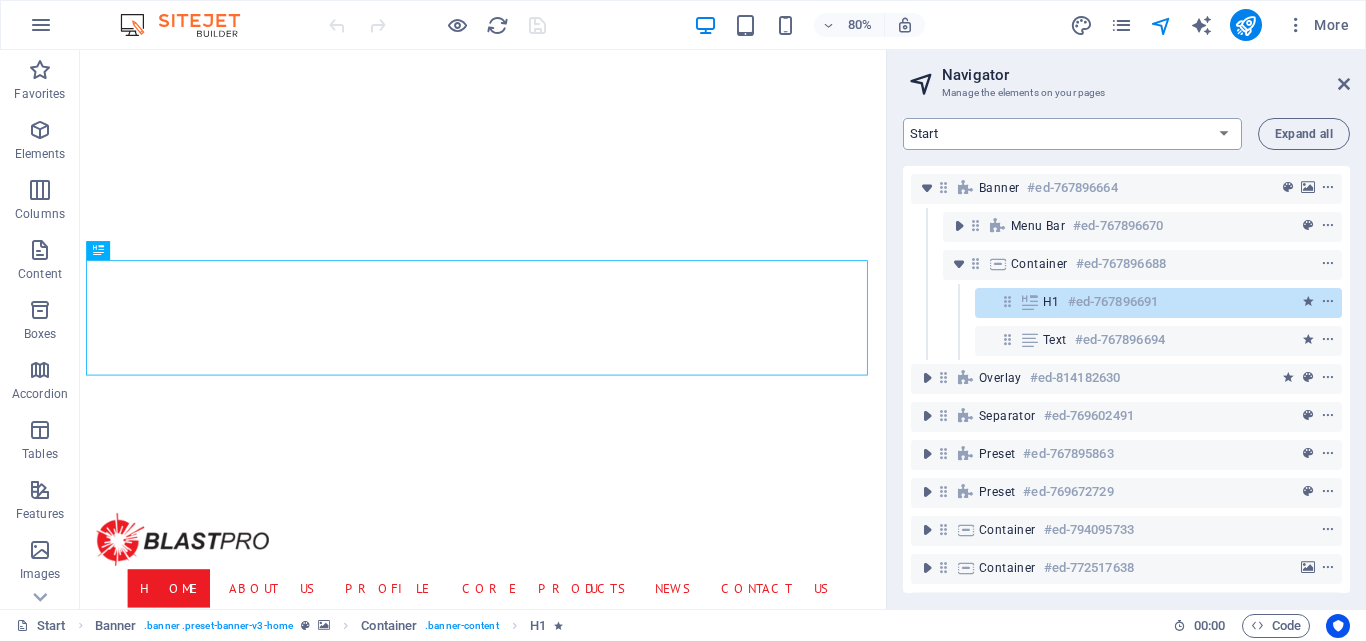 click on "Start  Machine  LOx Breaker  Services  News  Headline  Profile  Legal Notice  Privacy  Products: Single Page Layout  New Collection: Single Page Layout  News: Single Page Layout" at bounding box center (1072, 134) 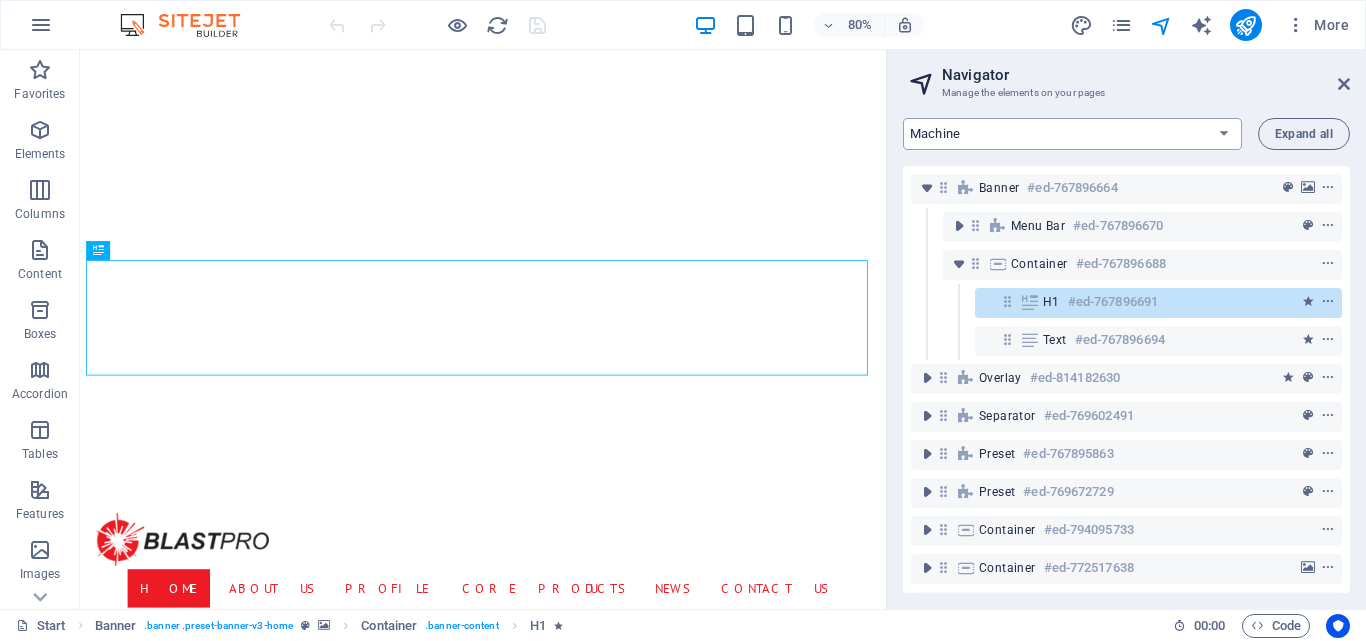 click on "Start  Machine  LOx Breaker  Services  News  Headline  Profile  Legal Notice  Privacy  Products: Single Page Layout  New Collection: Single Page Layout  News: Single Page Layout" at bounding box center (1072, 134) 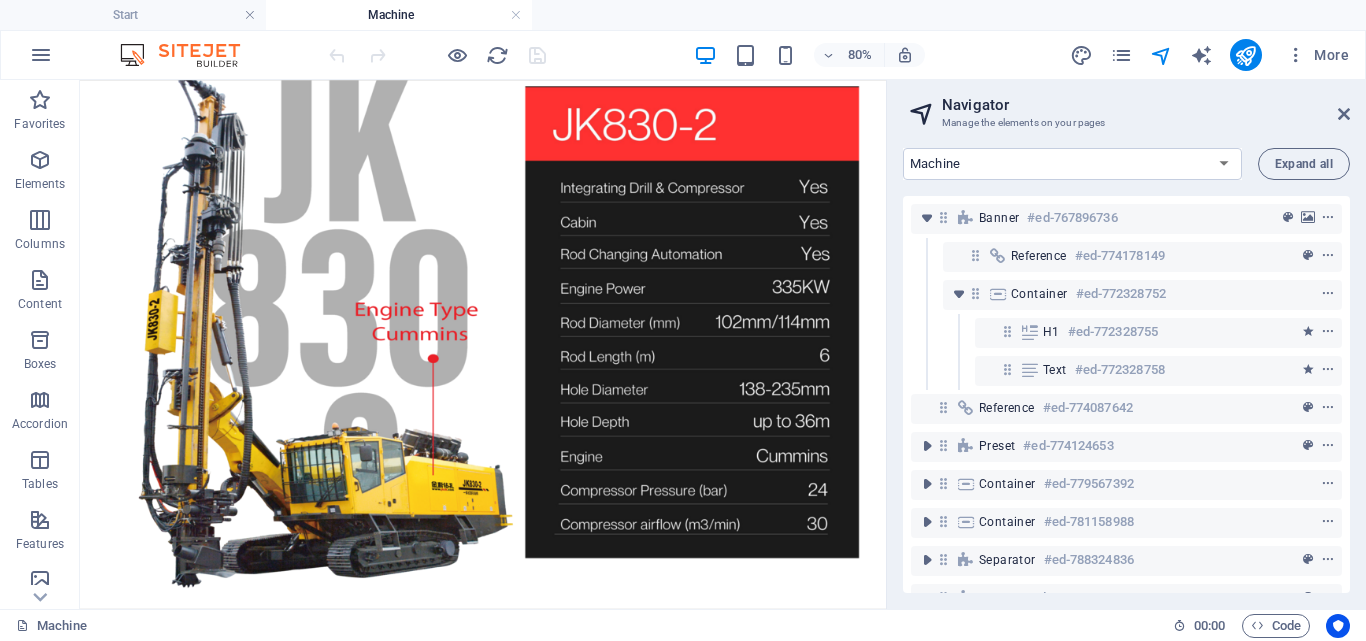 scroll, scrollTop: 6139, scrollLeft: 0, axis: vertical 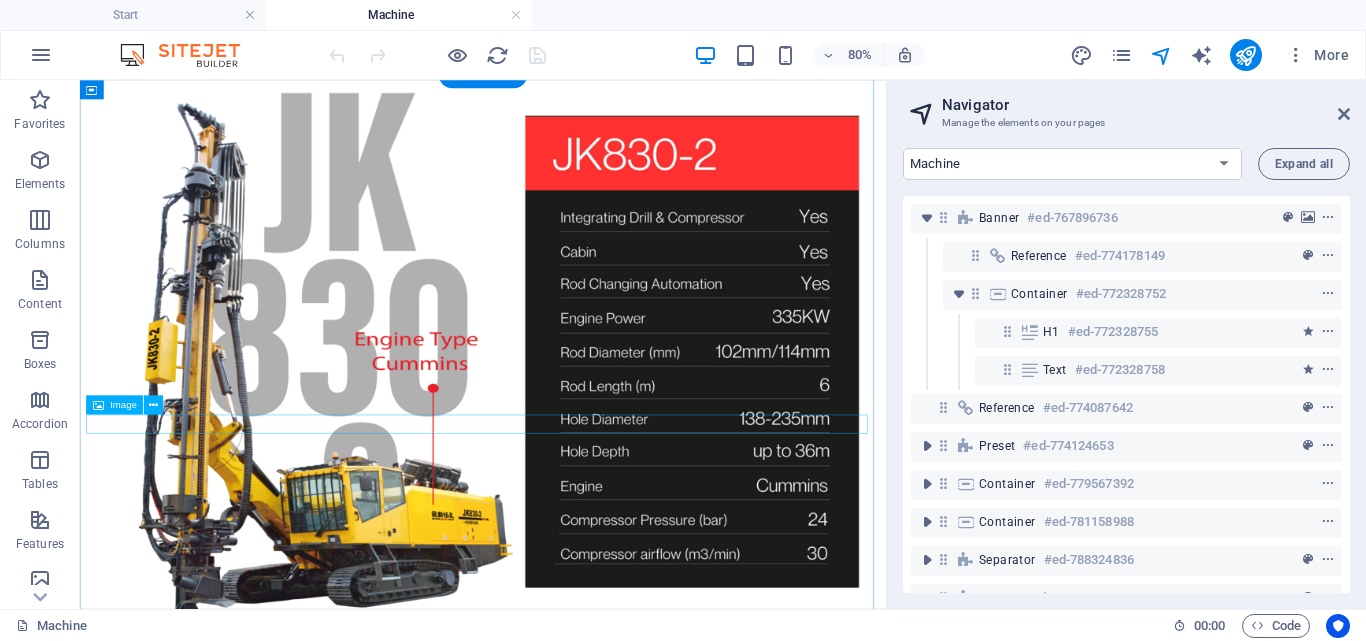 click at bounding box center (584, 1669) 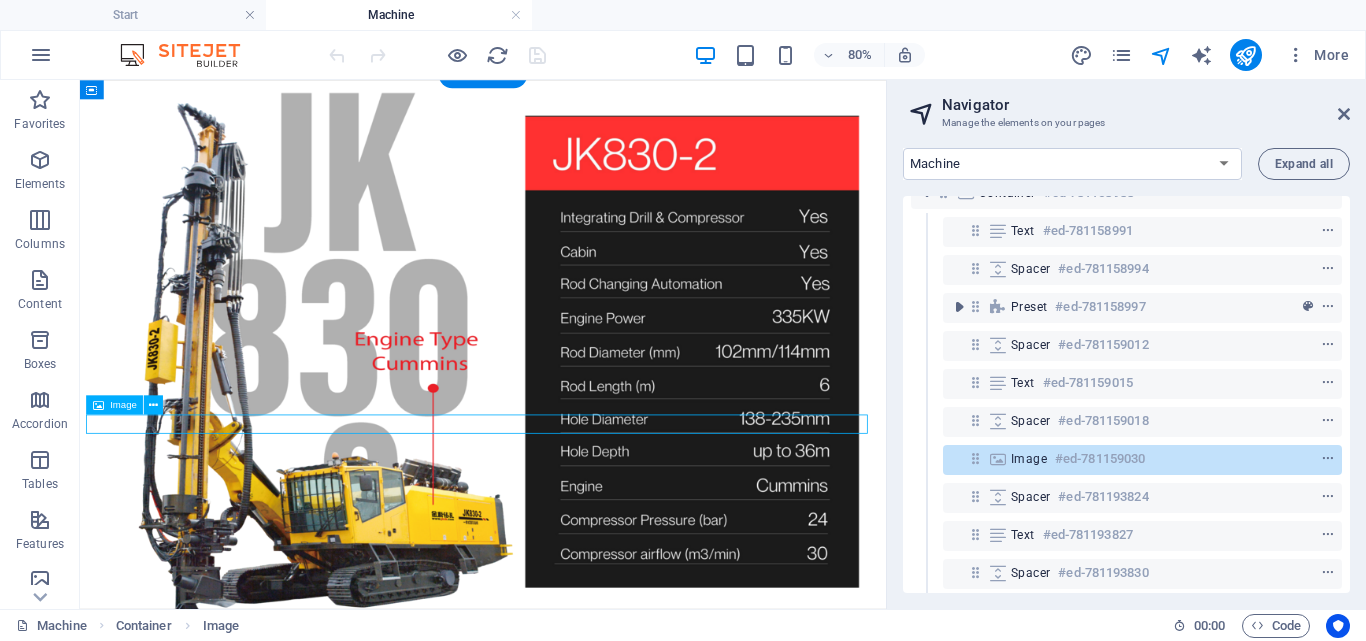 scroll, scrollTop: 402, scrollLeft: 0, axis: vertical 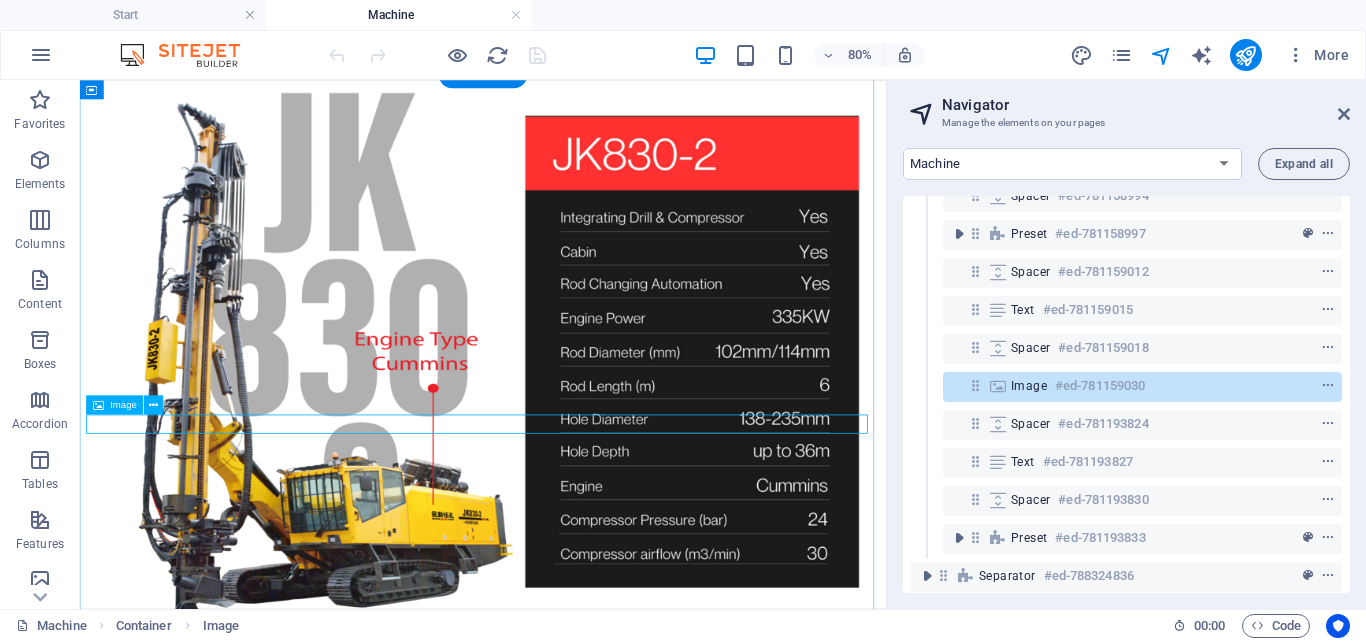 click on "Image #ed-781159030" at bounding box center (1126, 386) 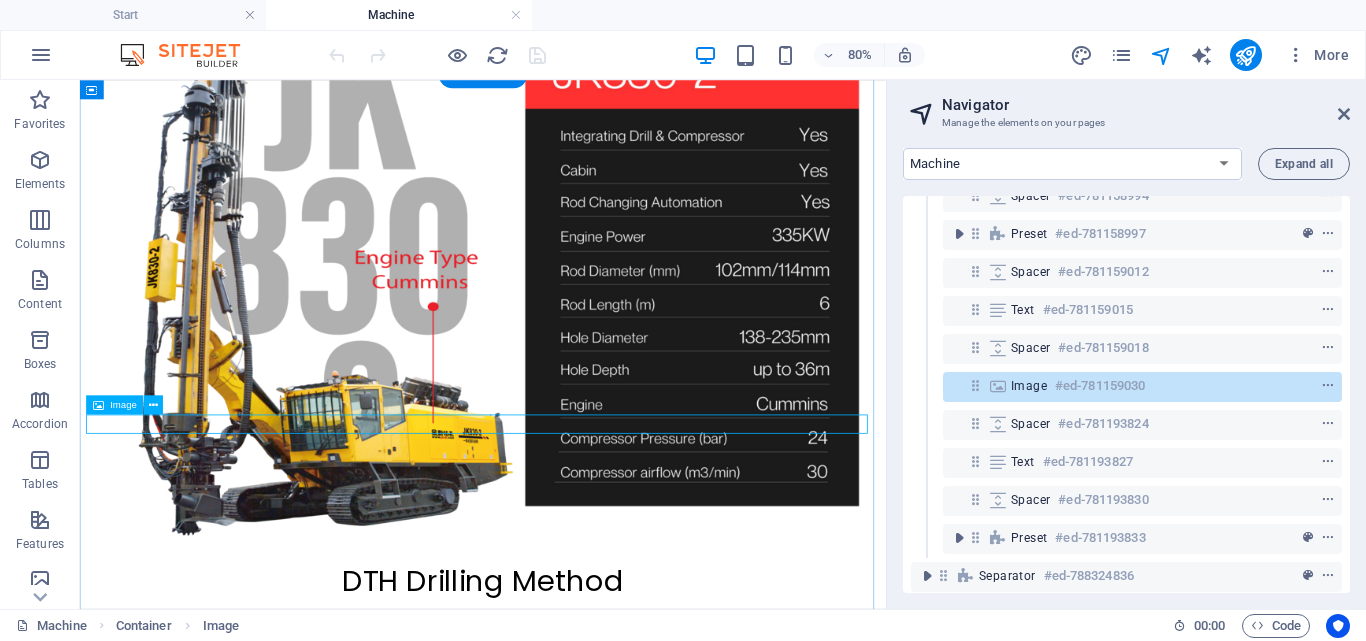 click on "Image #ed-781159030" at bounding box center (1126, 386) 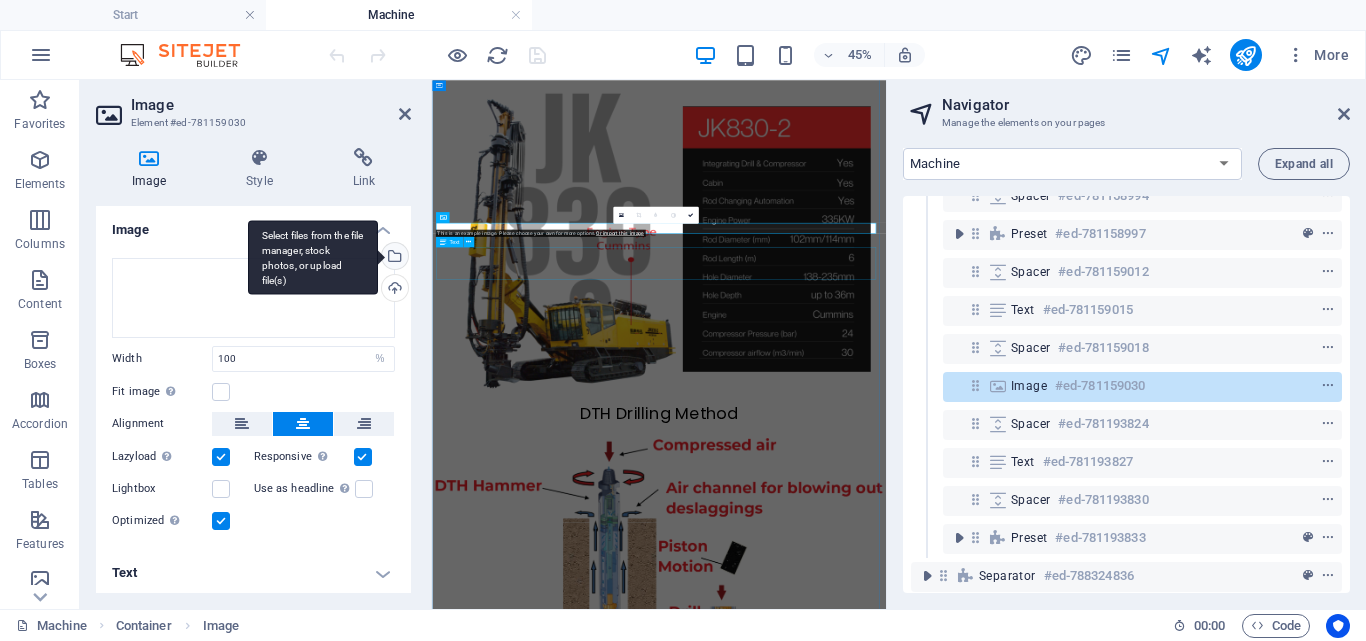 scroll, scrollTop: 6761, scrollLeft: 0, axis: vertical 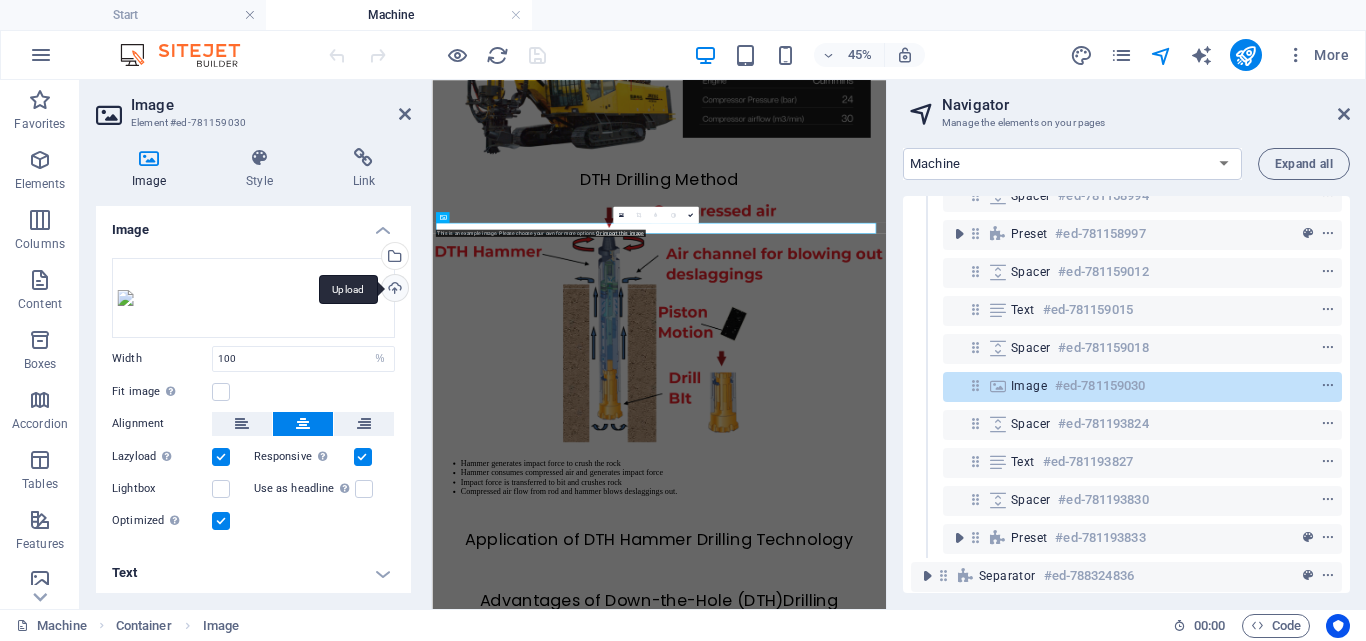 click on "Upload" at bounding box center (393, 290) 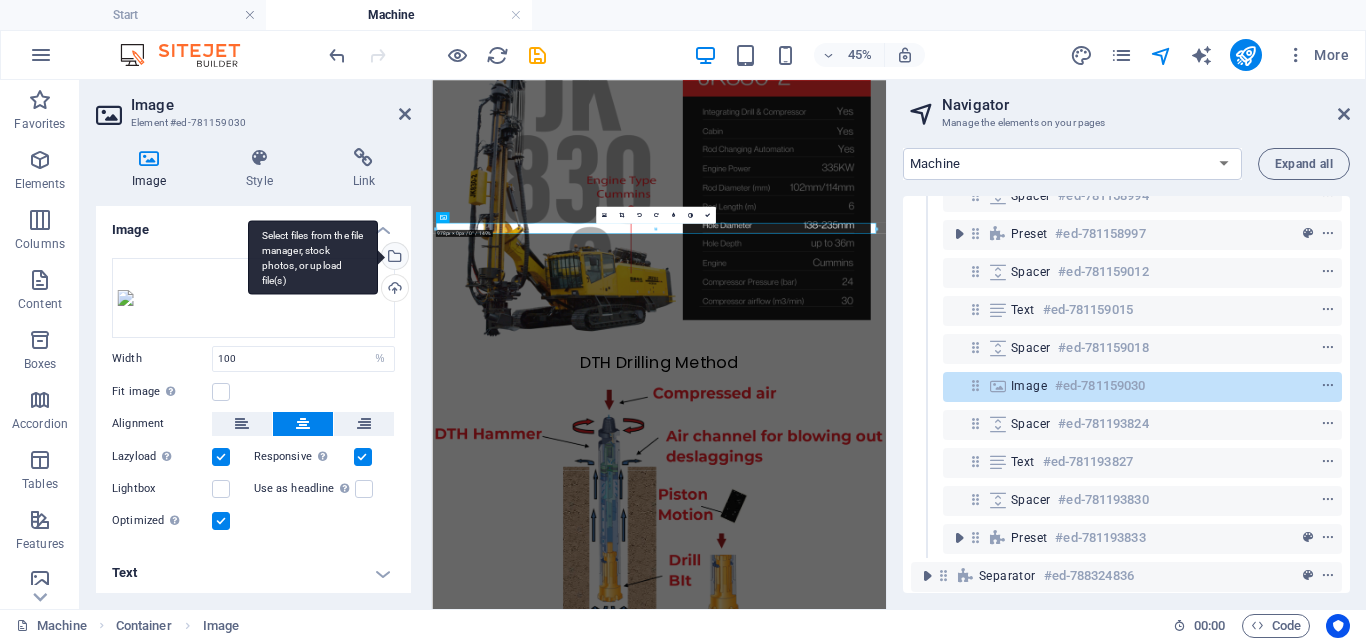 click on "Select files from the file manager, stock photos, or upload file(s)" at bounding box center [393, 258] 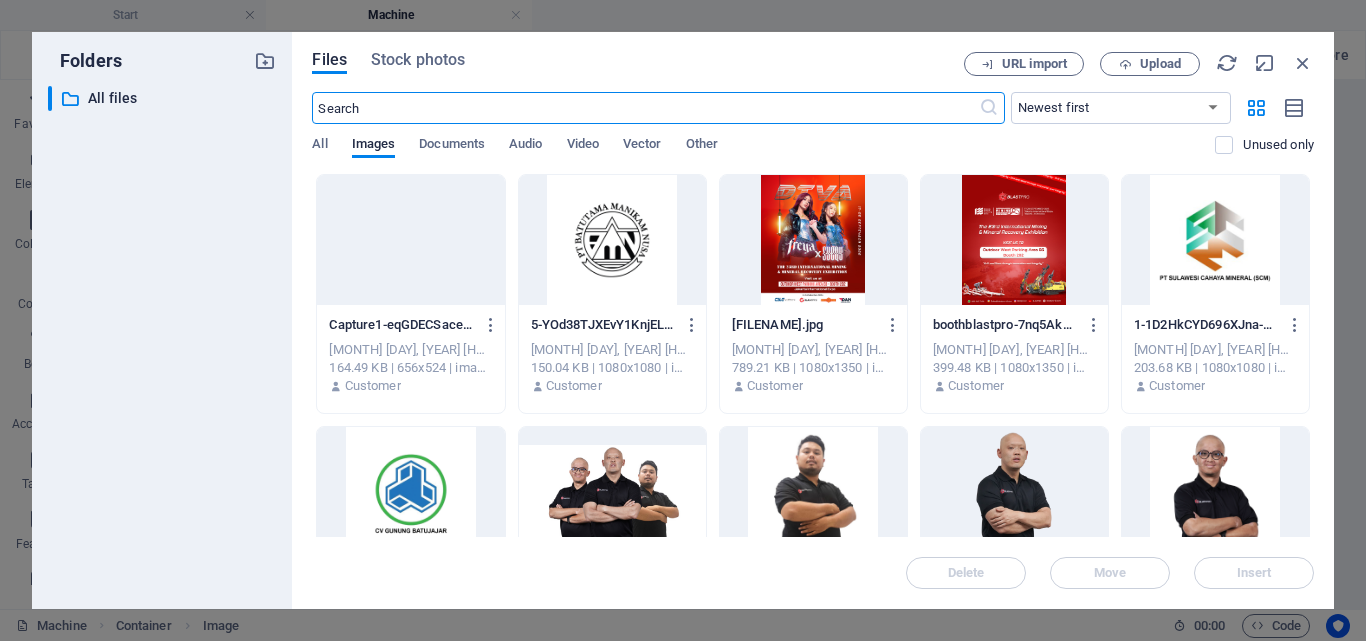 scroll, scrollTop: 1279, scrollLeft: 0, axis: vertical 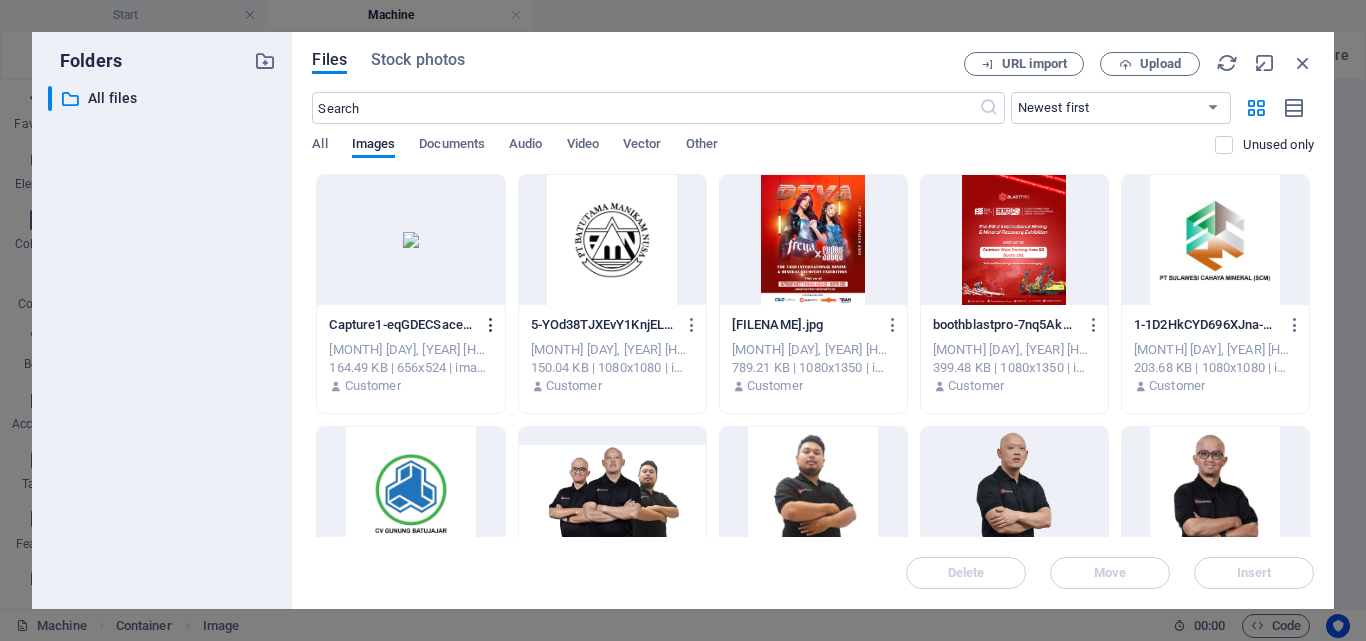 click at bounding box center (491, 325) 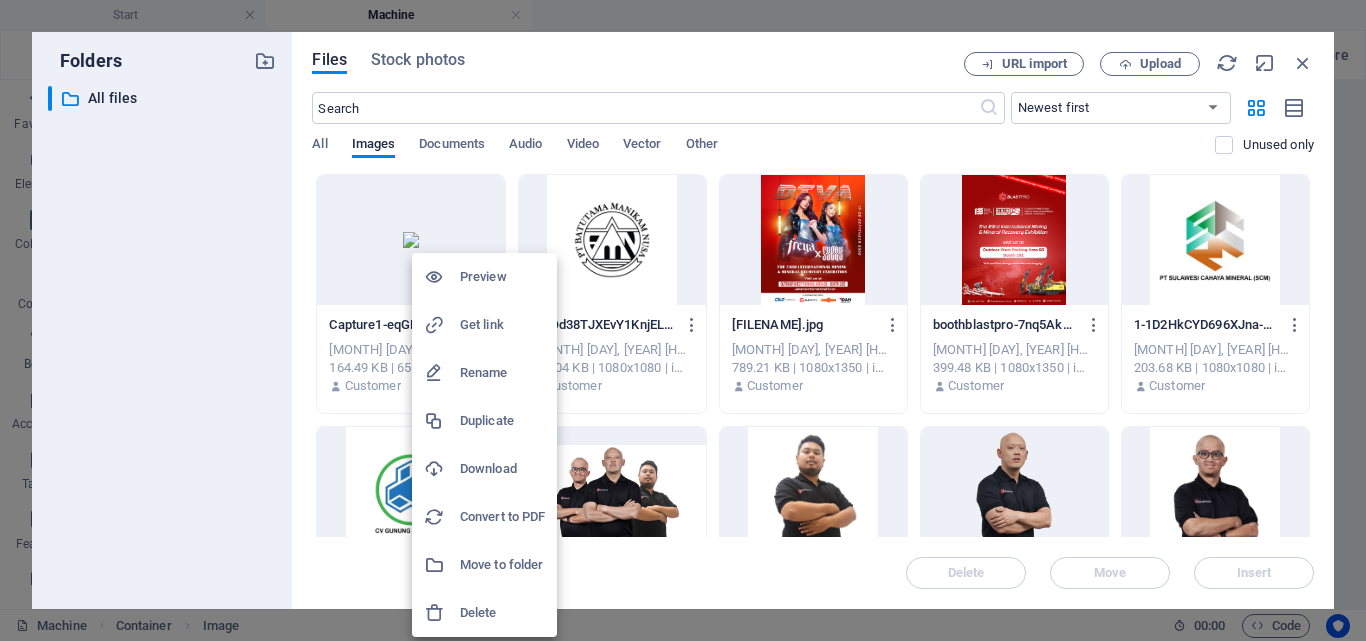 click on "Delete" at bounding box center (502, 613) 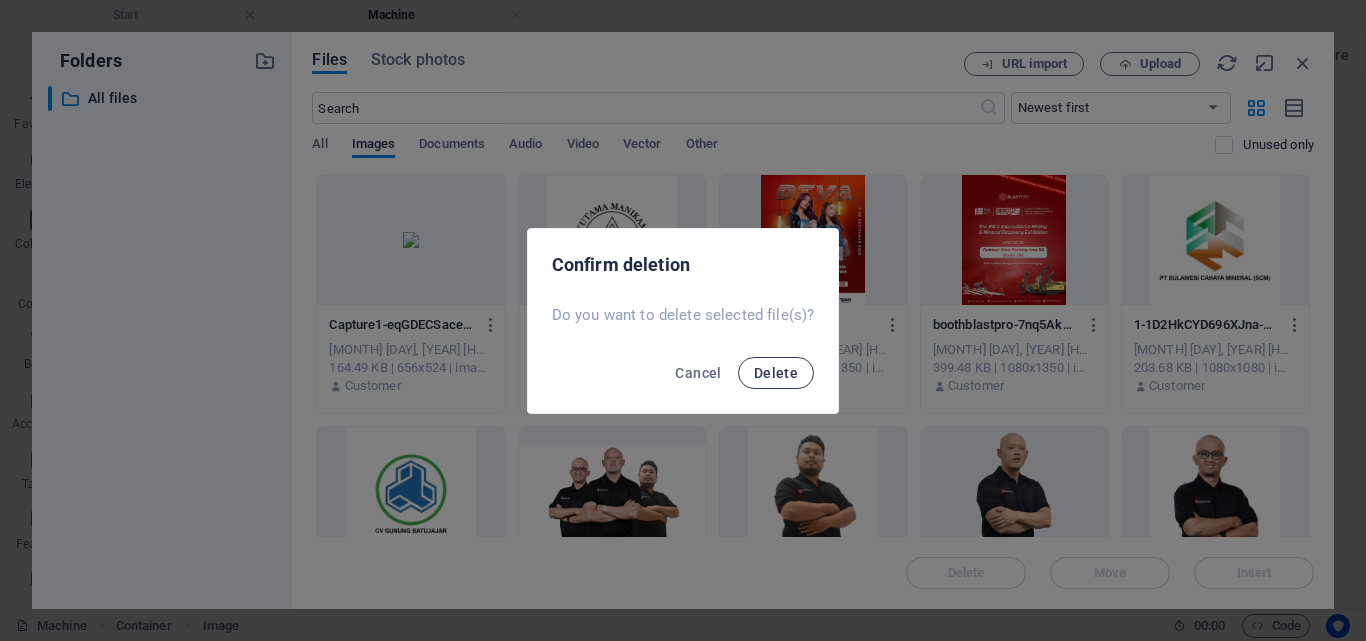 click on "Delete" at bounding box center [776, 373] 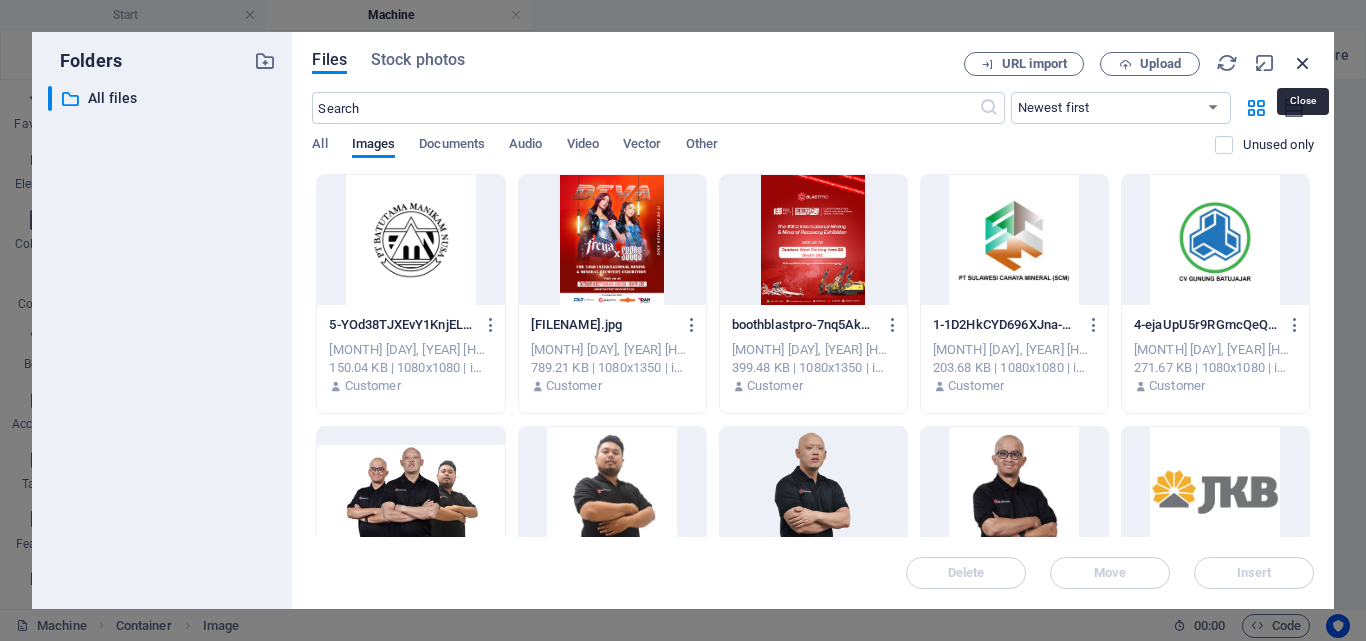 click at bounding box center [1303, 63] 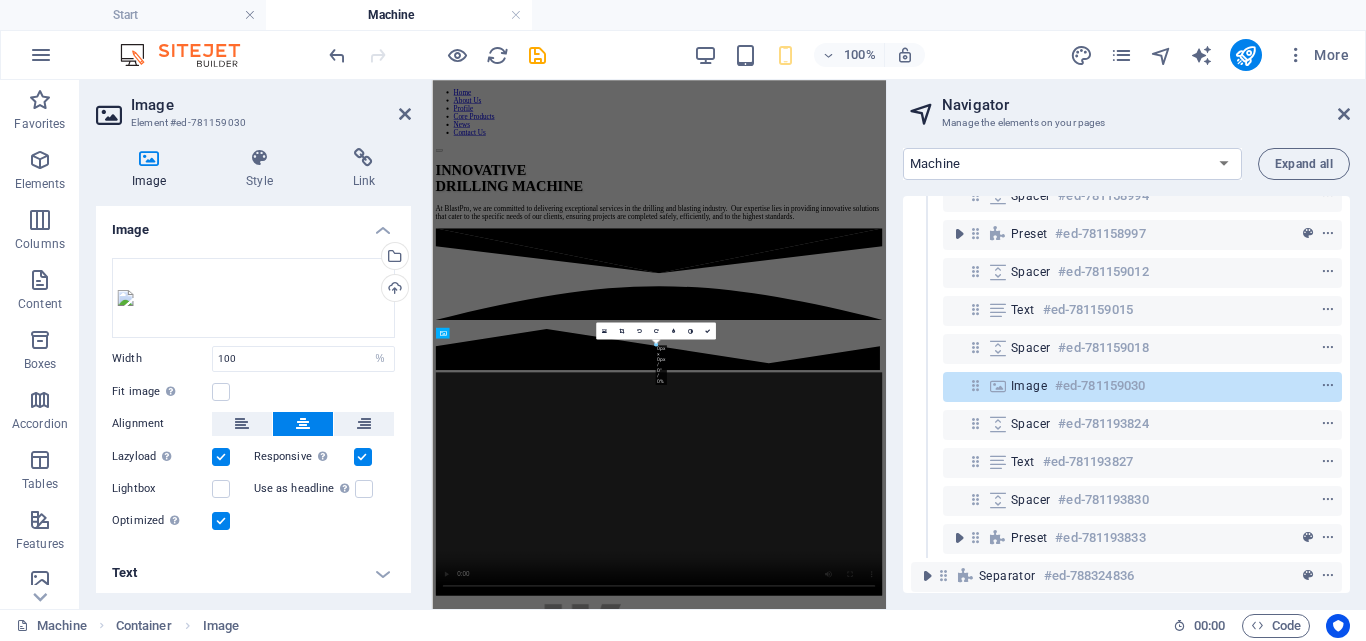 scroll, scrollTop: 6504, scrollLeft: 0, axis: vertical 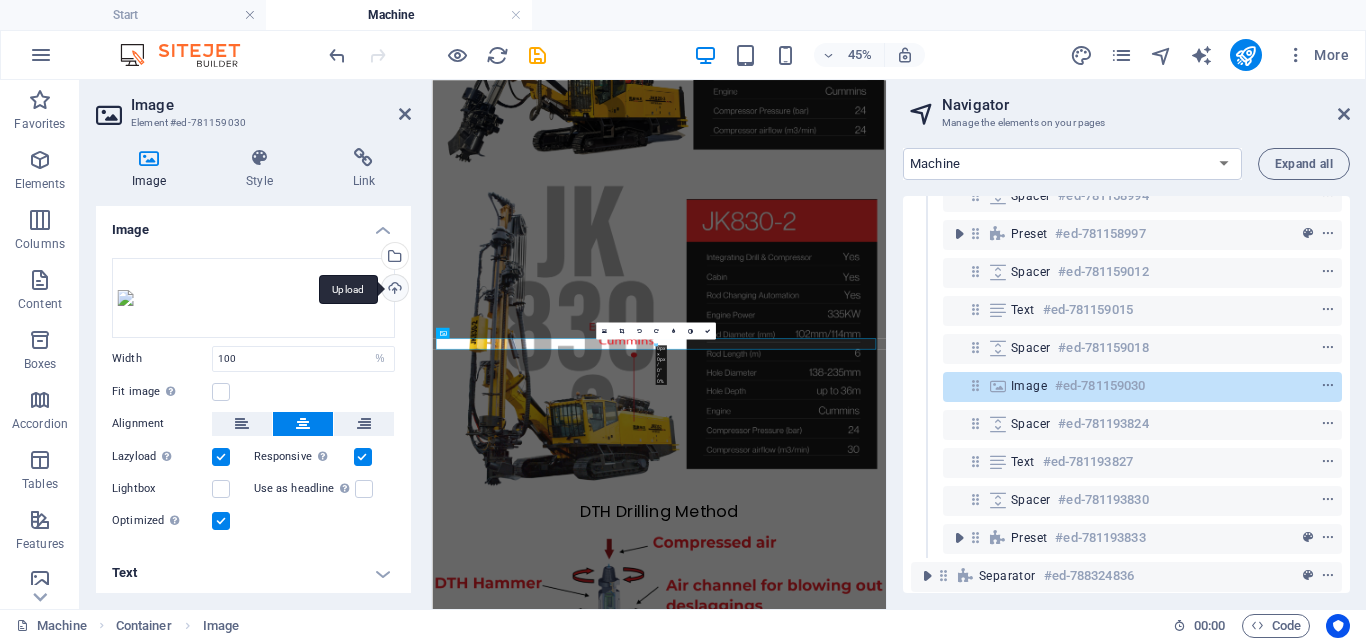 click on "Upload" at bounding box center (393, 290) 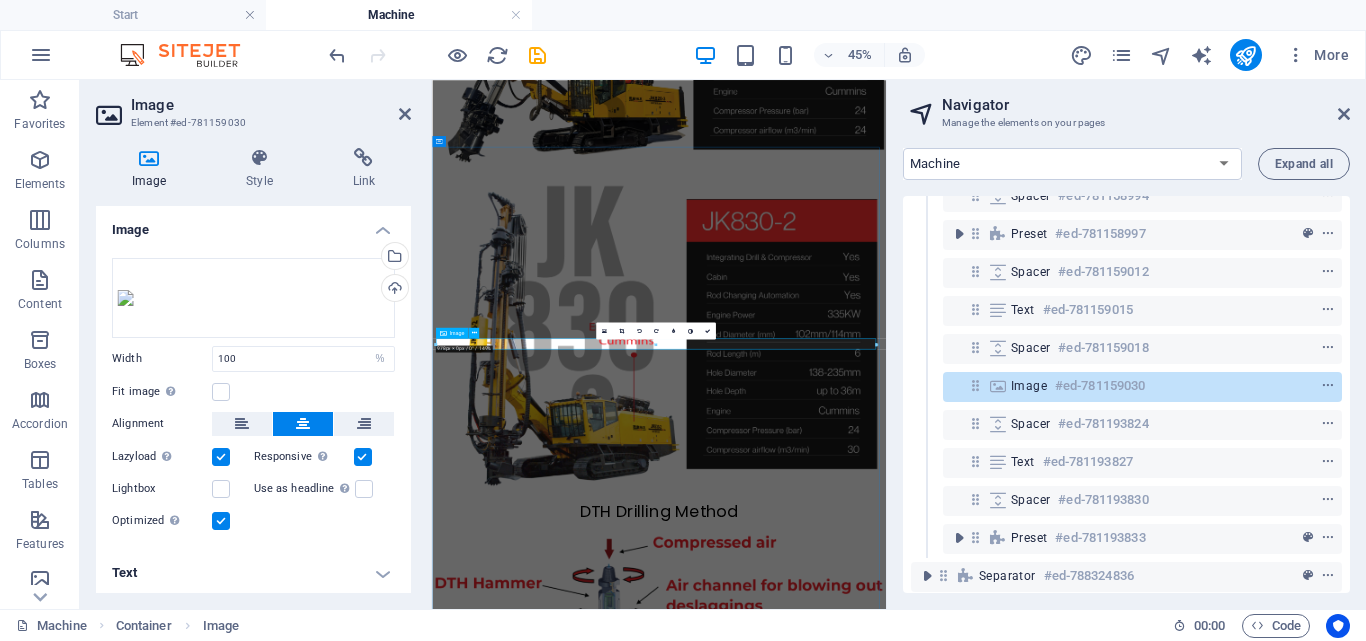 click on "#ed-781159030" at bounding box center (1100, 386) 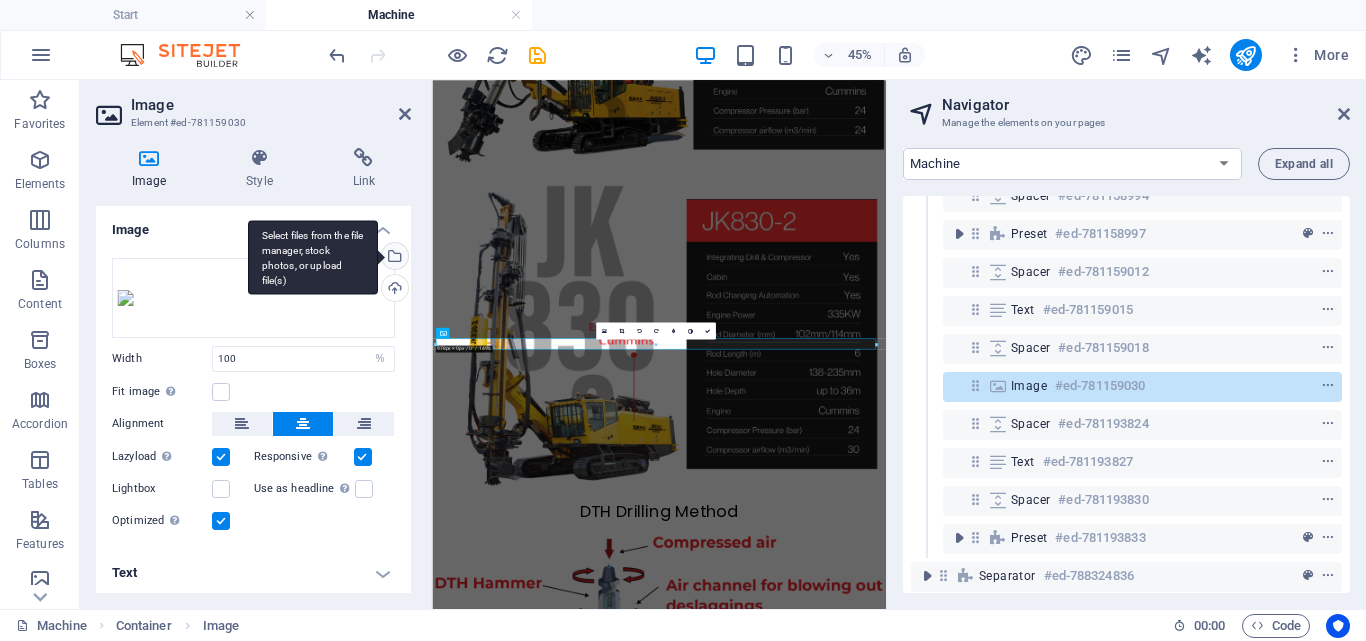 click on "Select files from the file manager, stock photos, or upload file(s)" at bounding box center [393, 258] 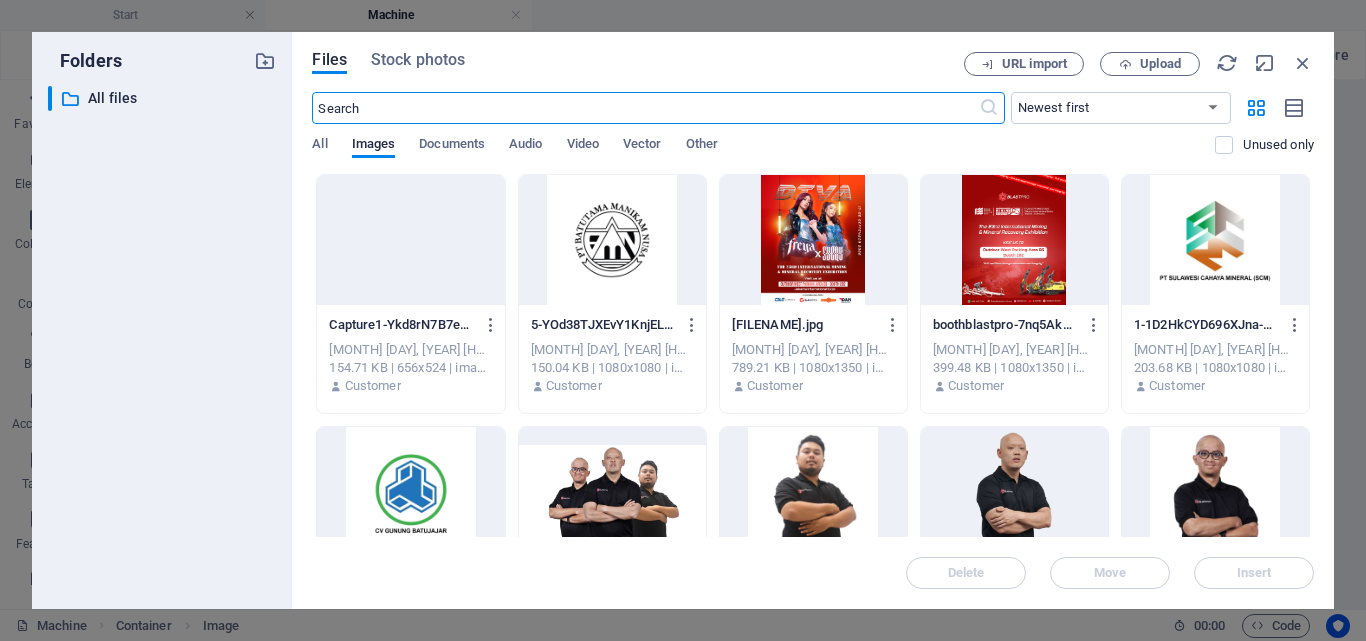 scroll, scrollTop: 1279, scrollLeft: 0, axis: vertical 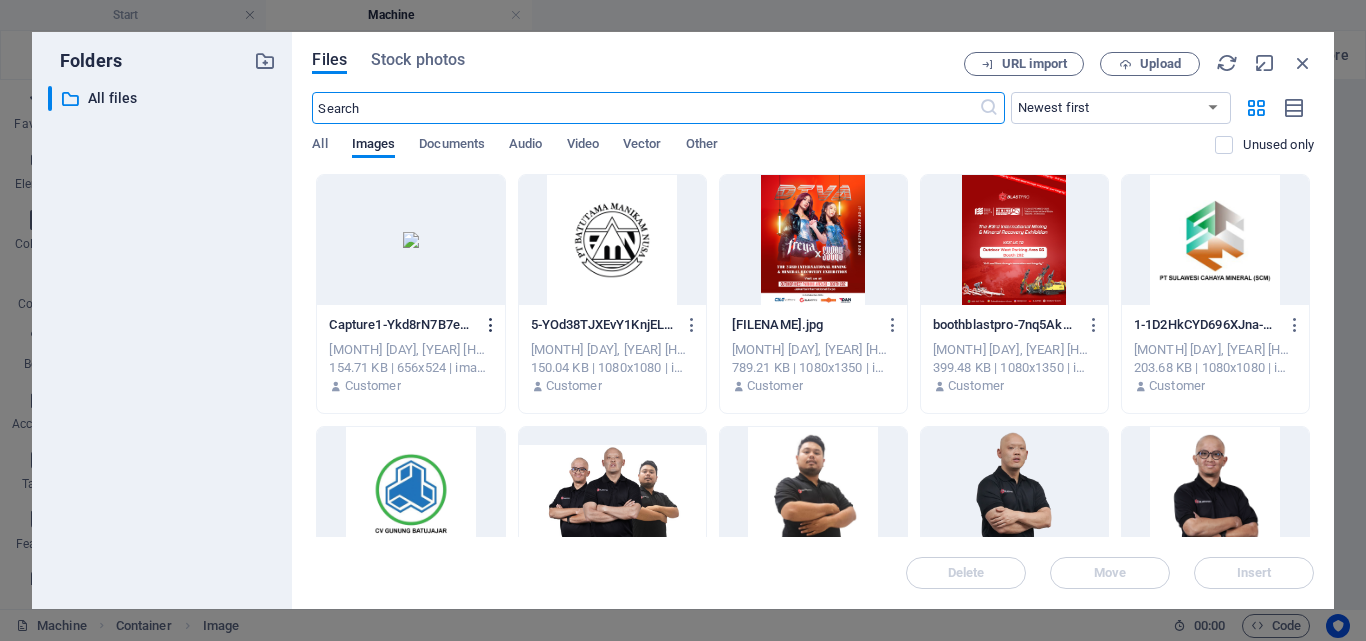 click at bounding box center [491, 325] 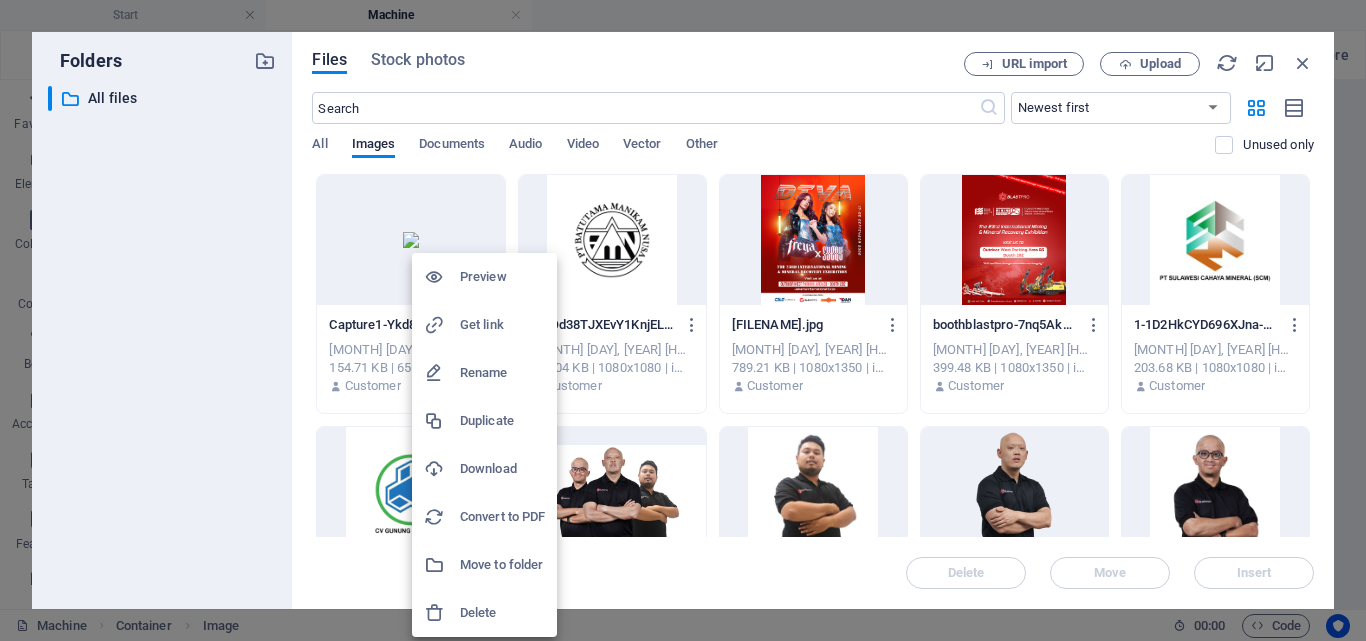 click on "Delete" at bounding box center [502, 613] 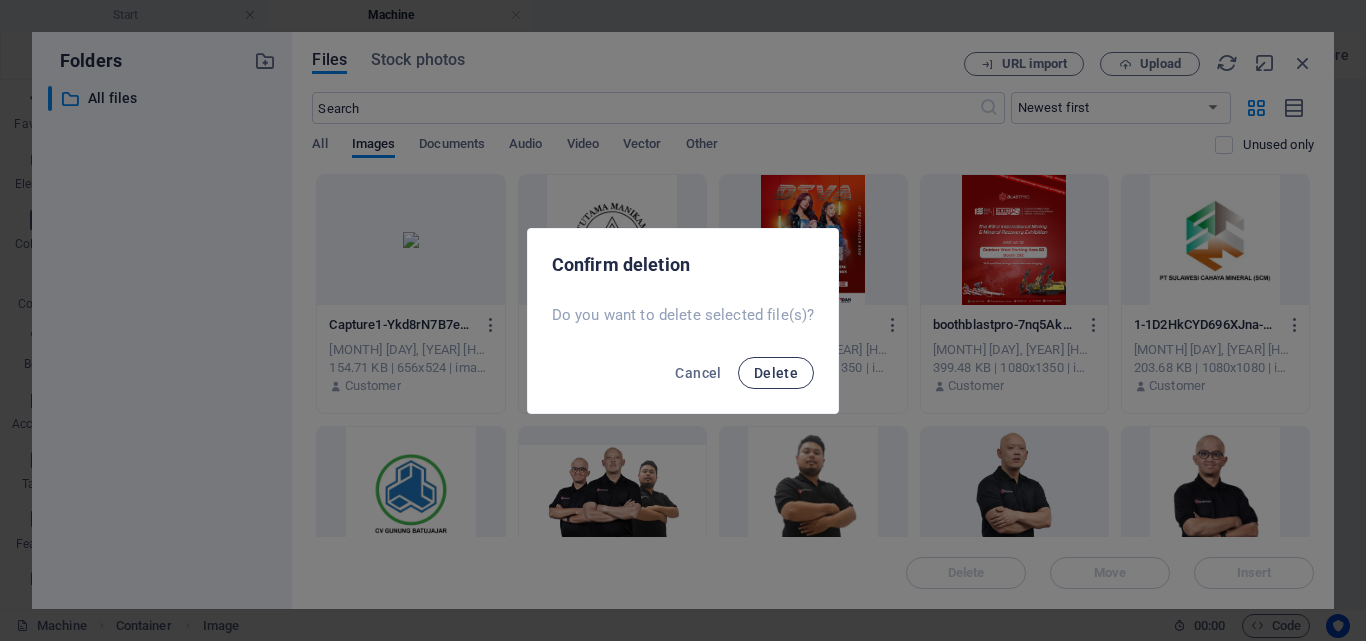 click on "Delete" at bounding box center (776, 373) 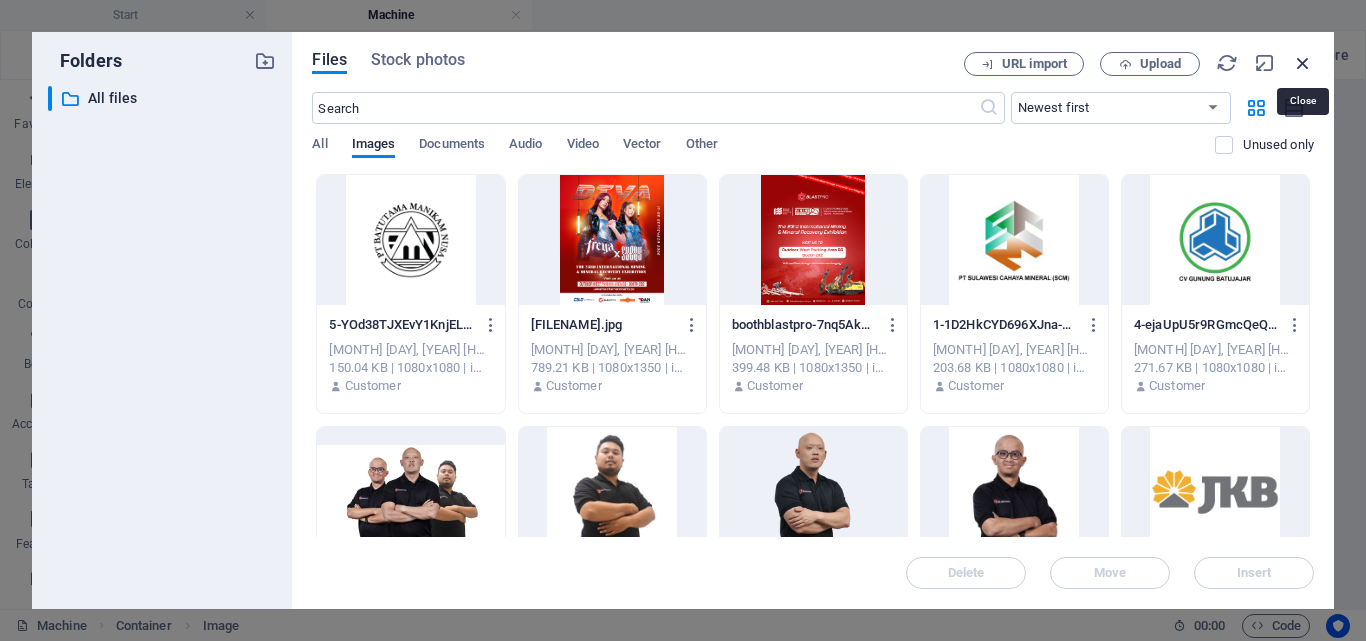click at bounding box center [1303, 63] 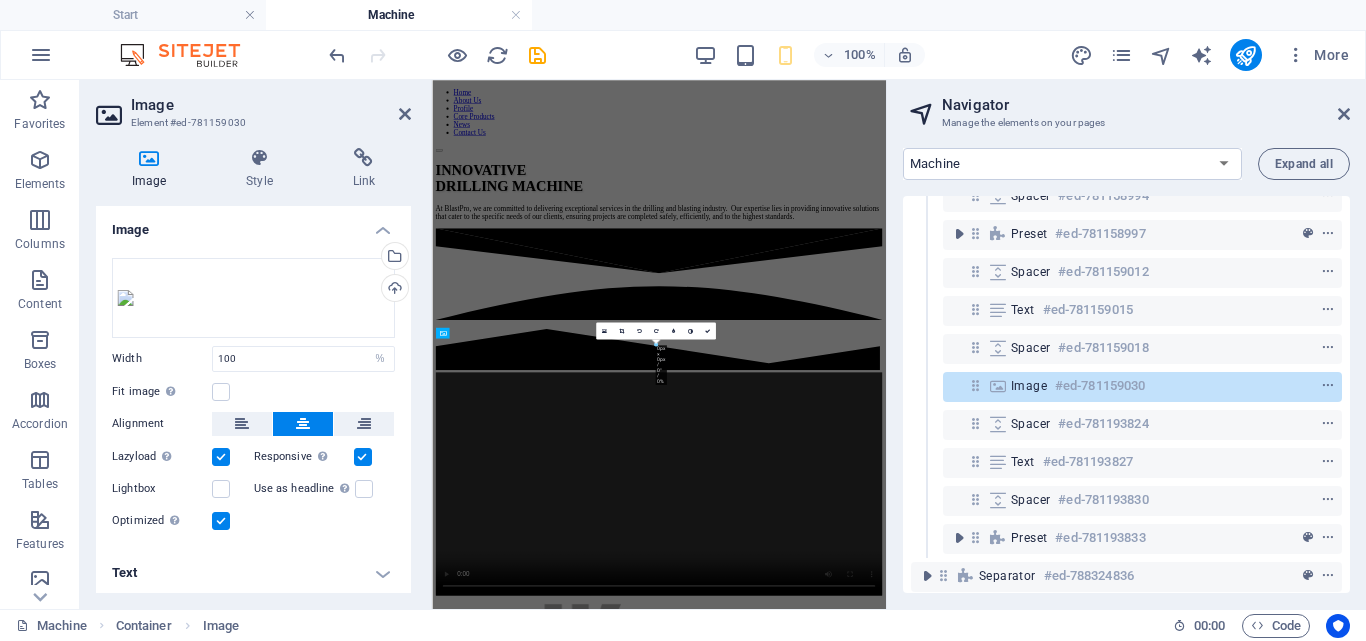 scroll, scrollTop: 6504, scrollLeft: 0, axis: vertical 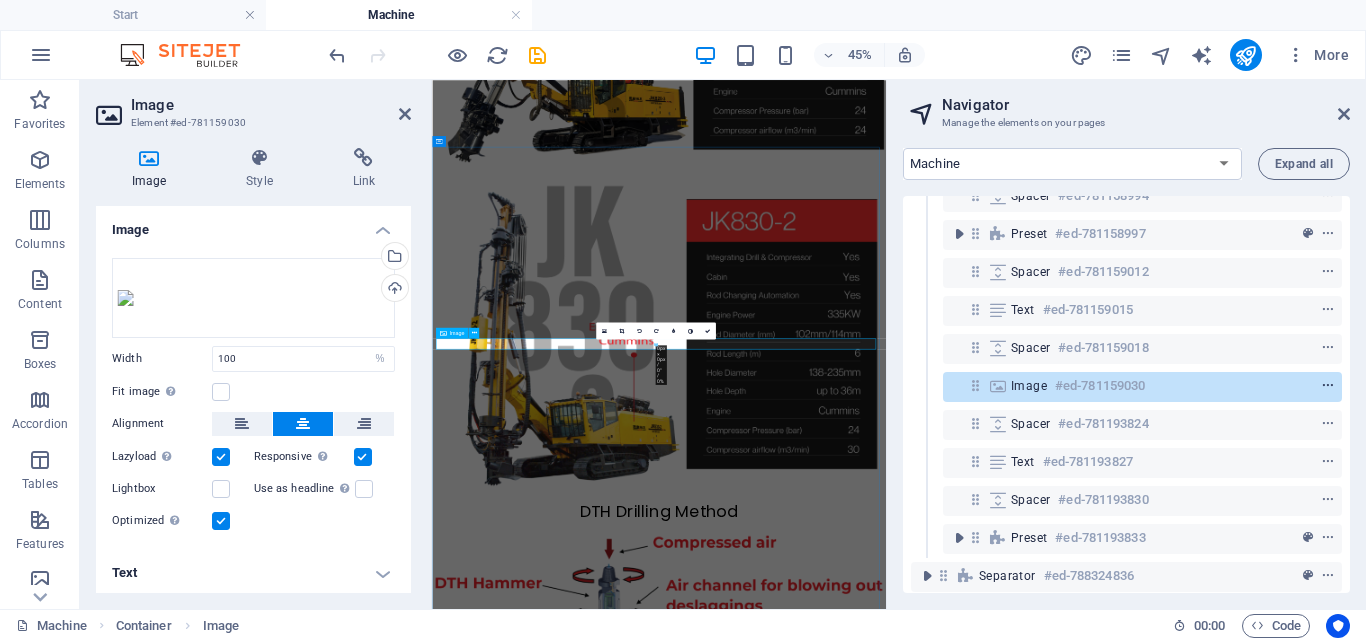 click at bounding box center (1328, 386) 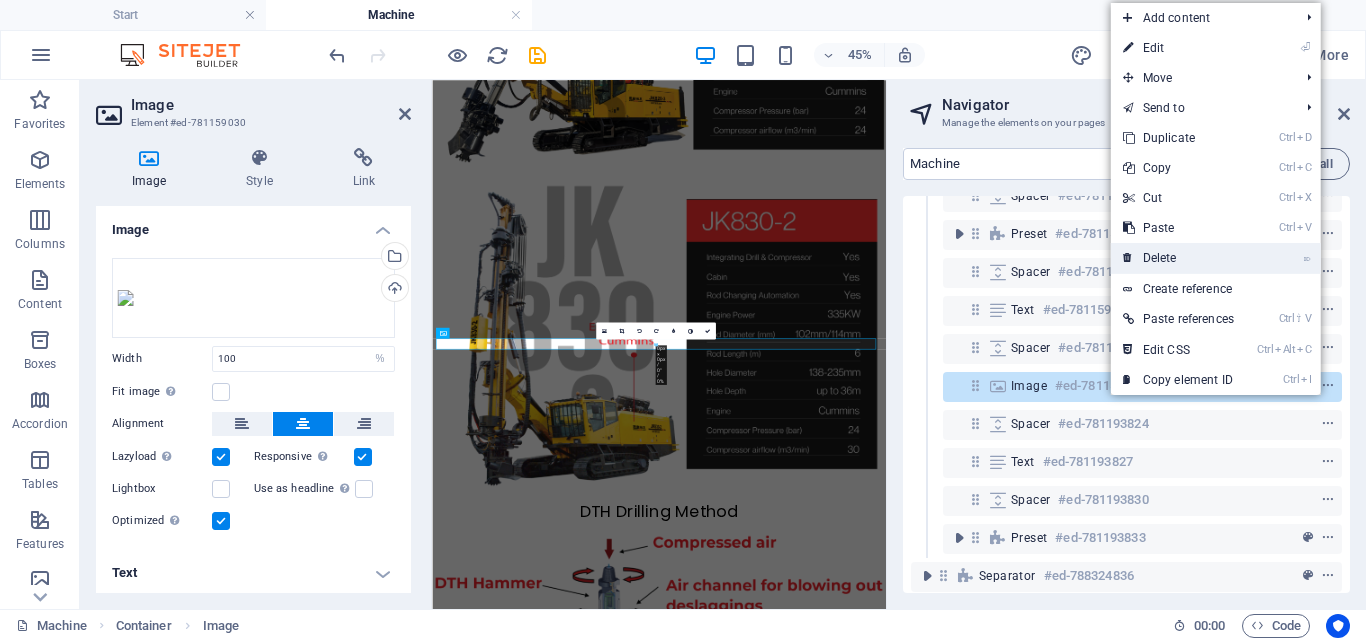 click on "⌦  Delete" at bounding box center [1178, 258] 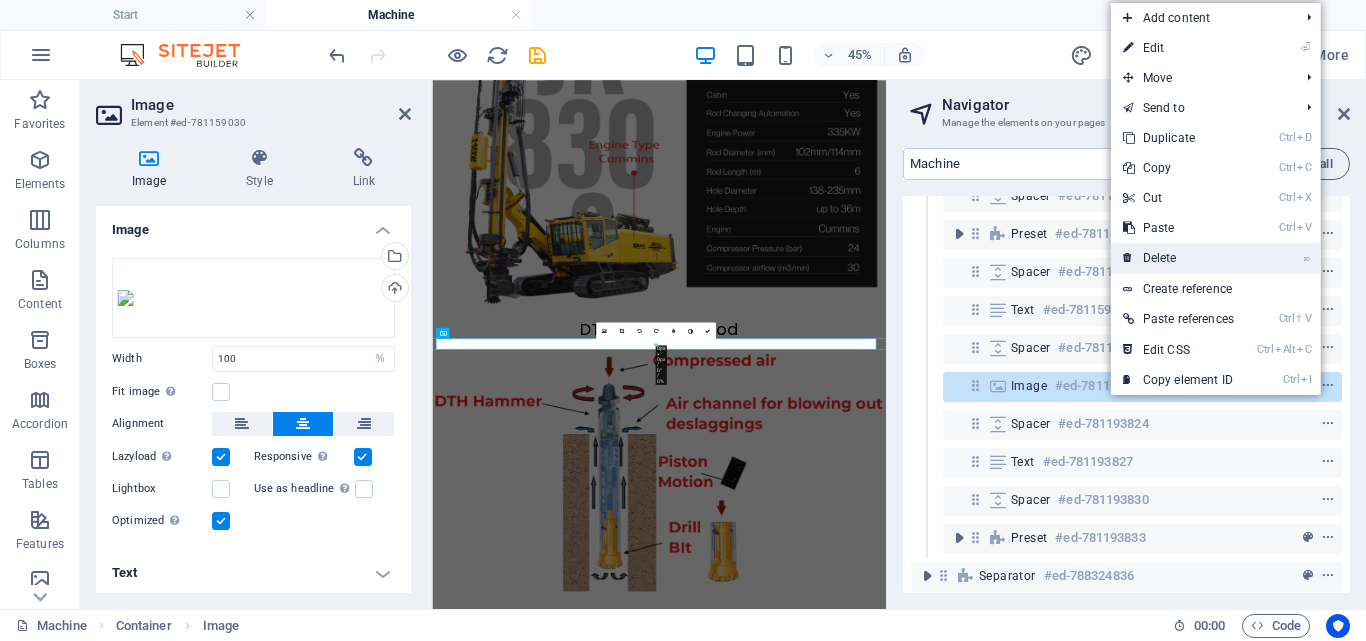 scroll, scrollTop: 5984, scrollLeft: 0, axis: vertical 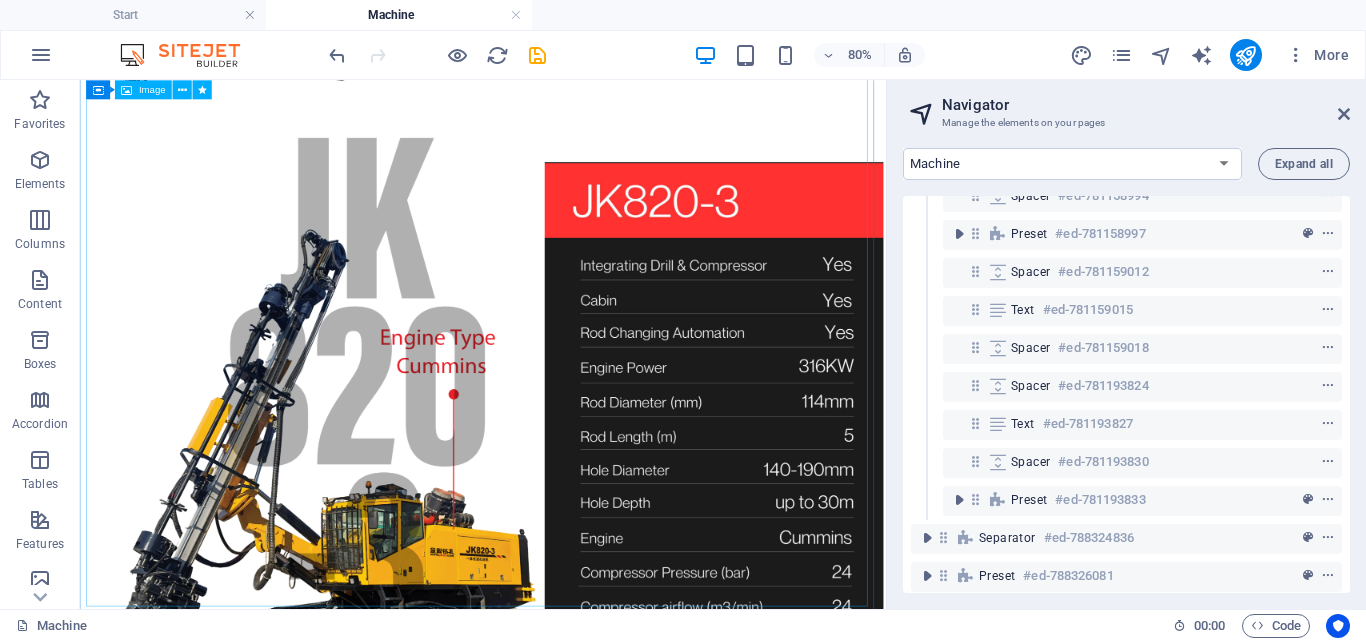 click at bounding box center [584, 1194] 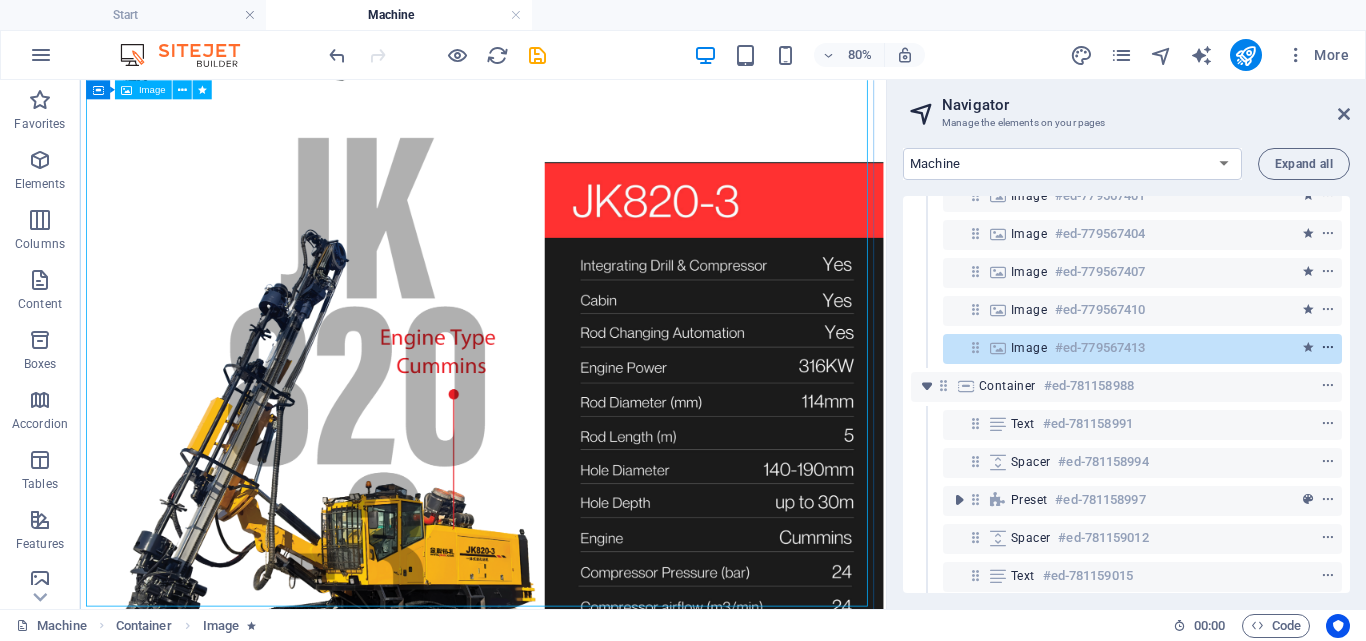 click at bounding box center [1328, 348] 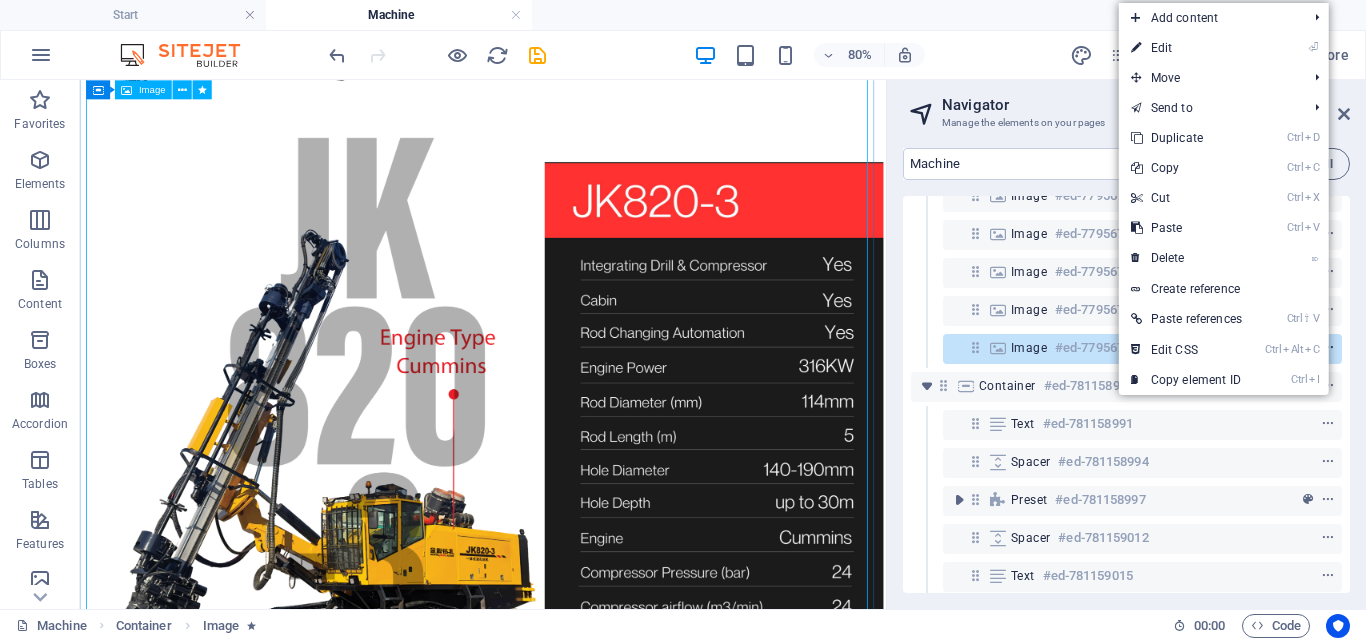 scroll, scrollTop: 5430, scrollLeft: 0, axis: vertical 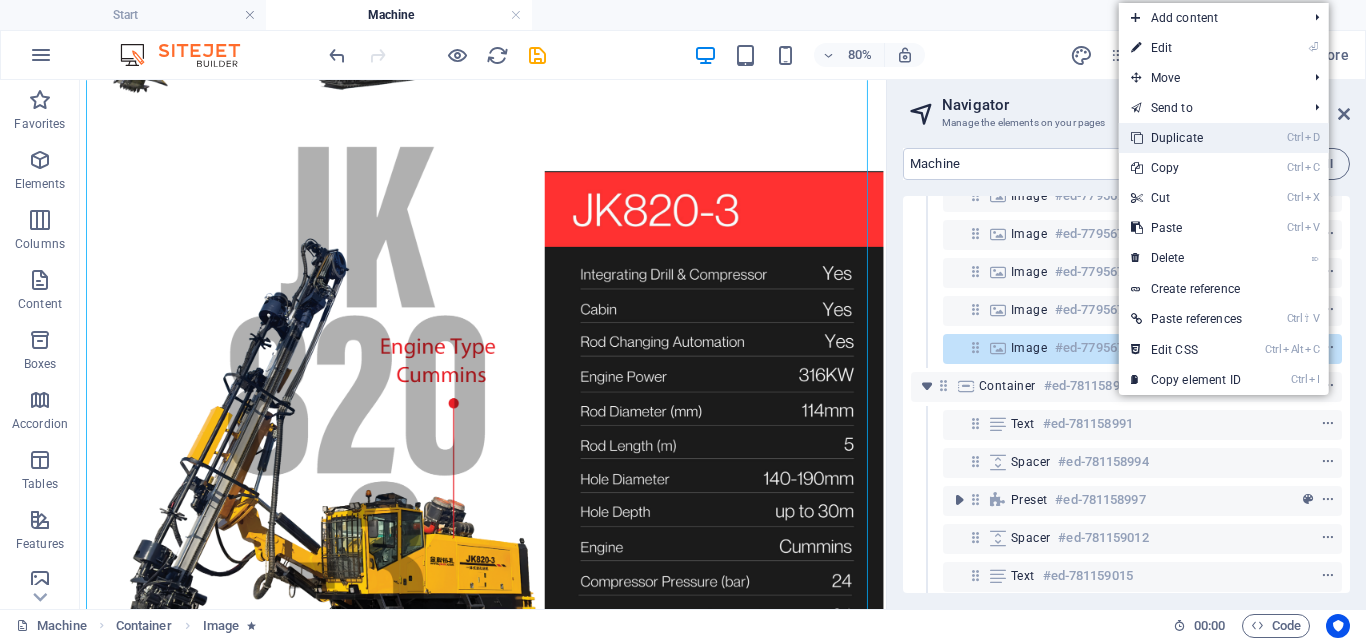 click on "Ctrl D  Duplicate" at bounding box center (1186, 138) 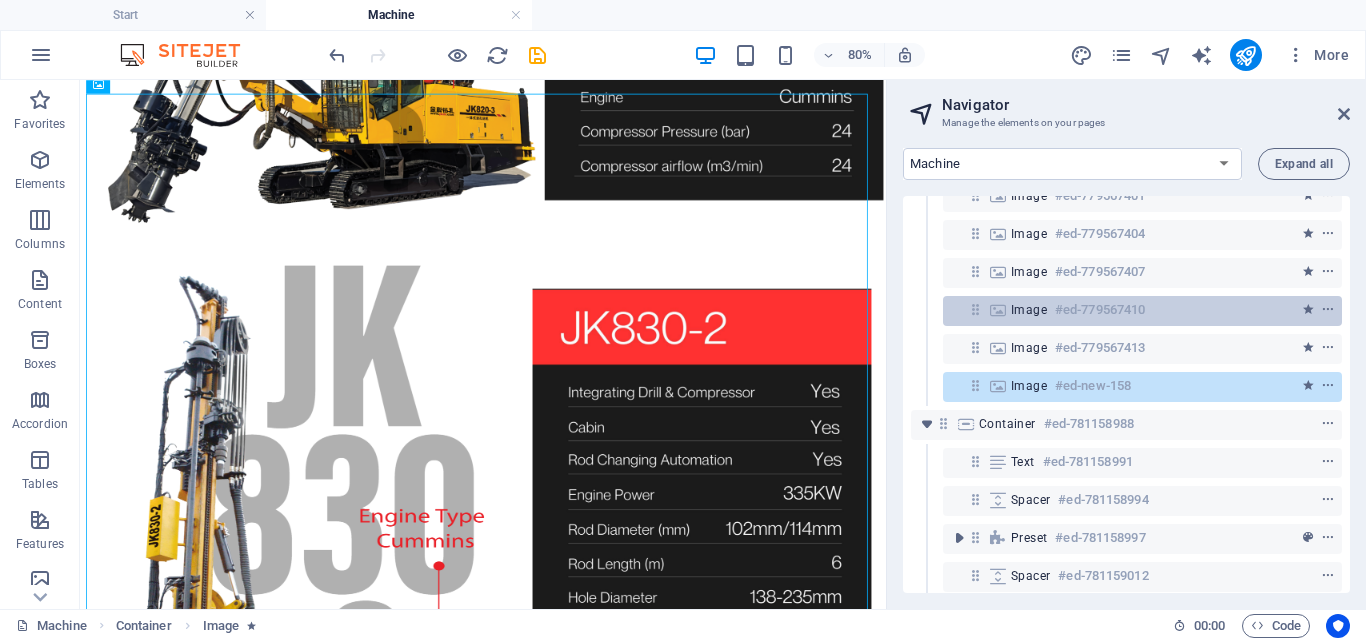 scroll, scrollTop: 6108, scrollLeft: 0, axis: vertical 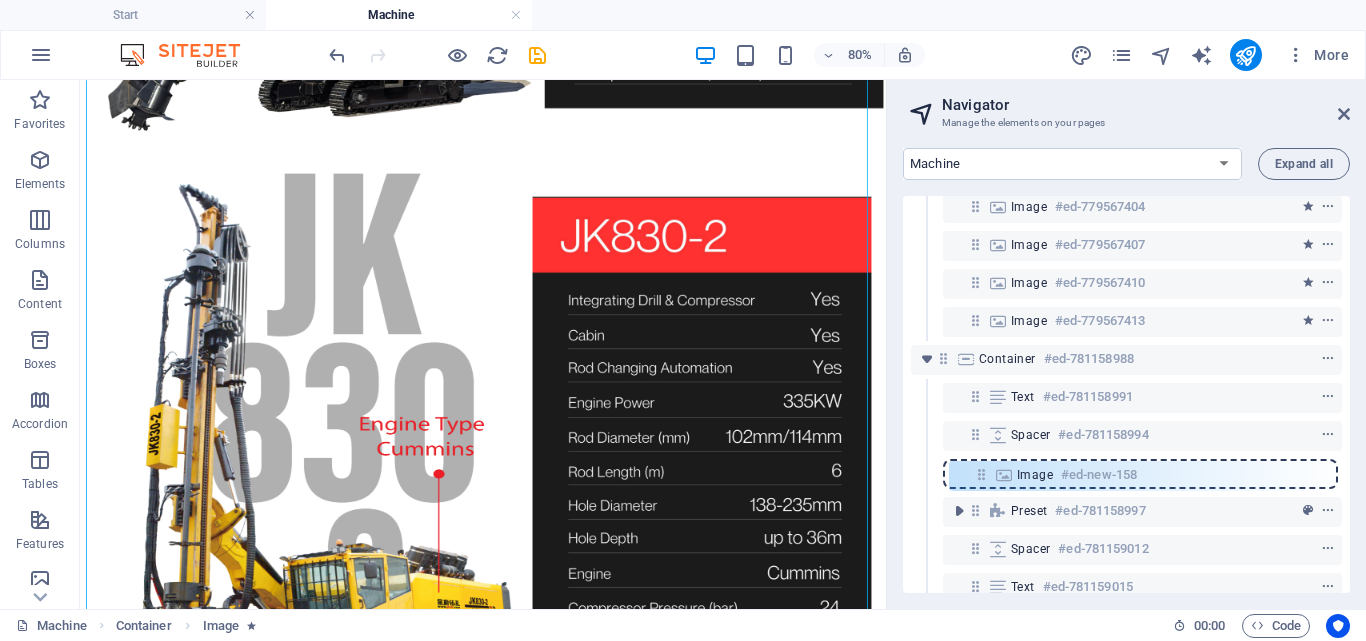 drag, startPoint x: 977, startPoint y: 386, endPoint x: 986, endPoint y: 481, distance: 95.42536 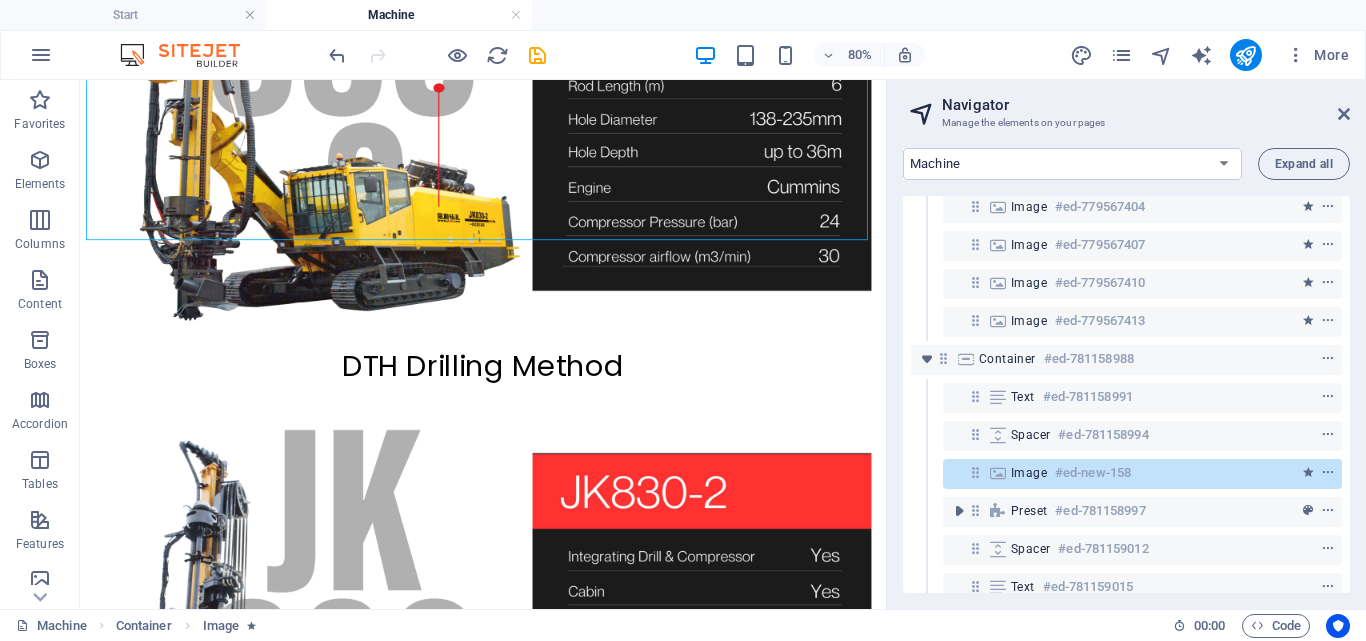 scroll, scrollTop: 6698, scrollLeft: 0, axis: vertical 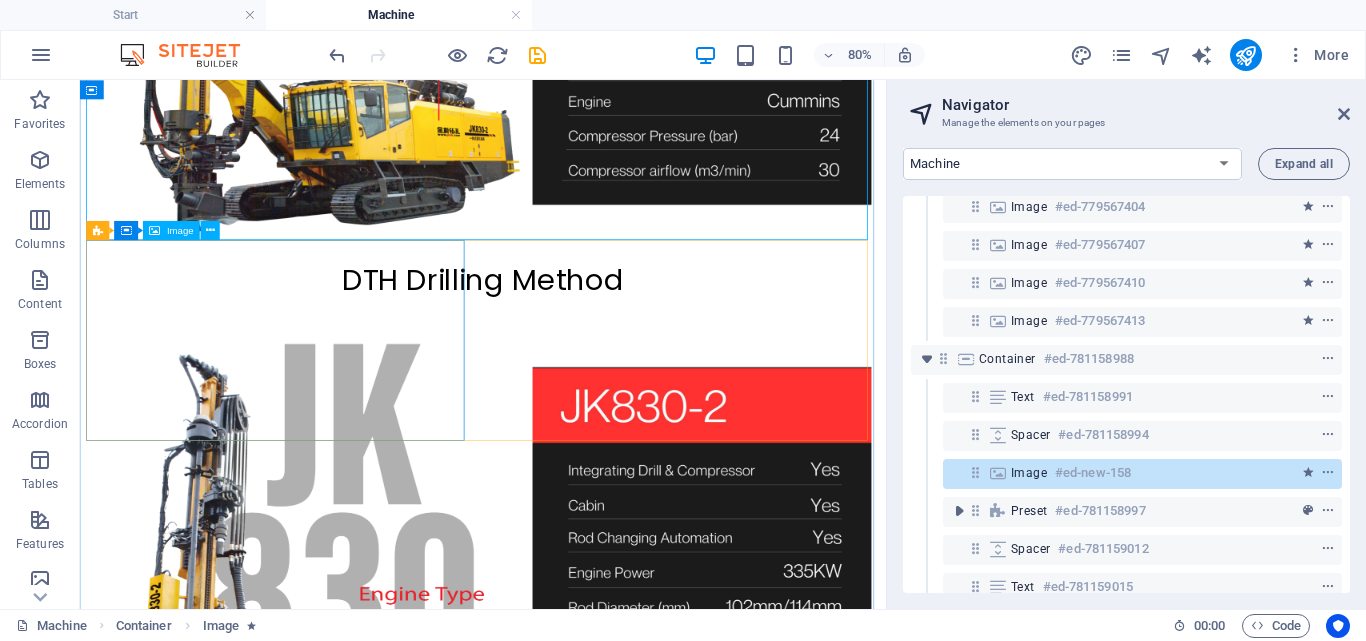 click at bounding box center [584, 1364] 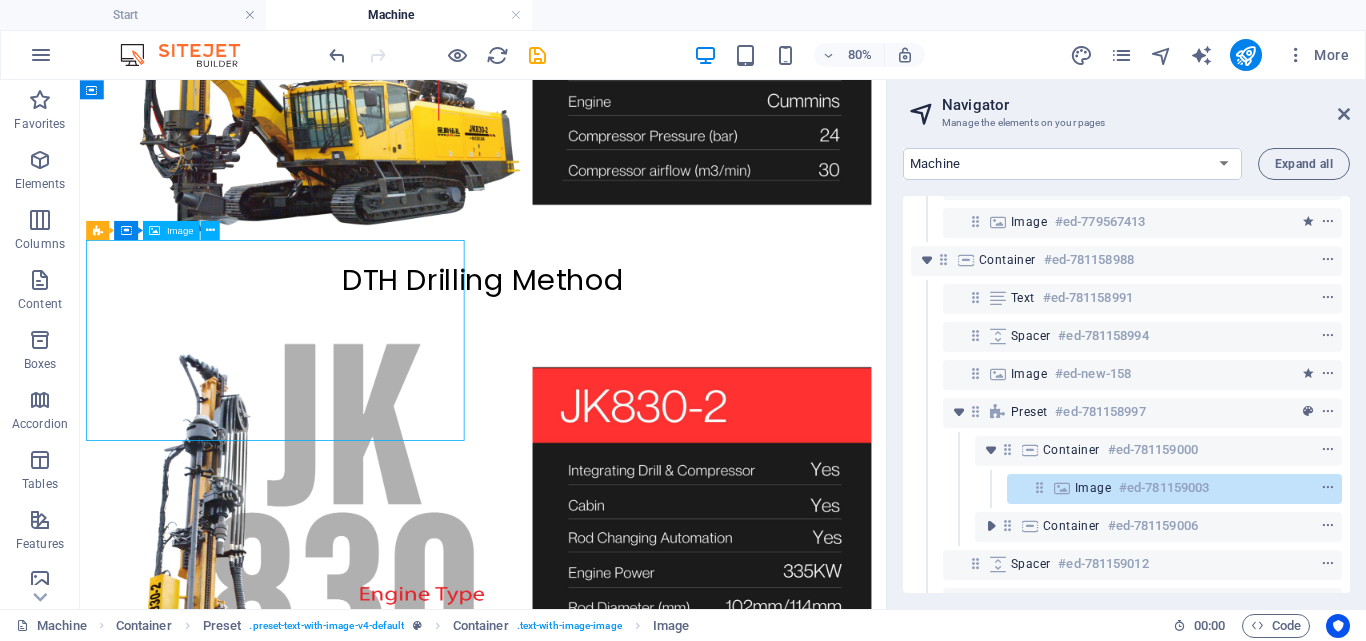 scroll, scrollTop: 630, scrollLeft: 0, axis: vertical 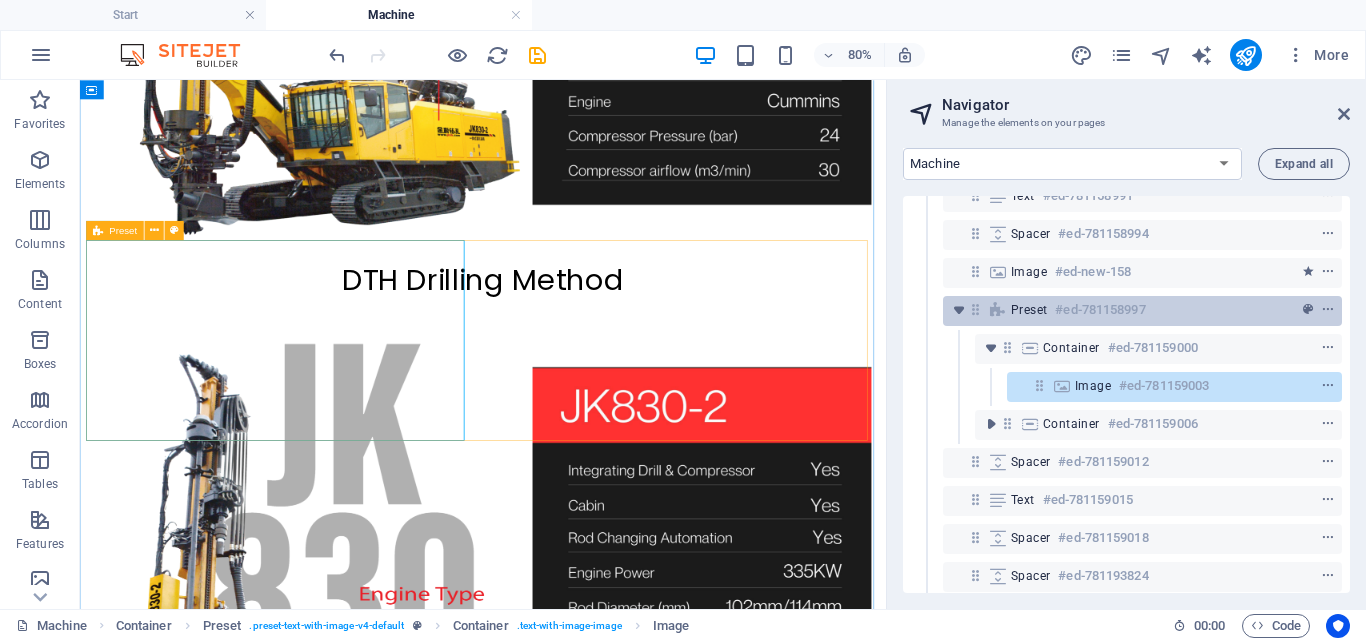 click on "Preset #ed-781158997" at bounding box center [1126, 310] 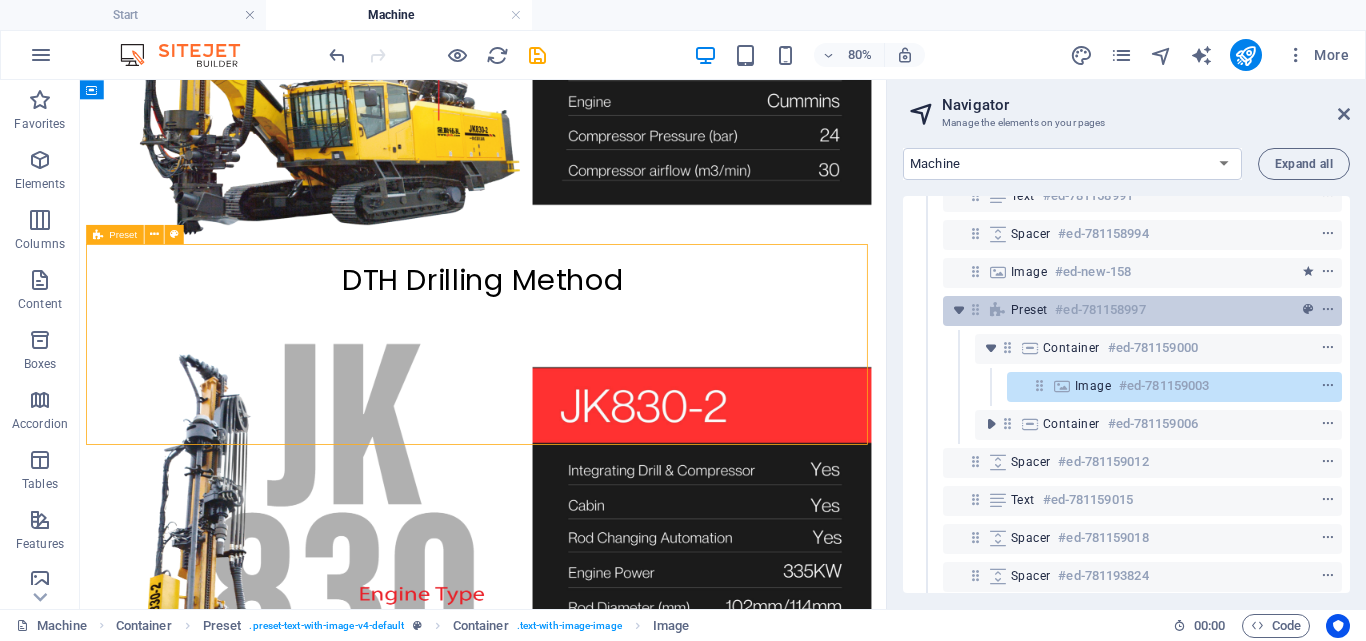 scroll, scrollTop: 6693, scrollLeft: 0, axis: vertical 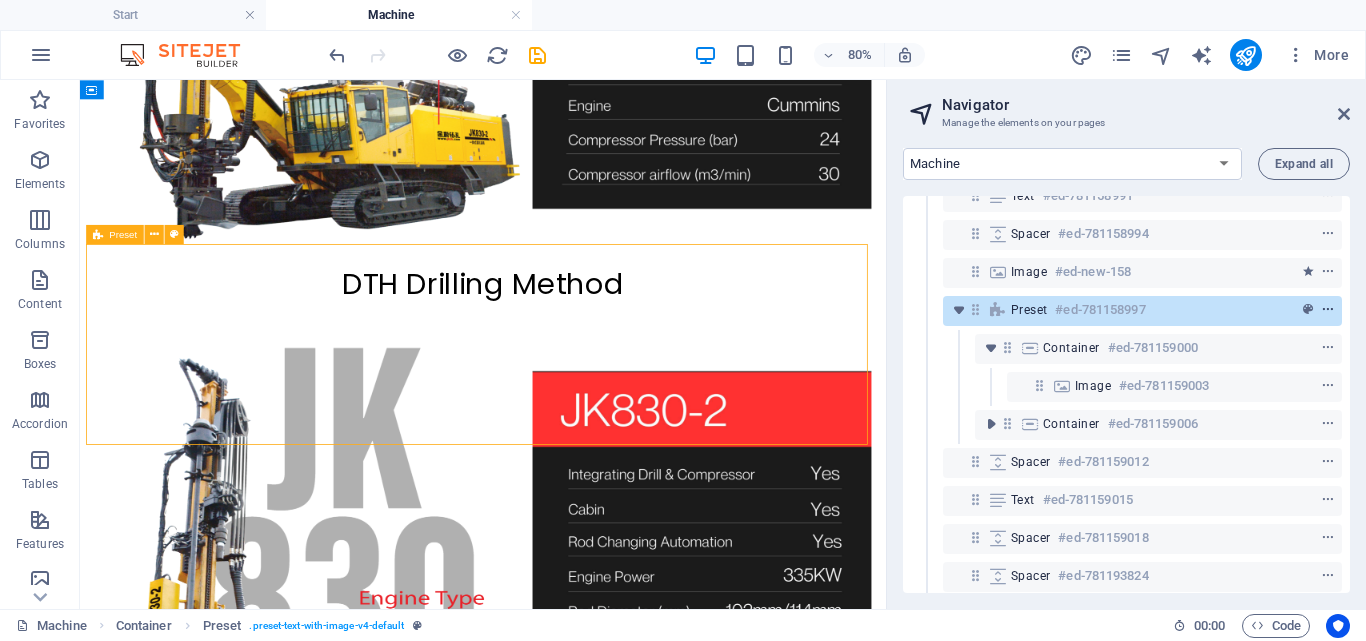 click at bounding box center (1328, 310) 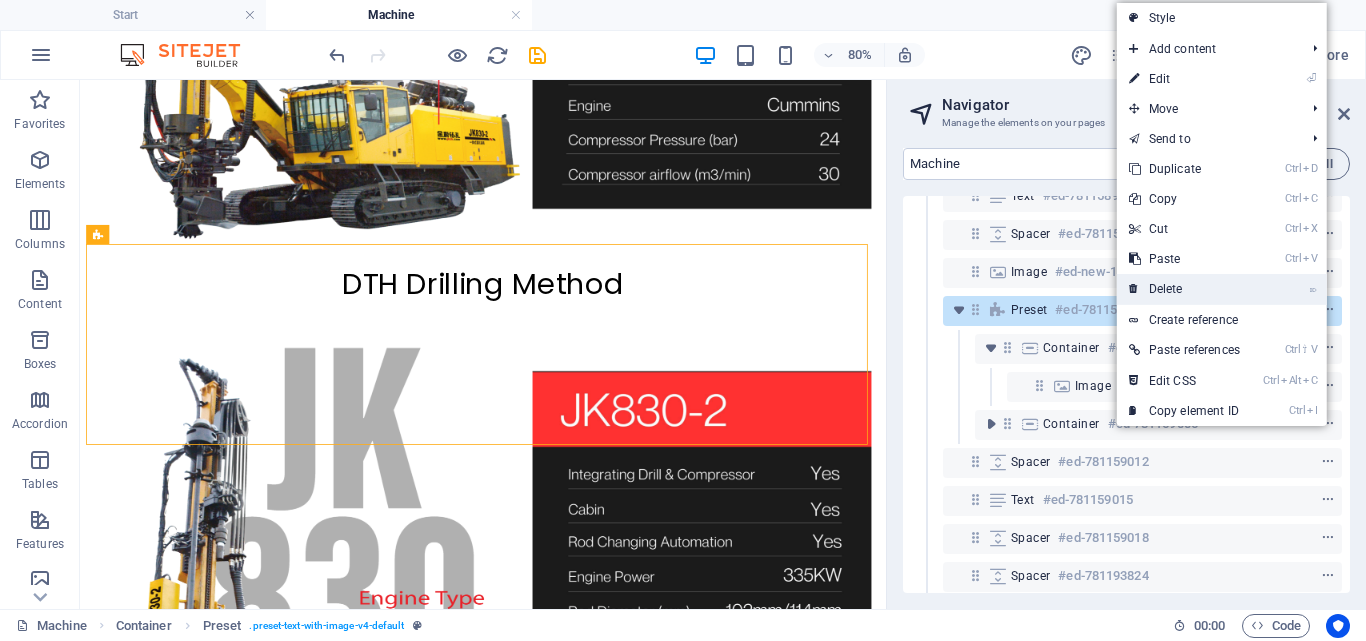 click on "⌦  Delete" at bounding box center (1184, 289) 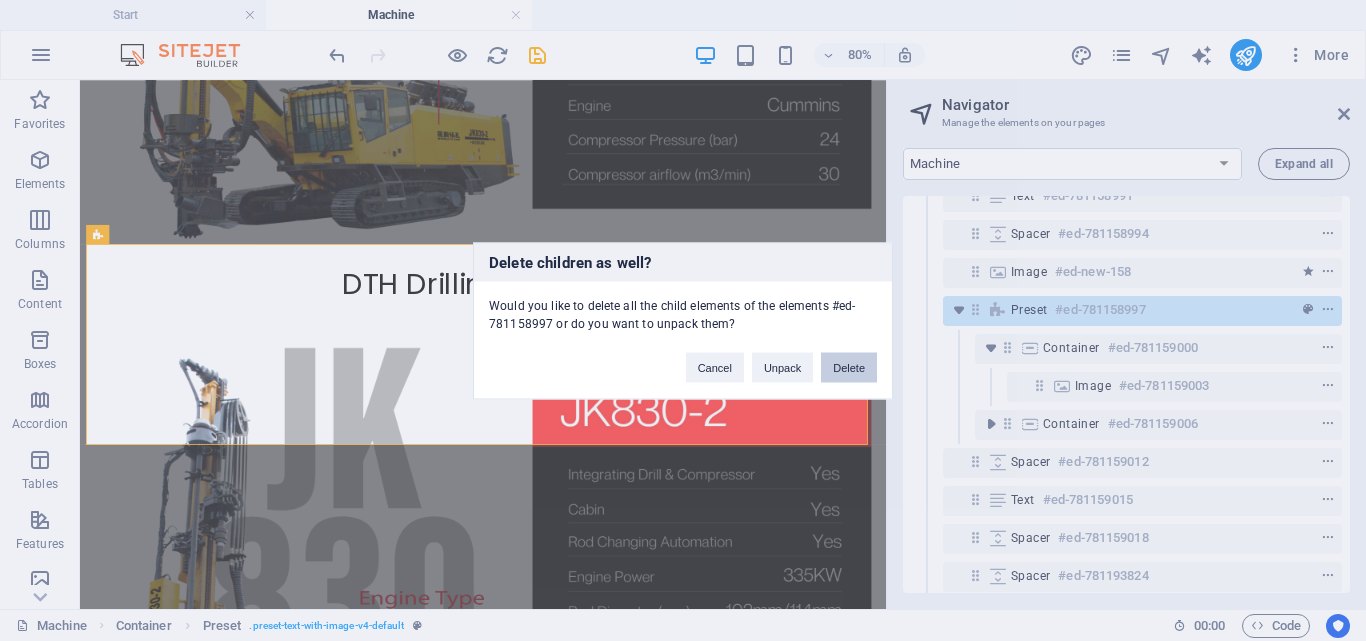 click on "Delete" at bounding box center (849, 367) 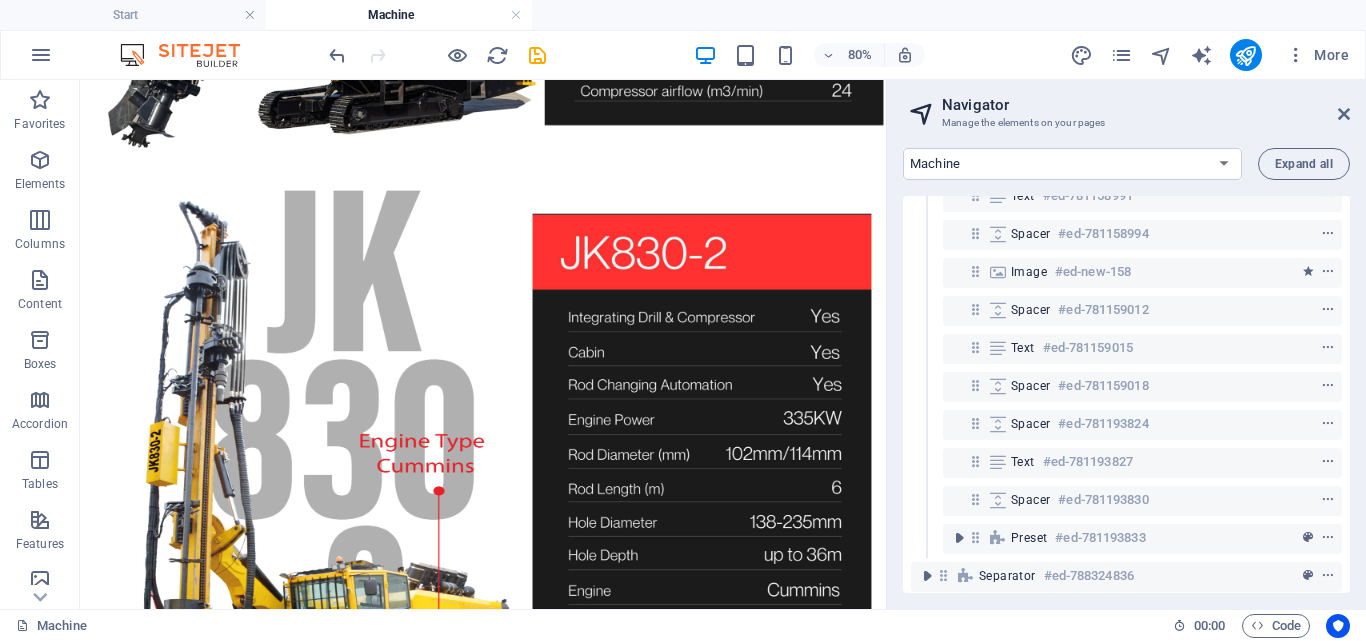 scroll, scrollTop: 5940, scrollLeft: 0, axis: vertical 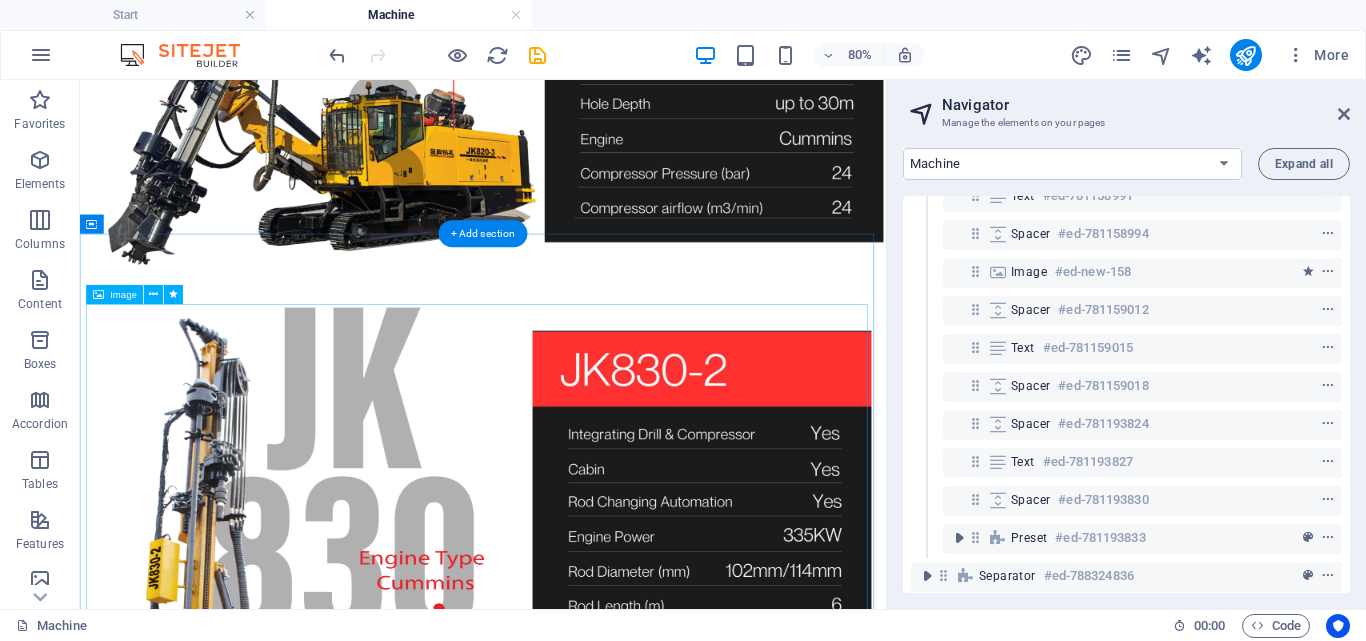 click at bounding box center (584, 1499) 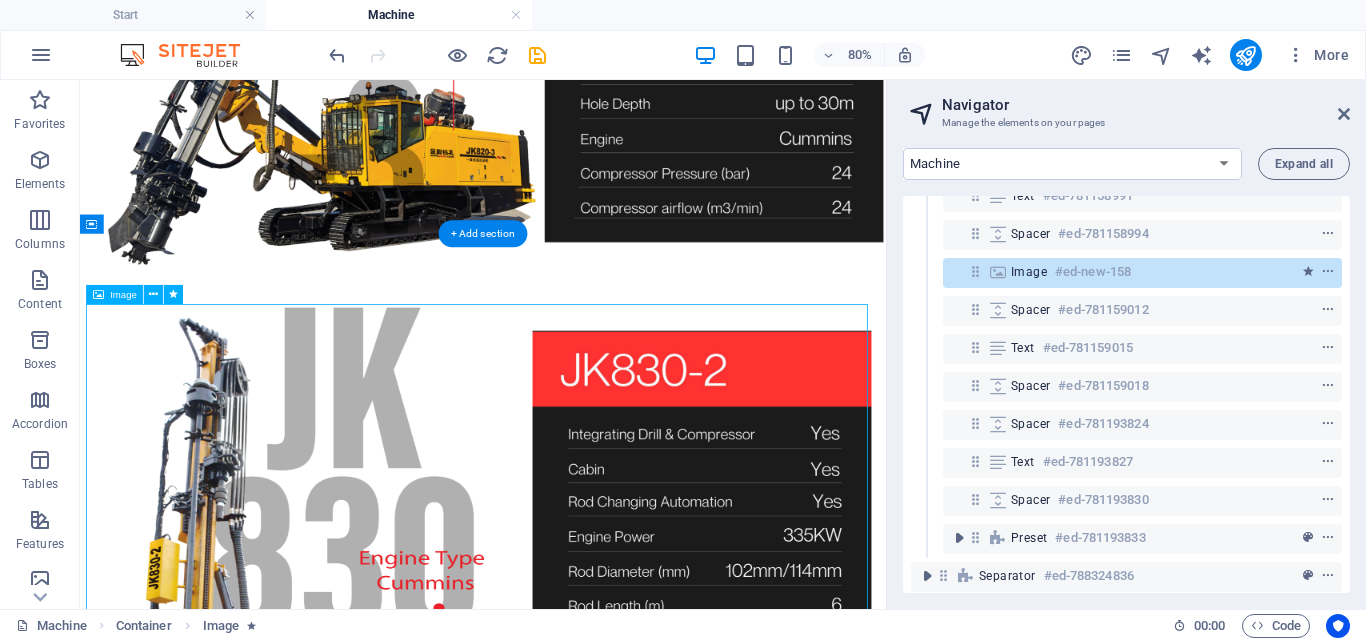 click at bounding box center (584, 1499) 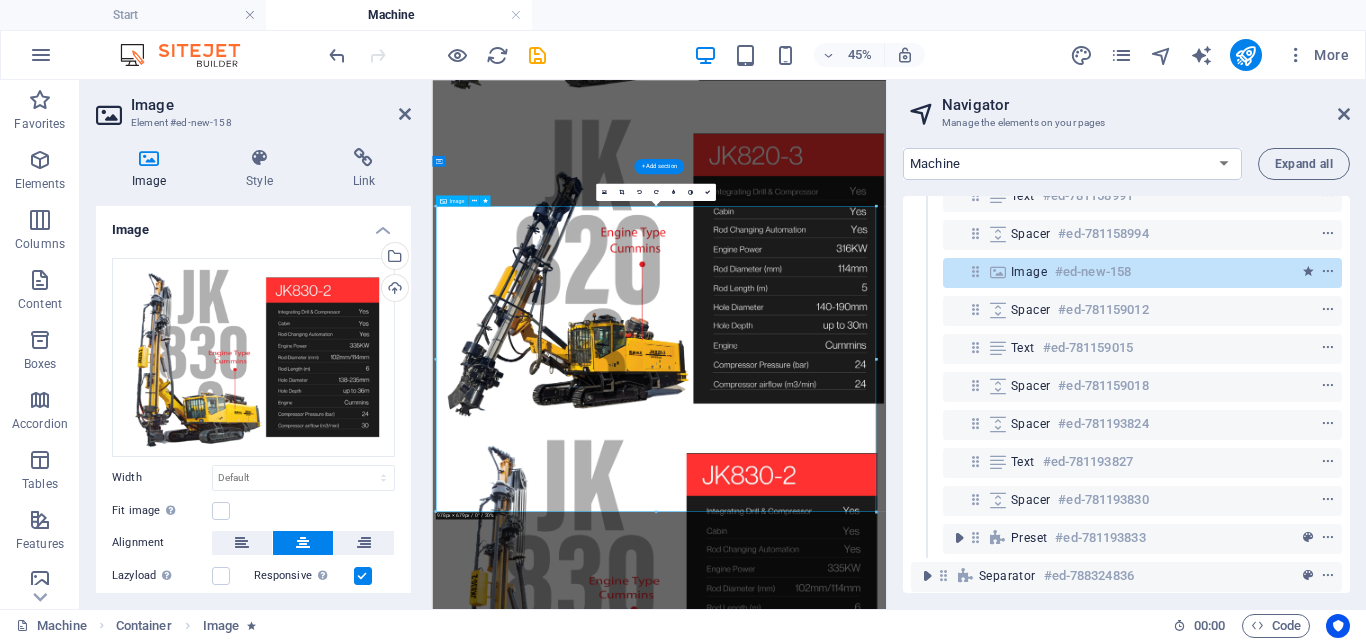 scroll, scrollTop: 6460, scrollLeft: 0, axis: vertical 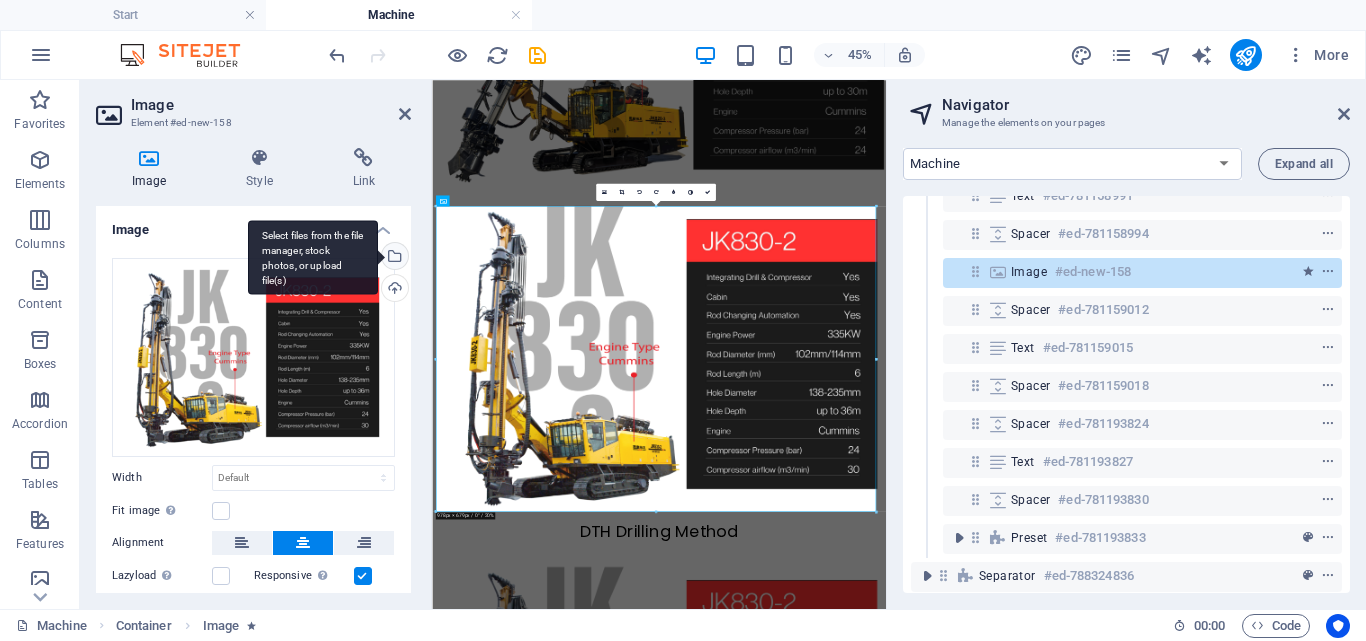 click on "Select files from the file manager, stock photos, or upload file(s)" at bounding box center [393, 258] 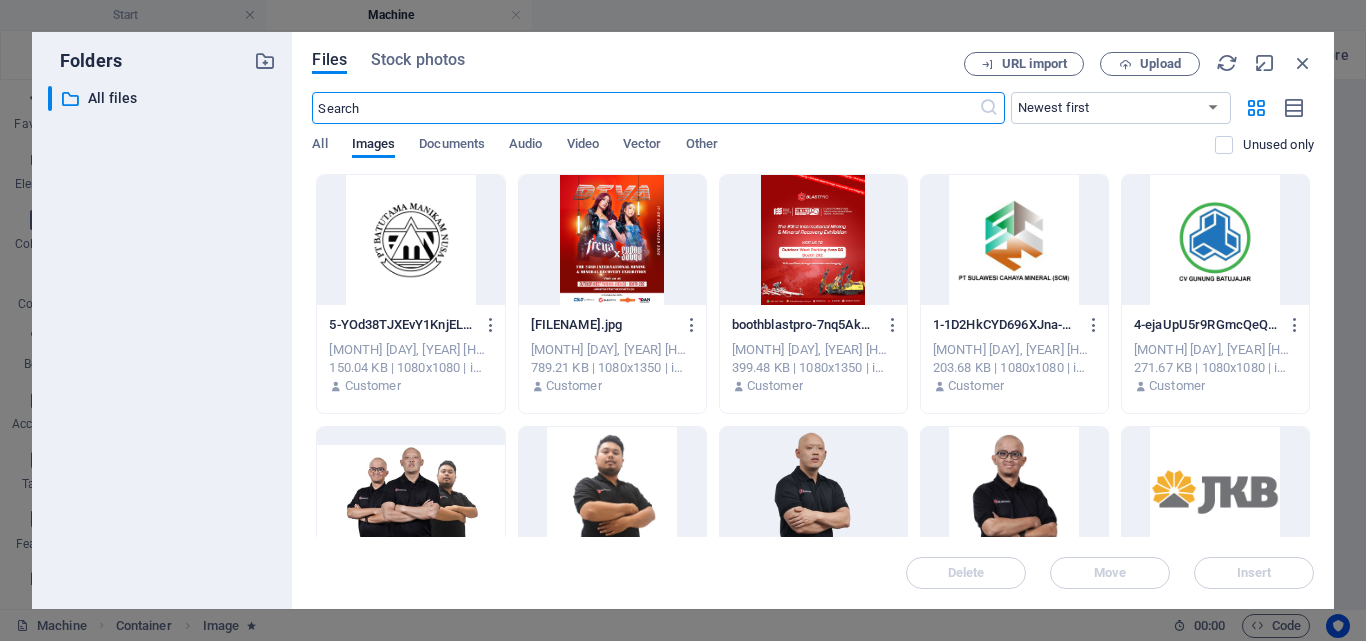 scroll, scrollTop: 1279, scrollLeft: 0, axis: vertical 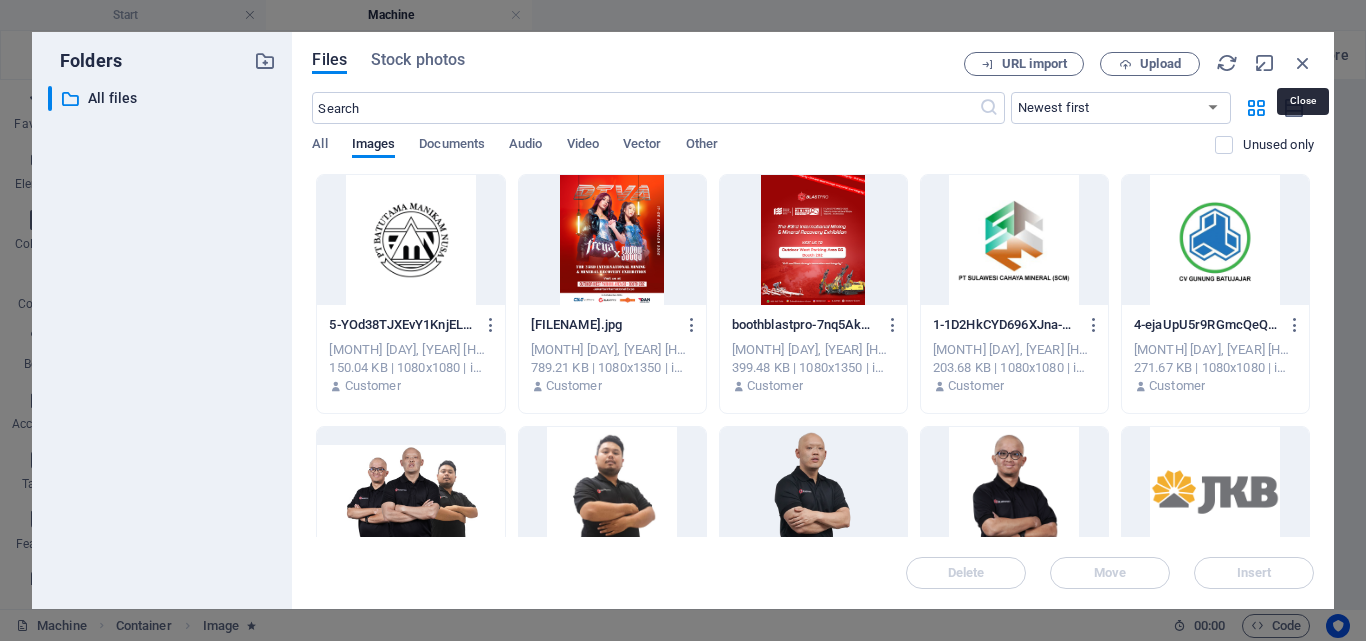 drag, startPoint x: 1303, startPoint y: 56, endPoint x: 976, endPoint y: 138, distance: 337.1246 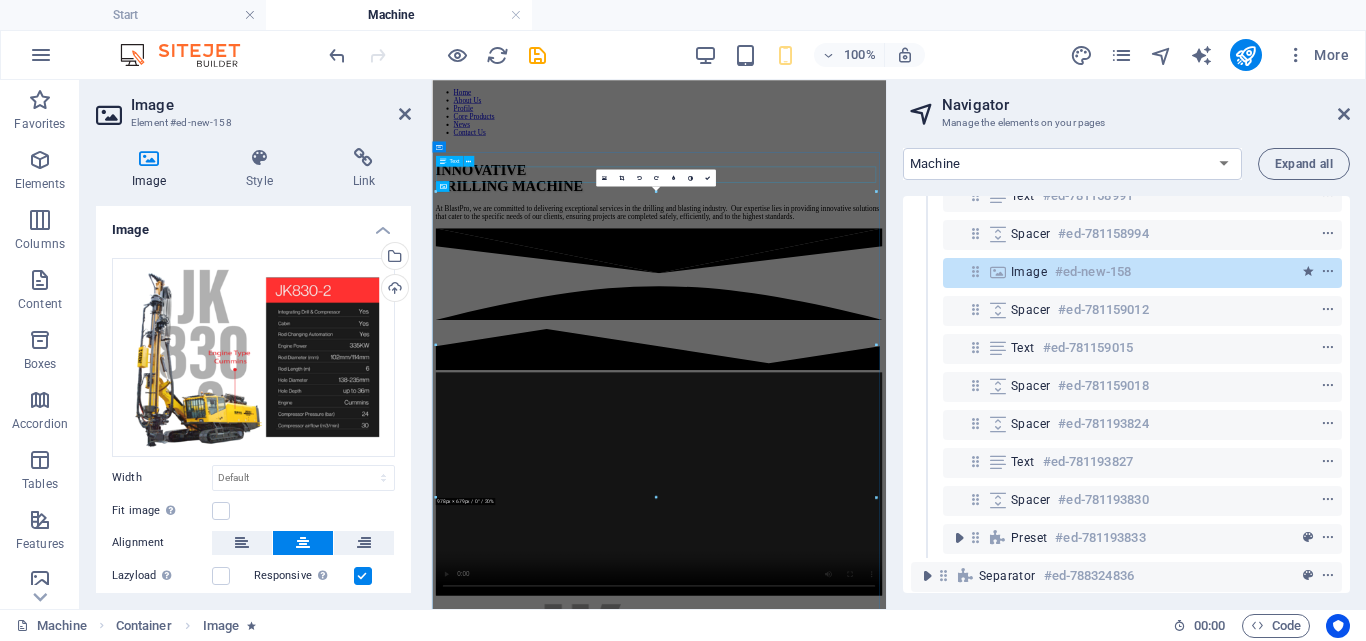 scroll, scrollTop: 6492, scrollLeft: 0, axis: vertical 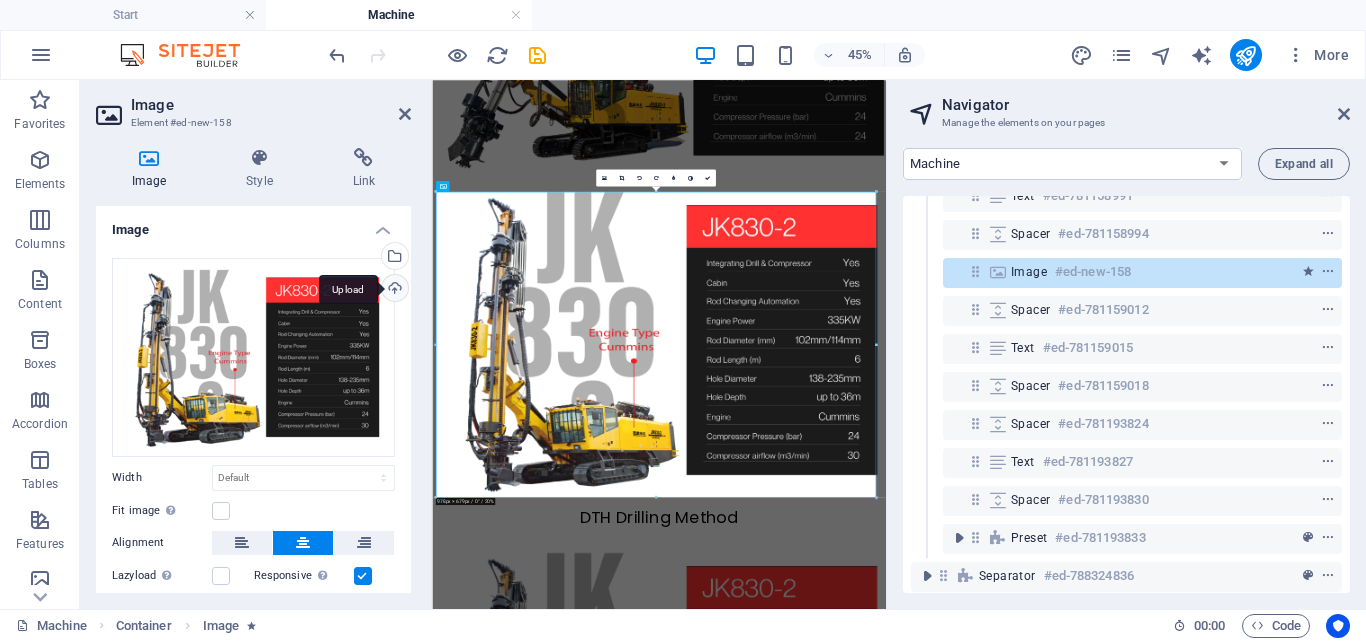 click on "Upload" at bounding box center [393, 290] 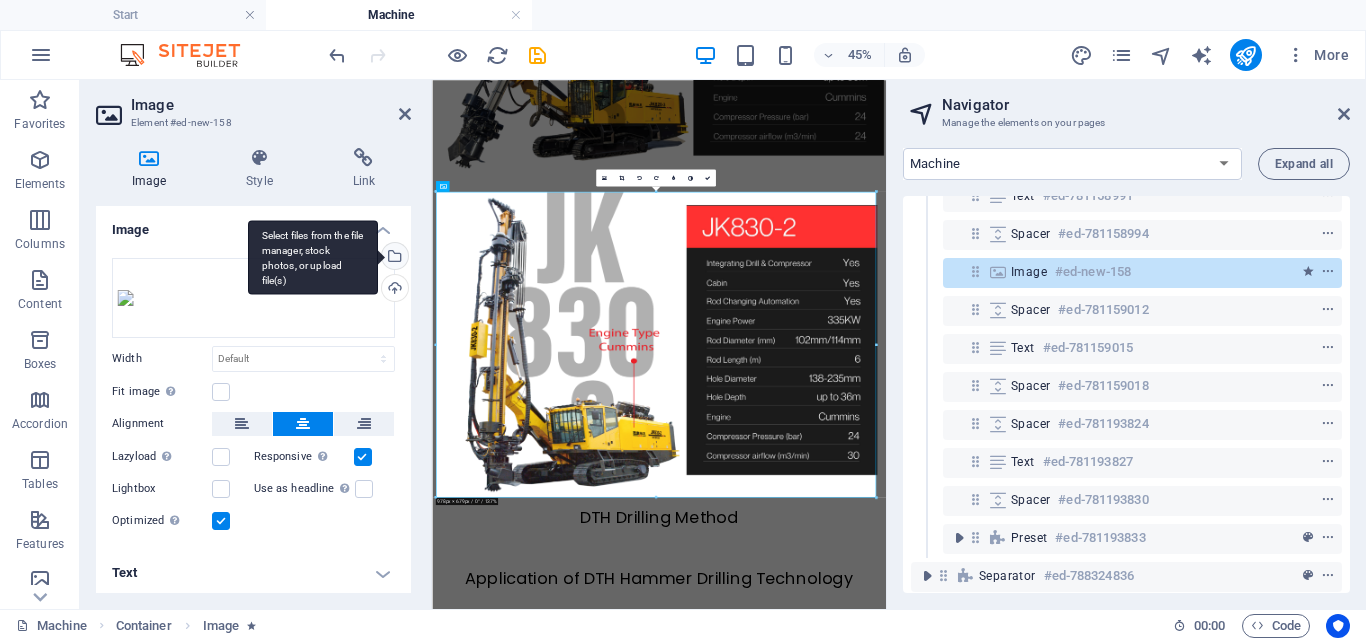 click on "Select files from the file manager, stock photos, or upload file(s)" at bounding box center (393, 258) 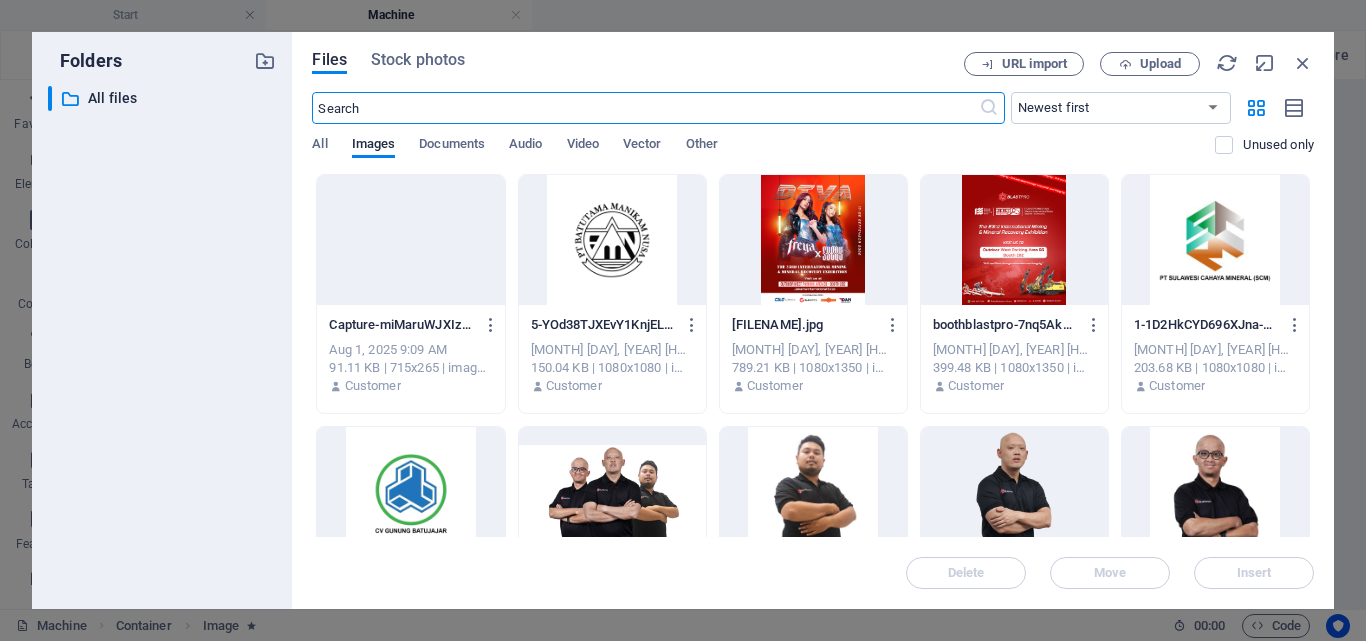 scroll, scrollTop: 1279, scrollLeft: 0, axis: vertical 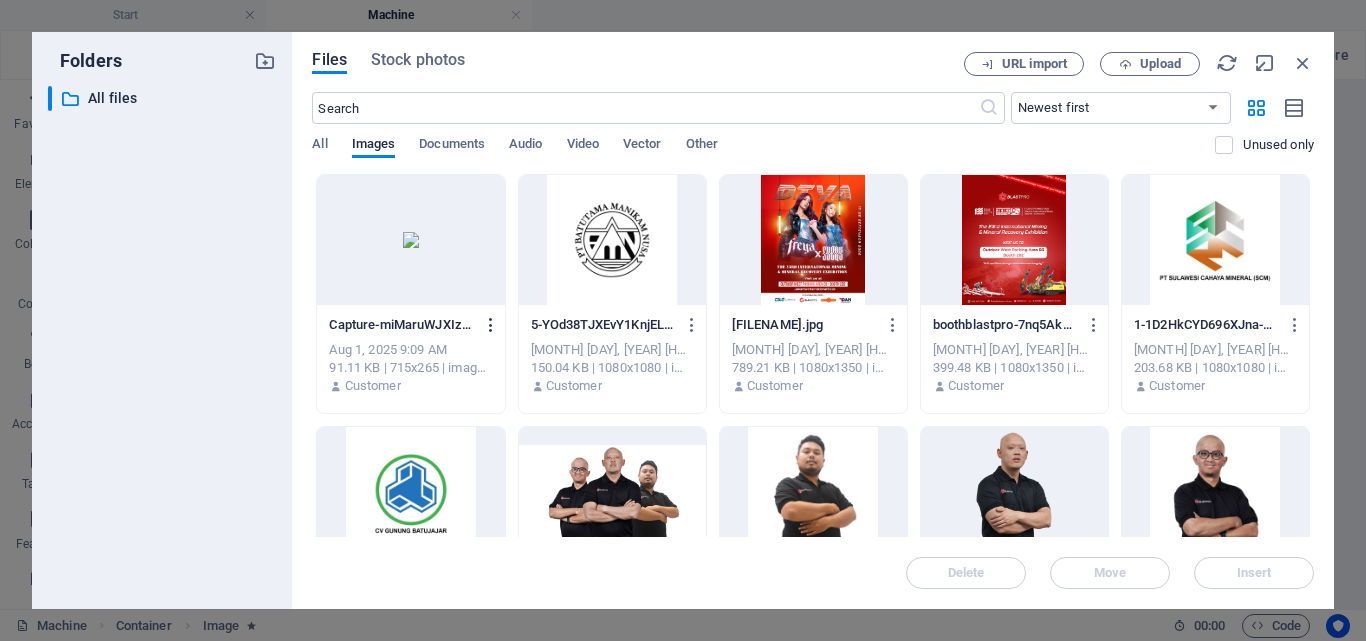 click at bounding box center (491, 325) 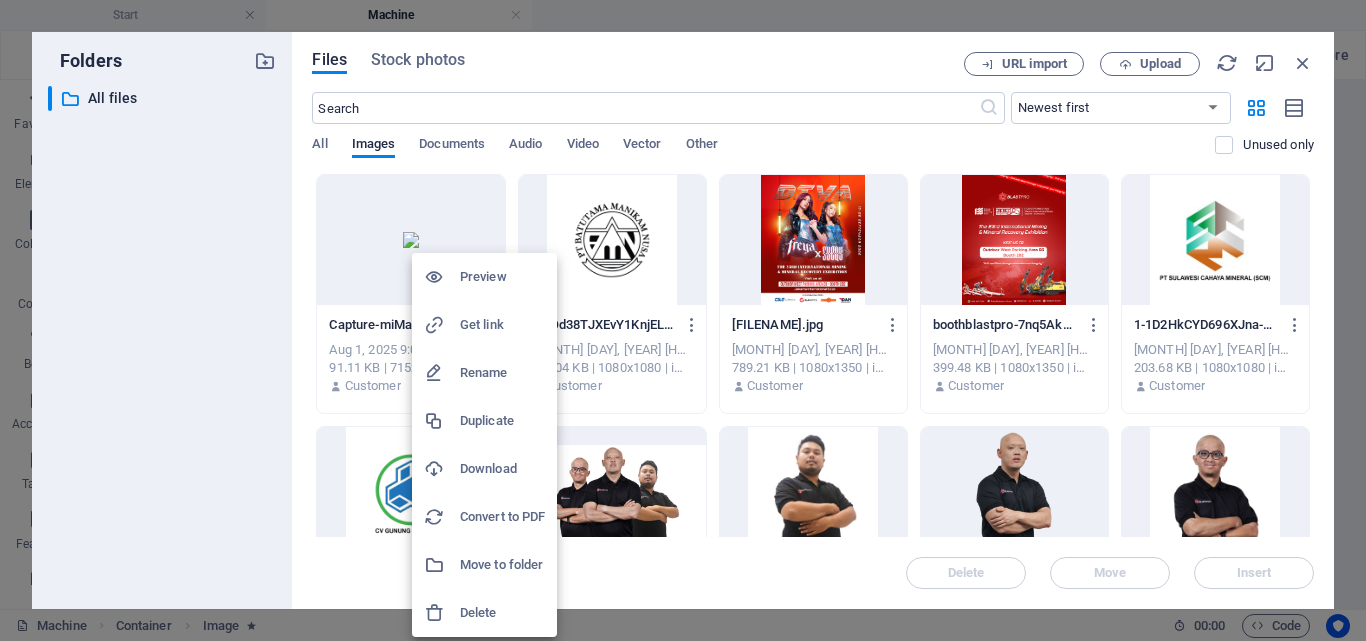 click on "Delete" at bounding box center (502, 613) 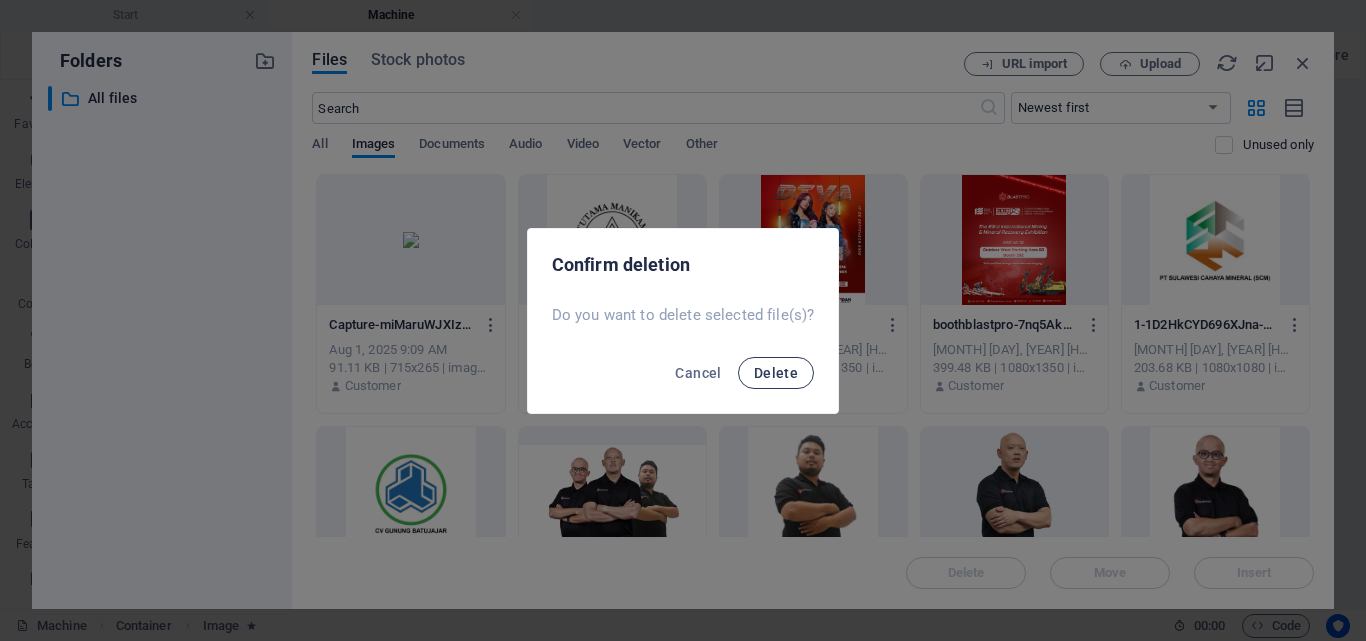 click on "Delete" at bounding box center [776, 373] 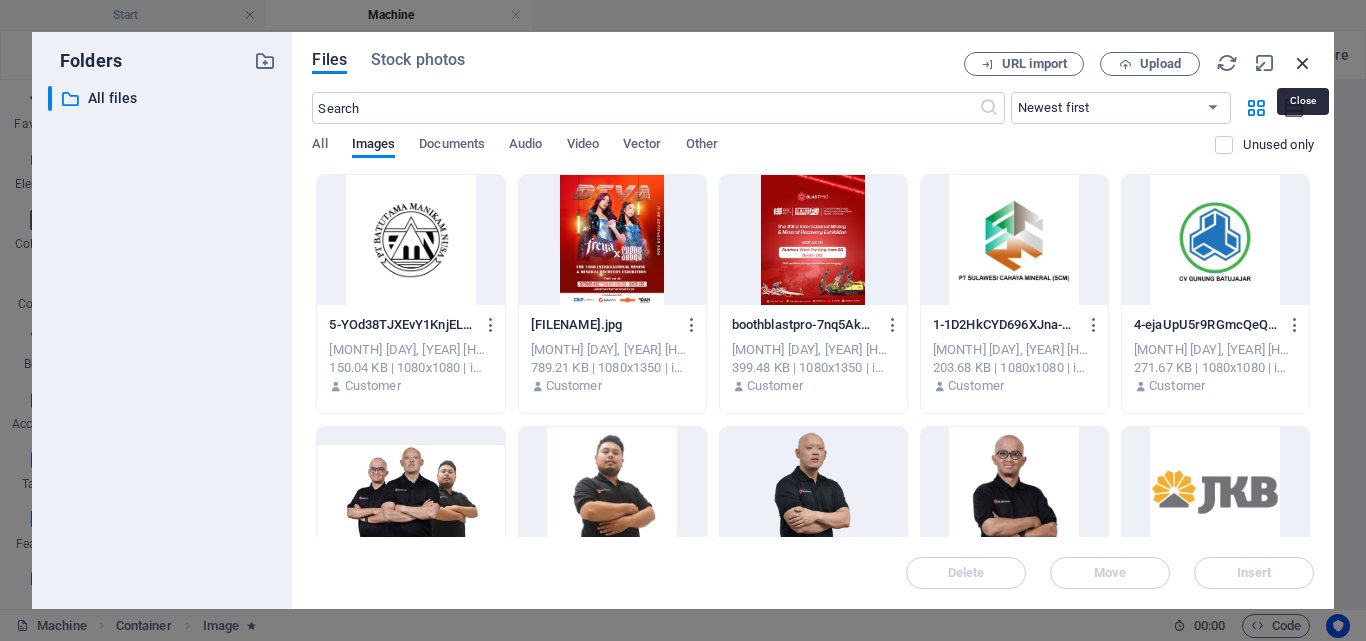 click at bounding box center [1303, 63] 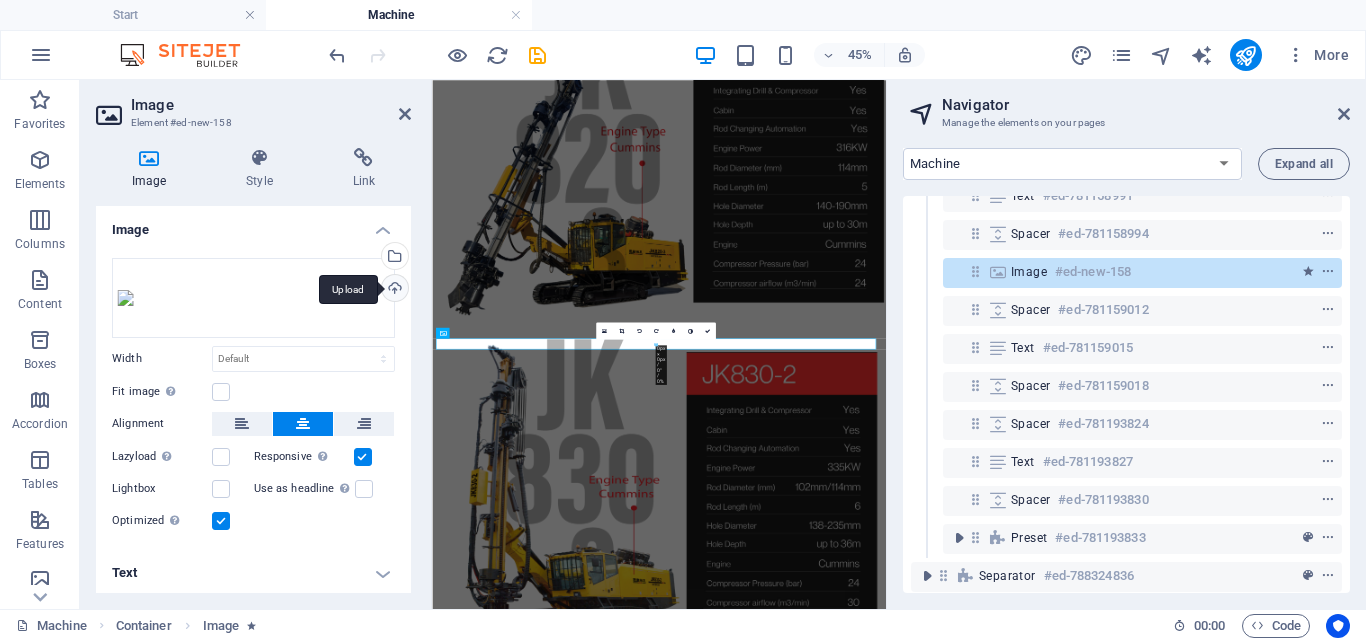 click on "Upload" at bounding box center (393, 290) 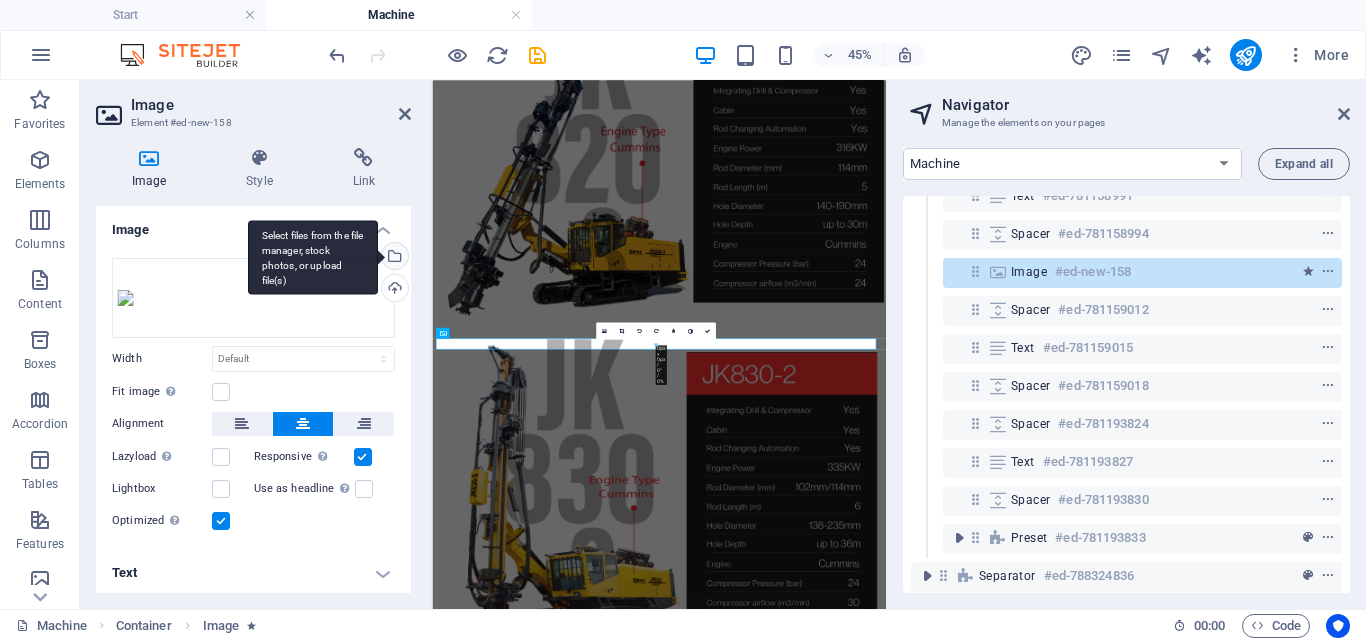 click on "Select files from the file manager, stock photos, or upload file(s)" at bounding box center [393, 258] 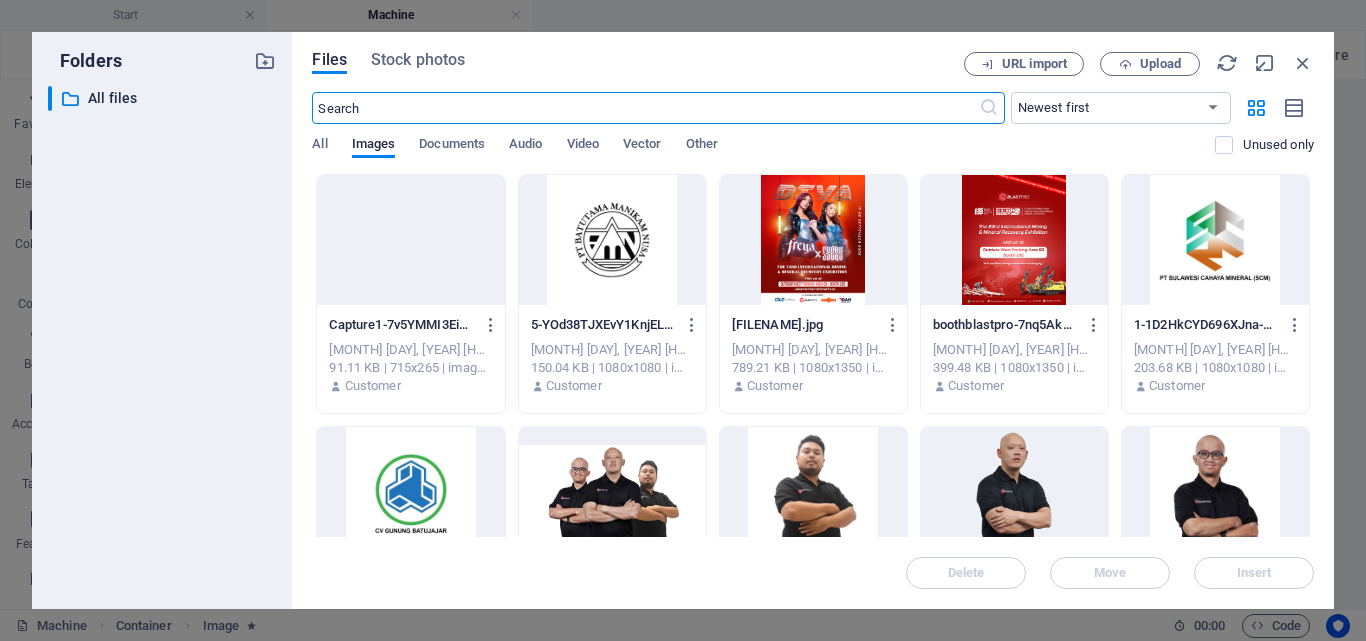 scroll, scrollTop: 1279, scrollLeft: 0, axis: vertical 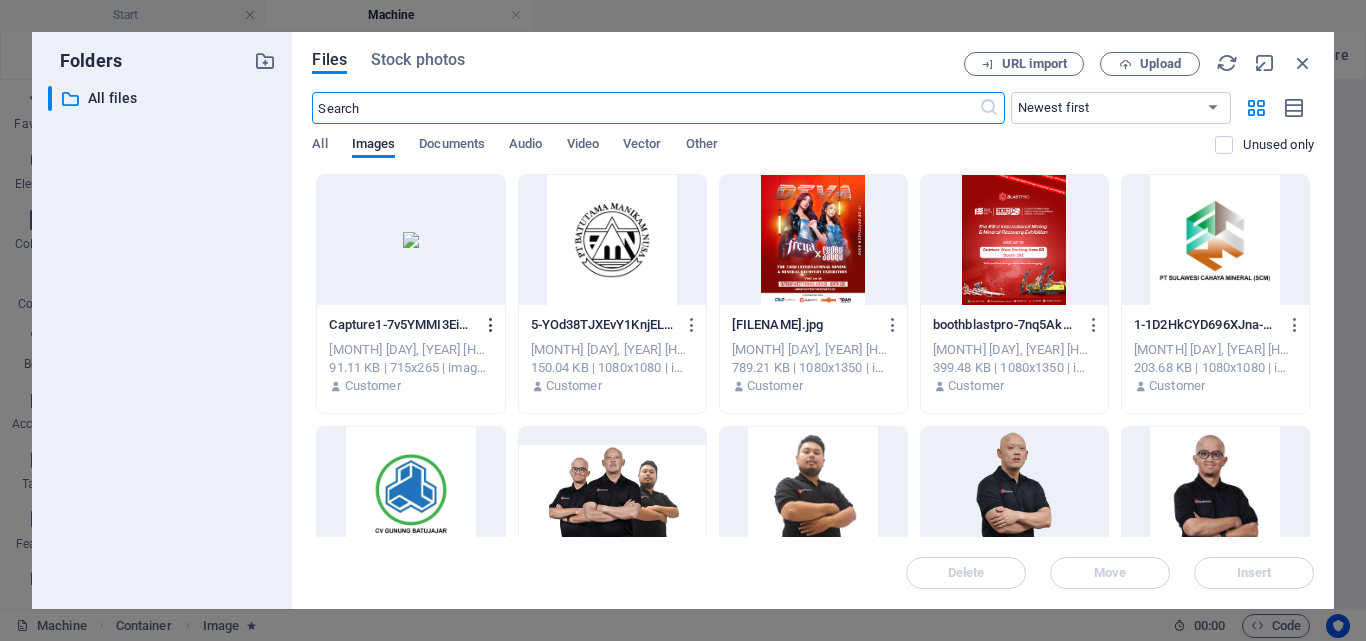 click at bounding box center (491, 325) 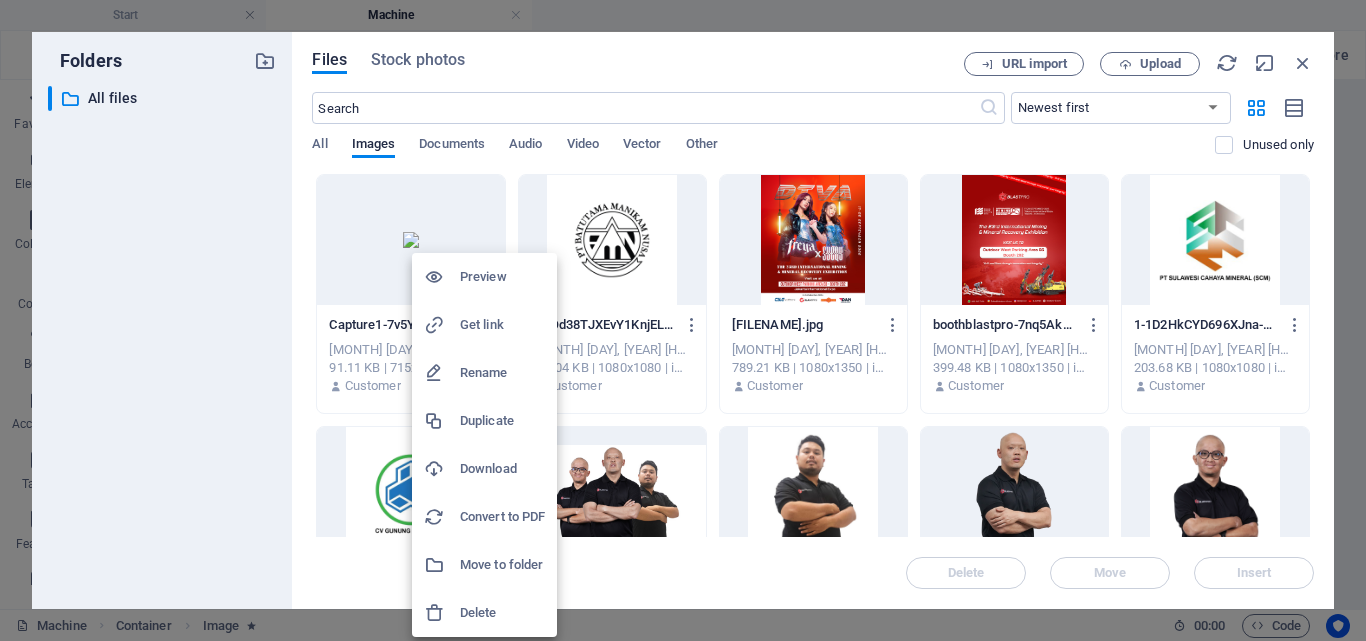 click on "Delete" at bounding box center [502, 613] 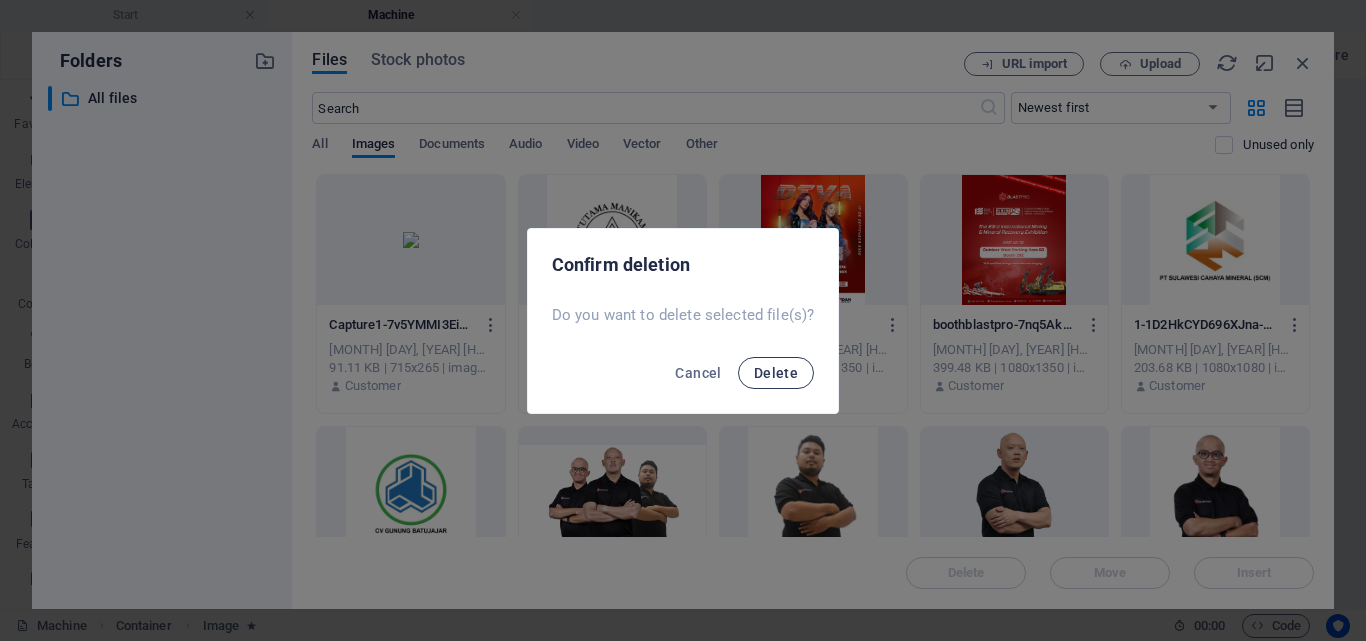 click on "Delete" at bounding box center [776, 373] 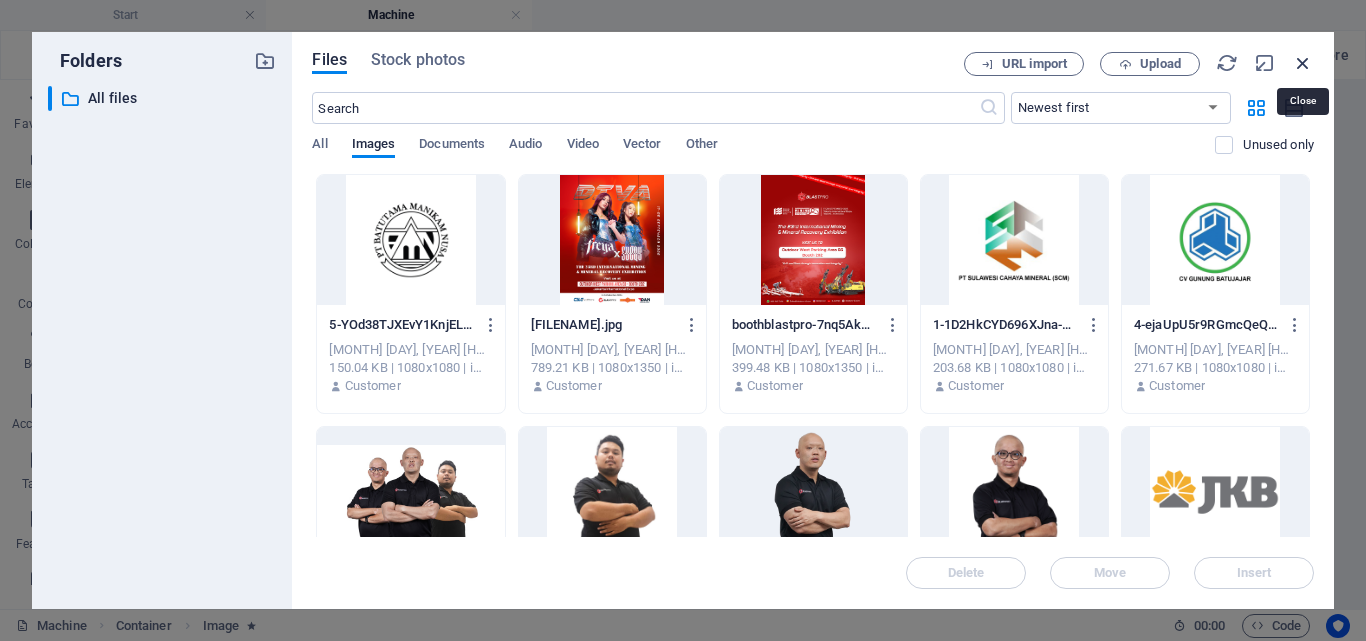 click at bounding box center [1303, 63] 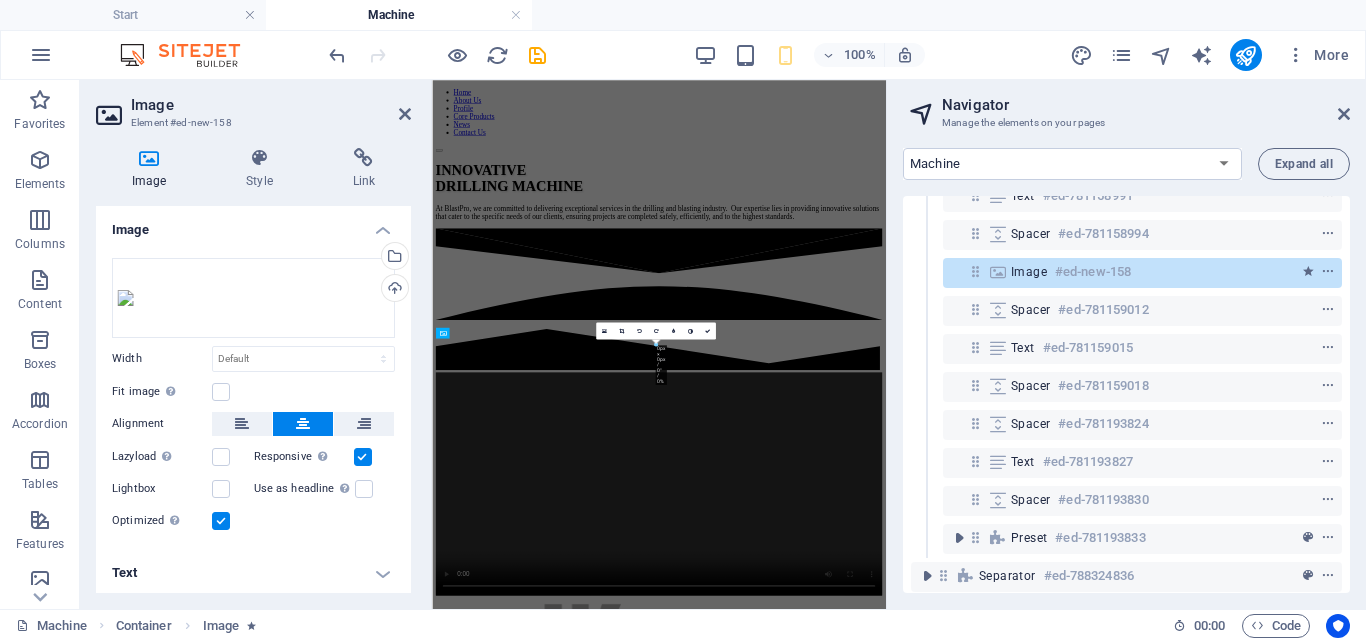 scroll, scrollTop: 6166, scrollLeft: 0, axis: vertical 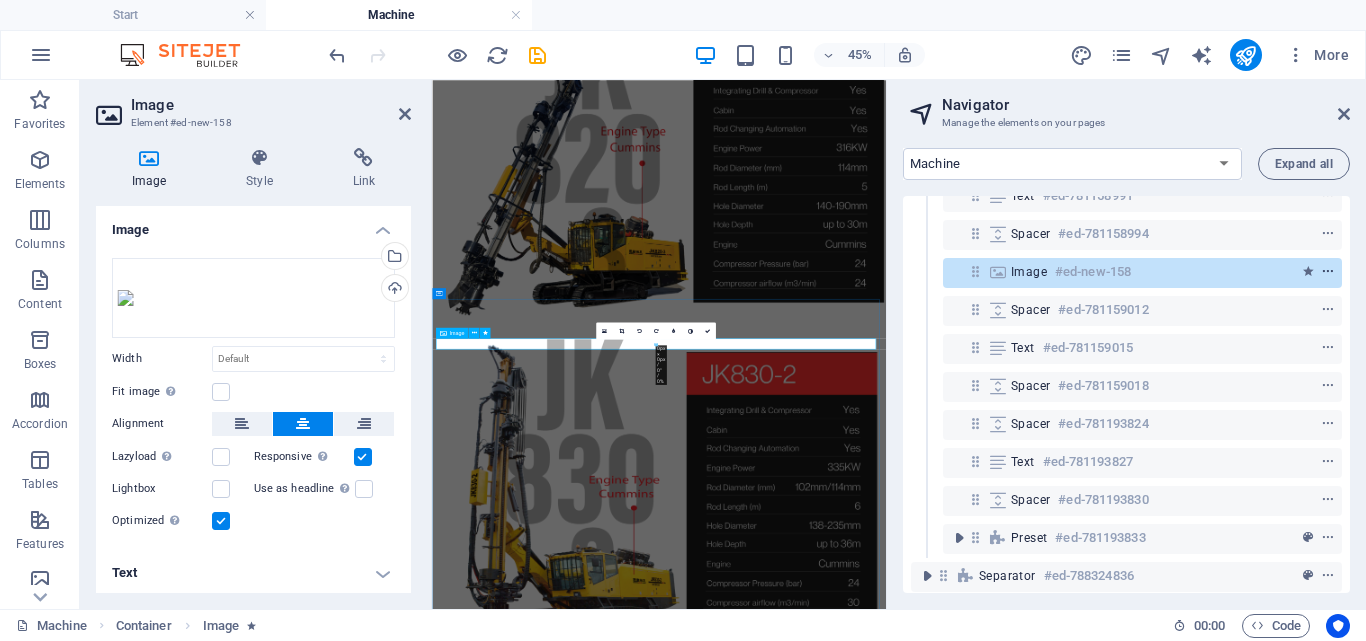 click at bounding box center (1328, 272) 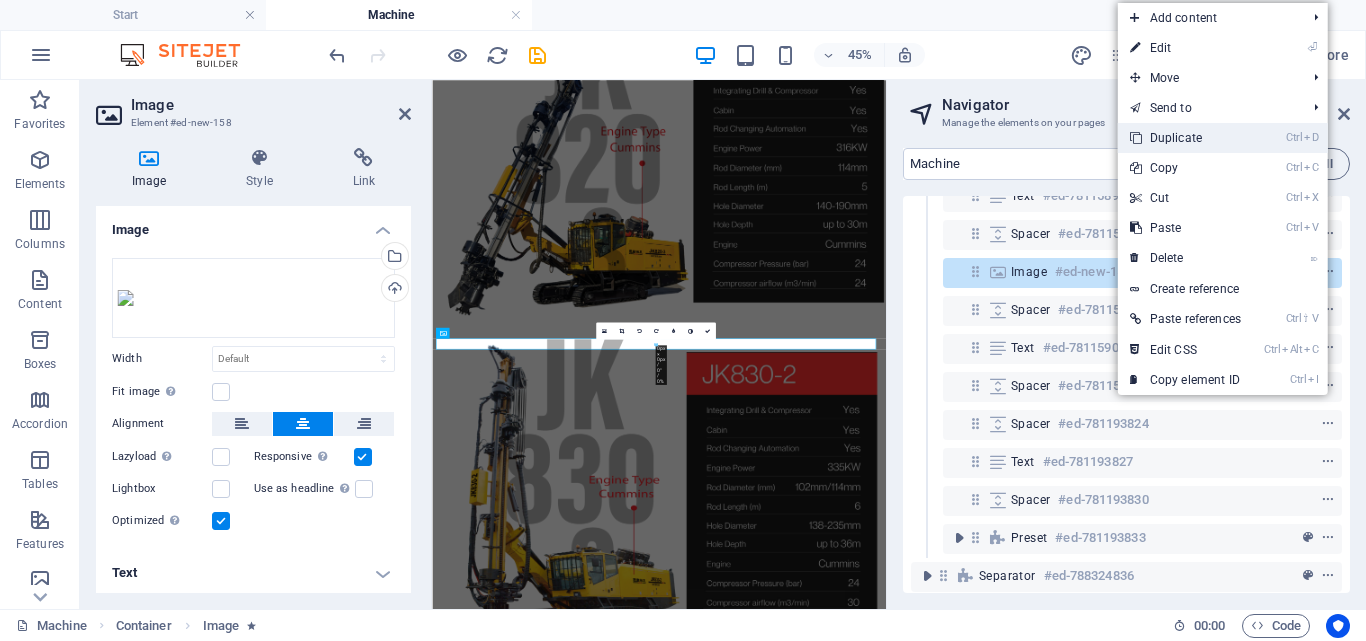 click on "Ctrl D  Duplicate" at bounding box center [1185, 138] 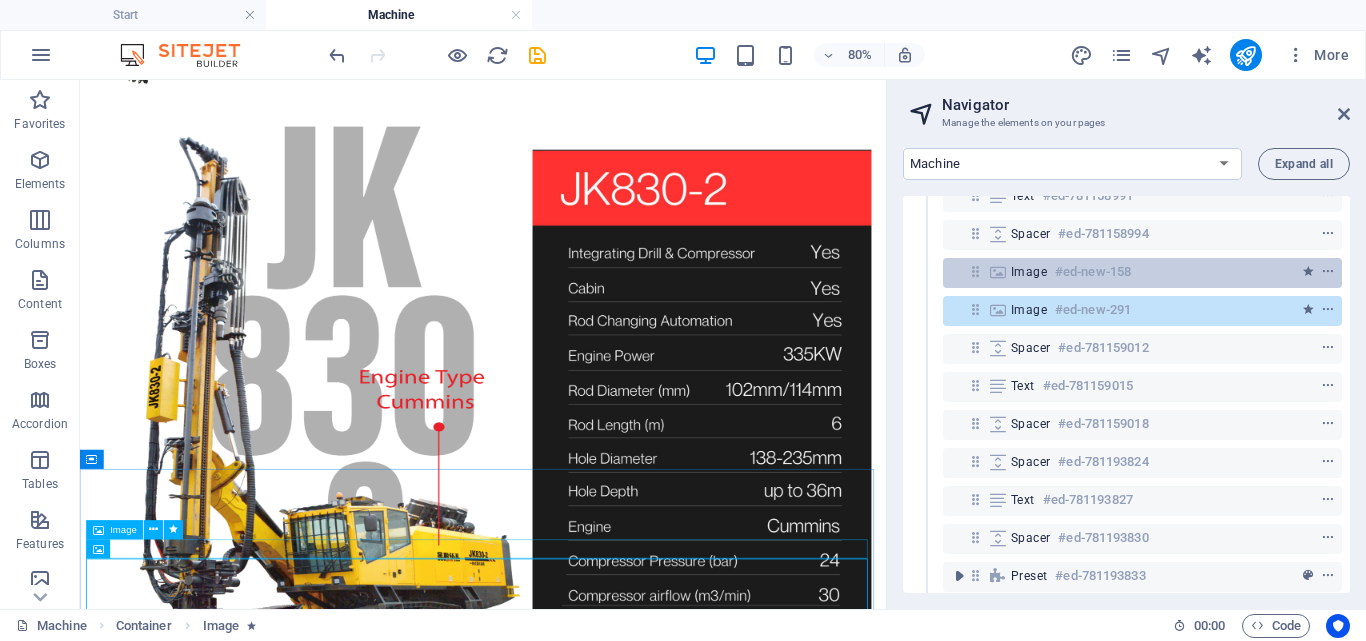 scroll, scrollTop: 5646, scrollLeft: 0, axis: vertical 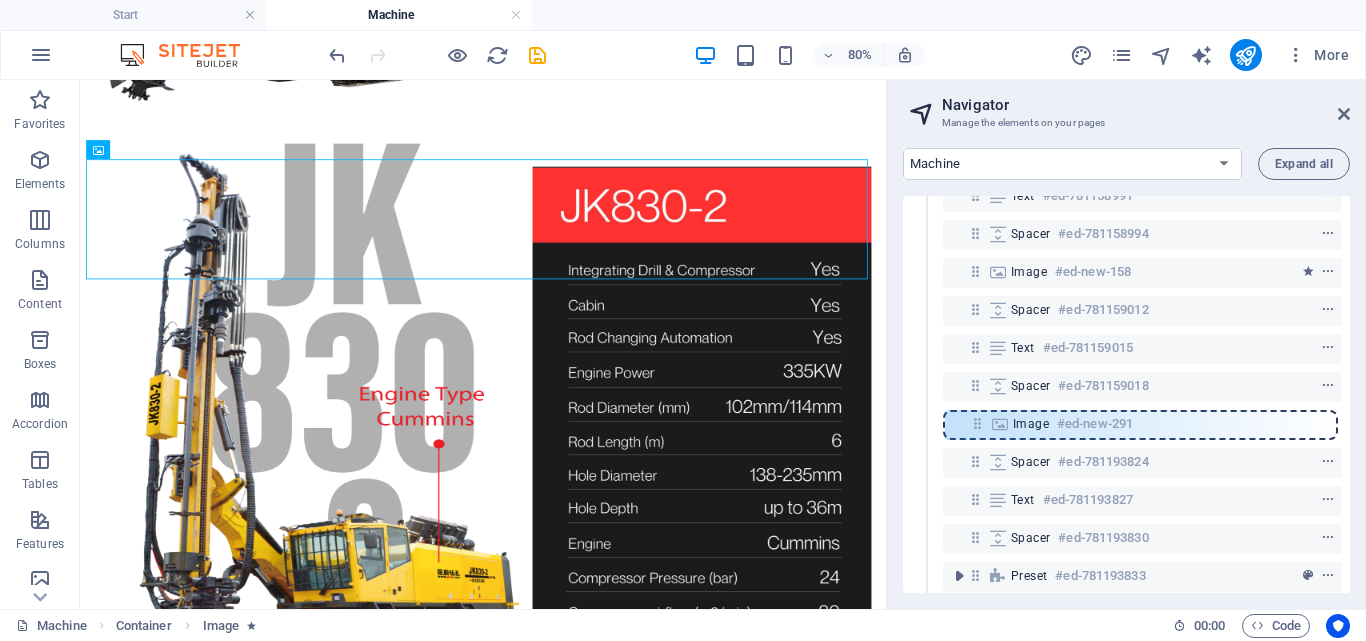 drag, startPoint x: 981, startPoint y: 314, endPoint x: 981, endPoint y: 434, distance: 120 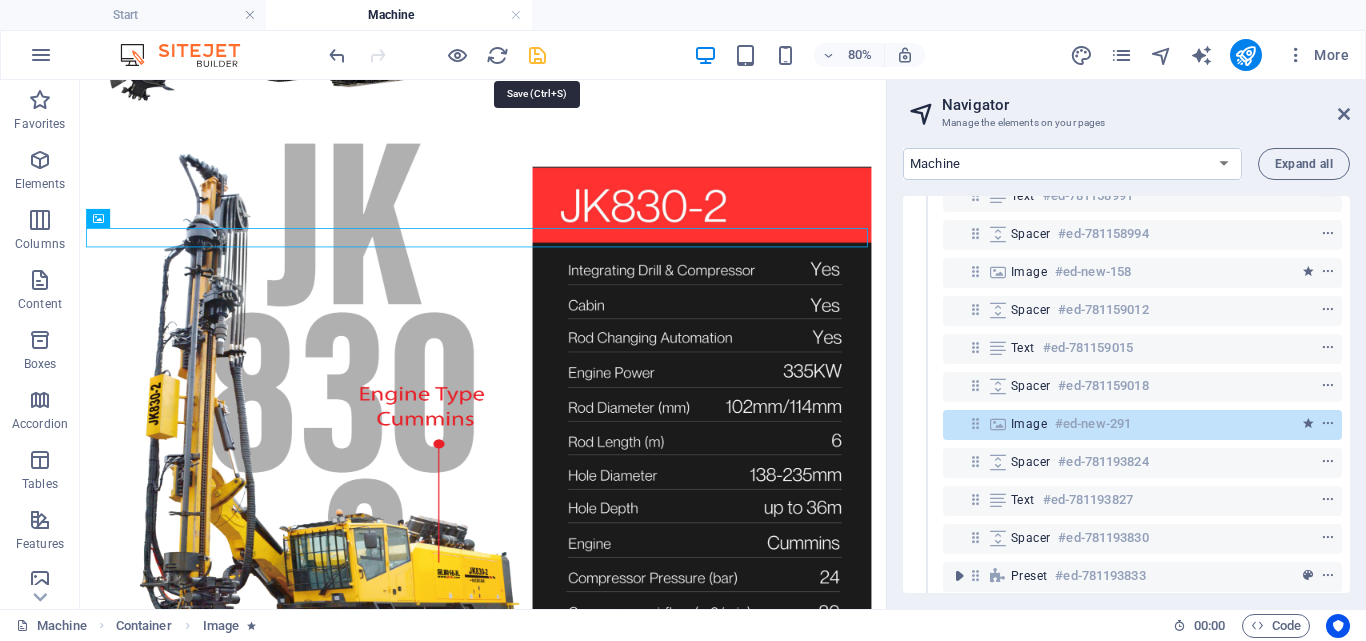 click at bounding box center [537, 55] 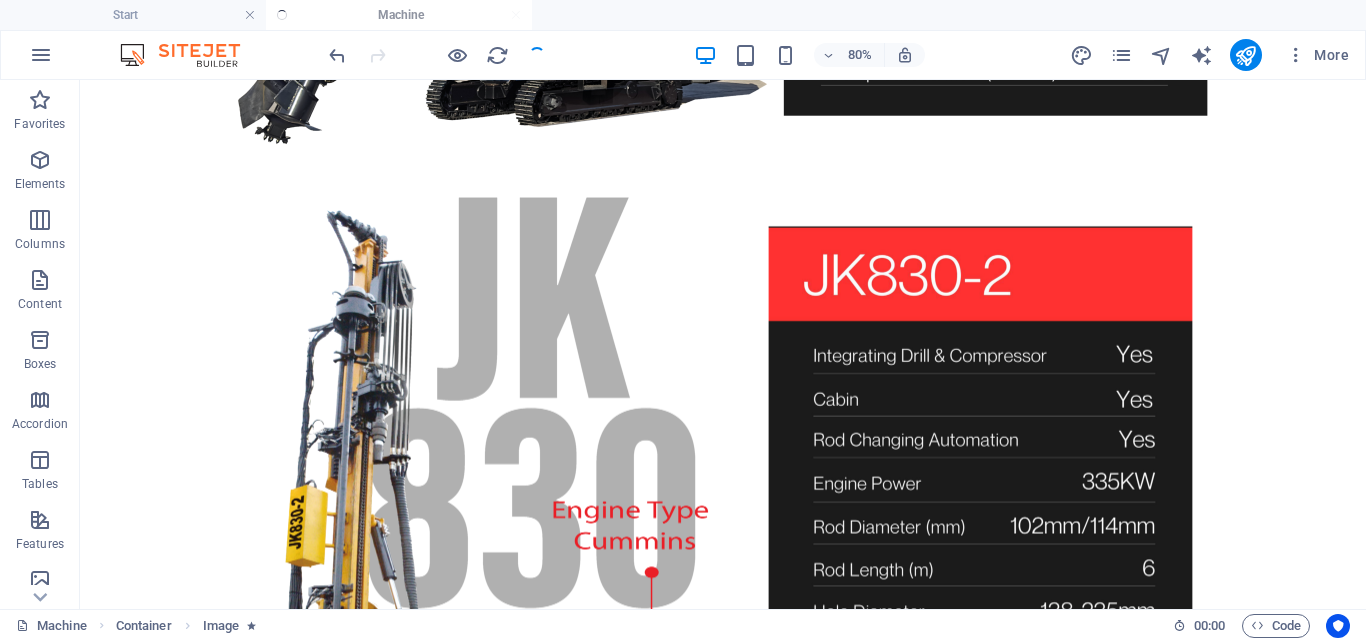 scroll, scrollTop: 6313, scrollLeft: 0, axis: vertical 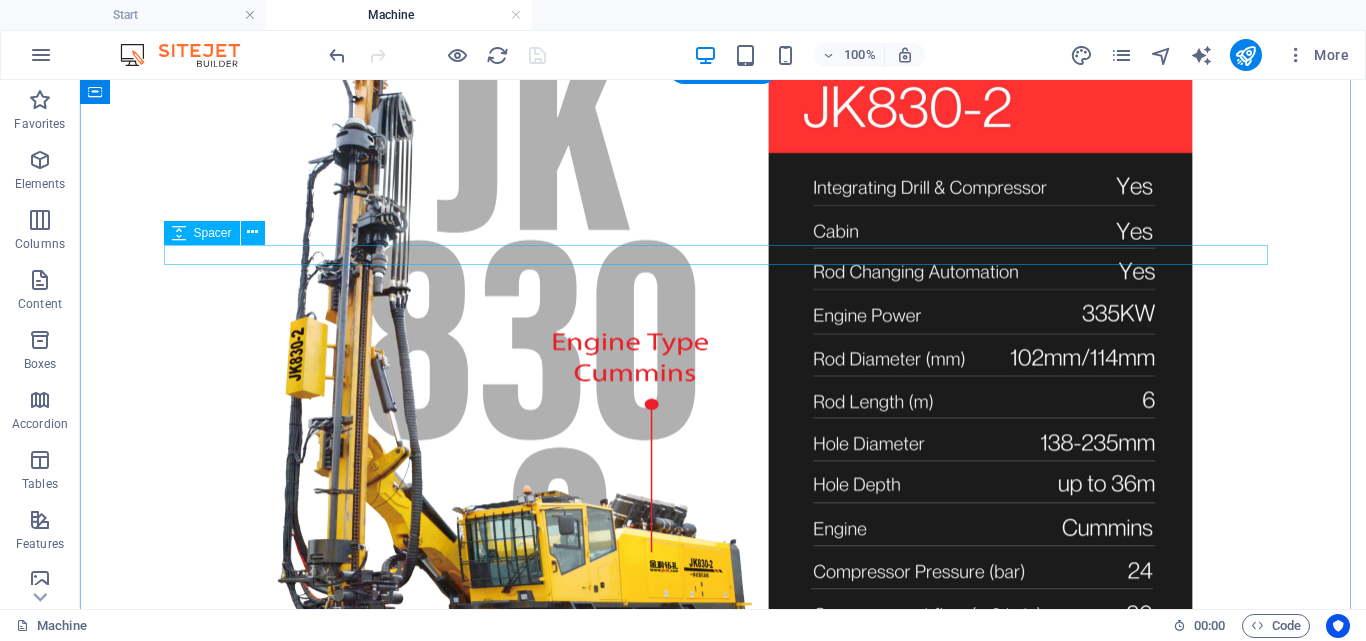 click at bounding box center (723, 932) 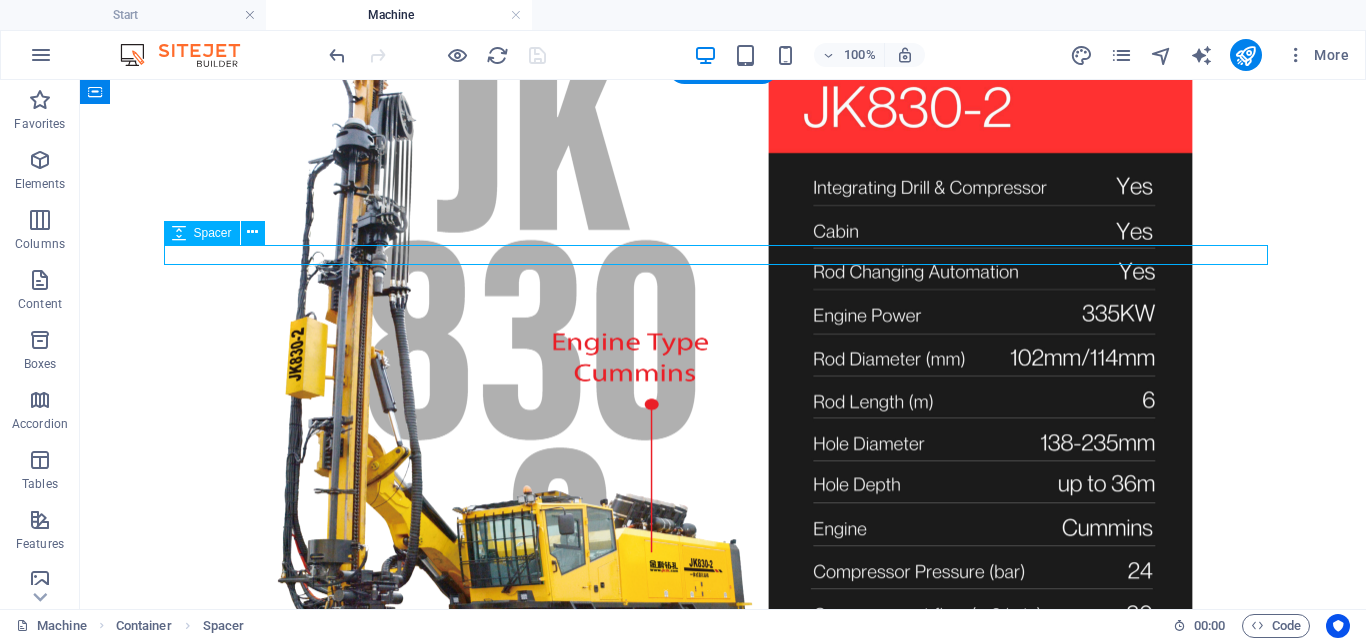 click at bounding box center (723, 932) 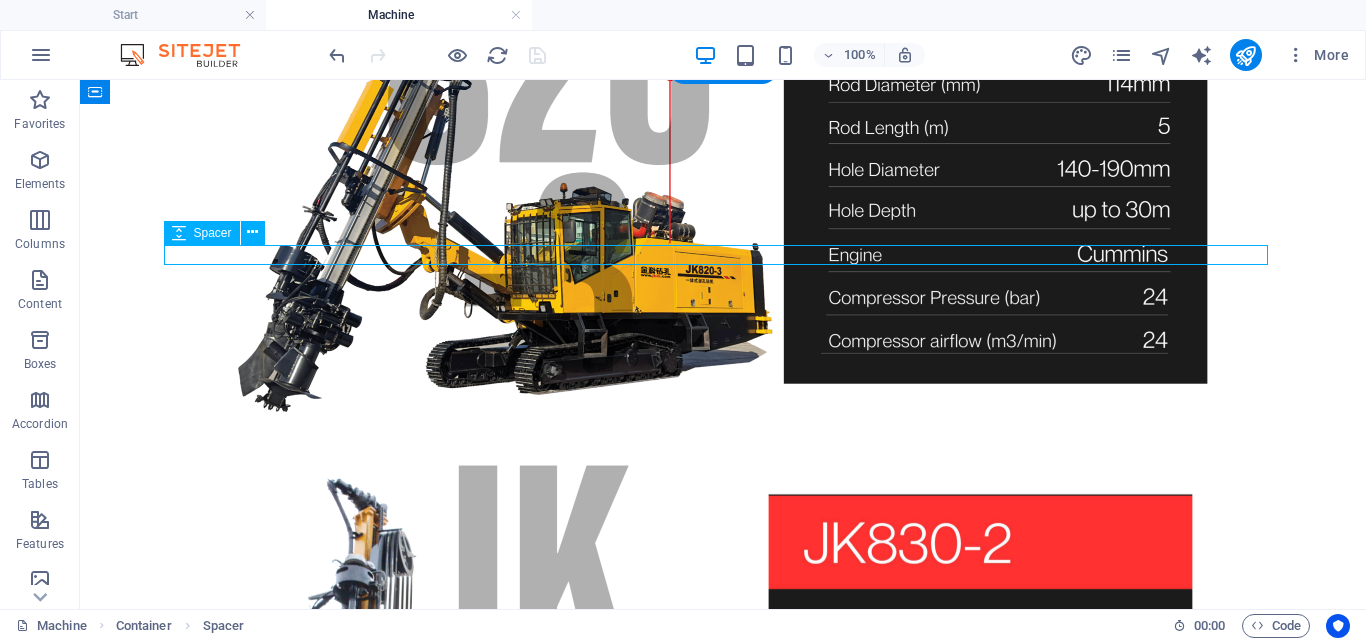 select on "px" 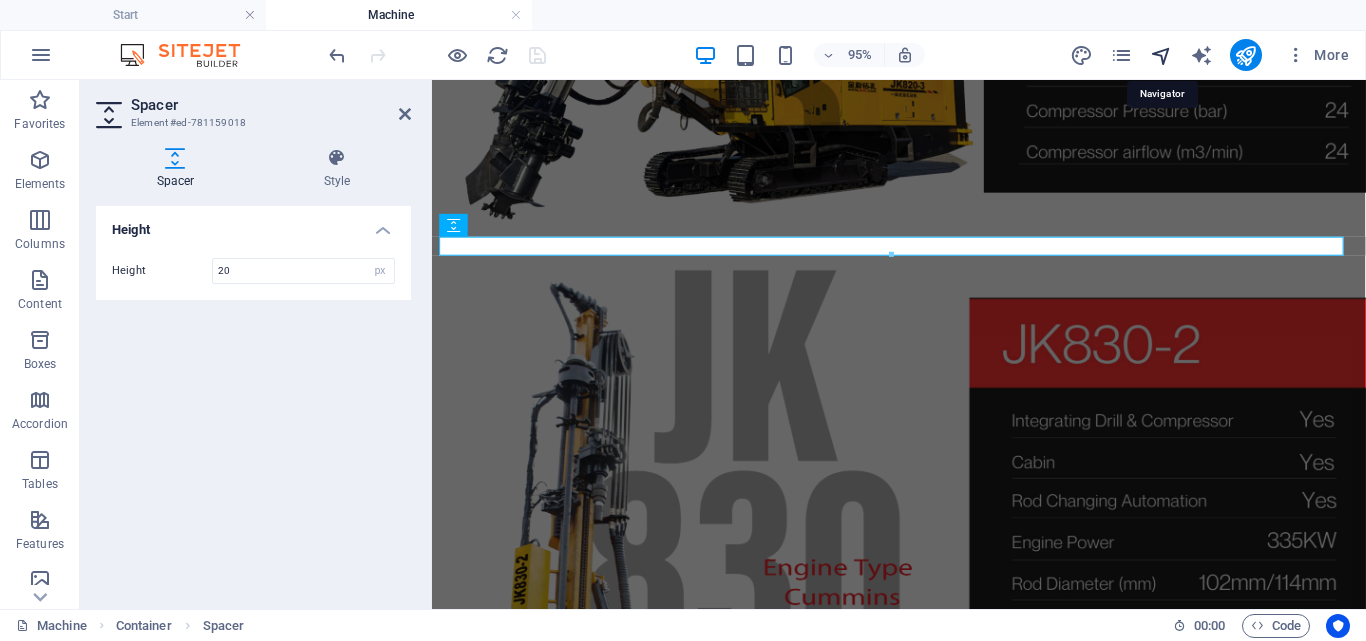 click at bounding box center [1161, 55] 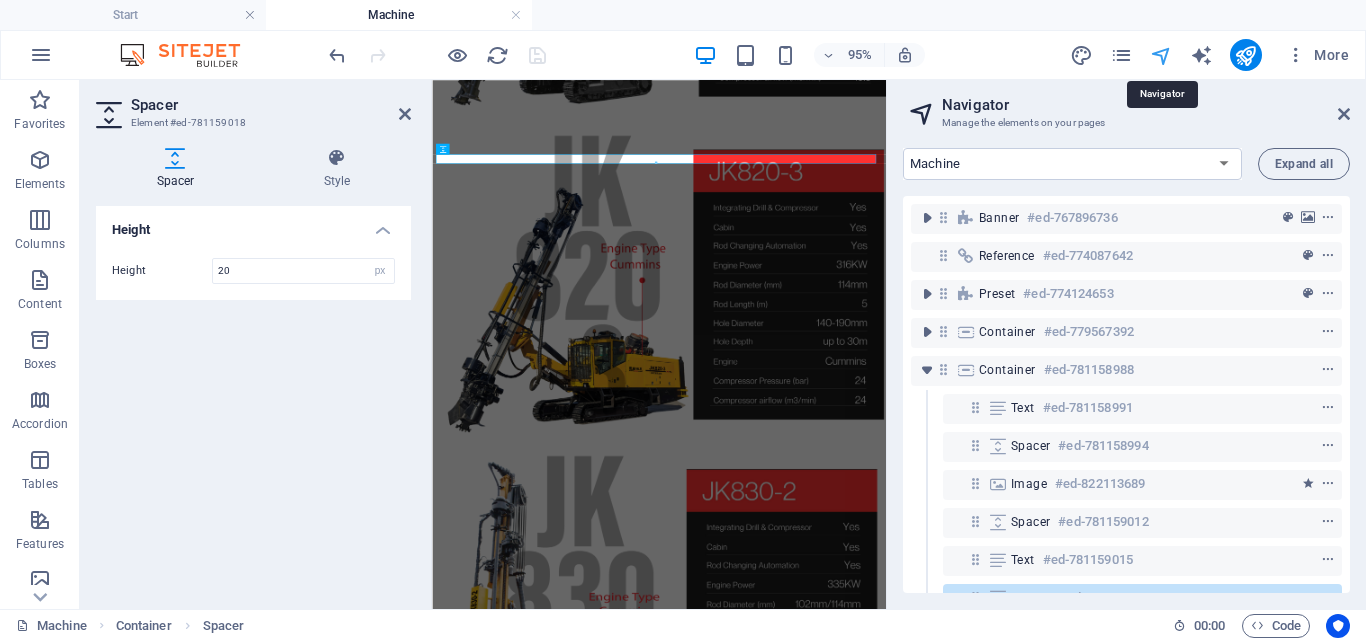 scroll, scrollTop: 6665, scrollLeft: 0, axis: vertical 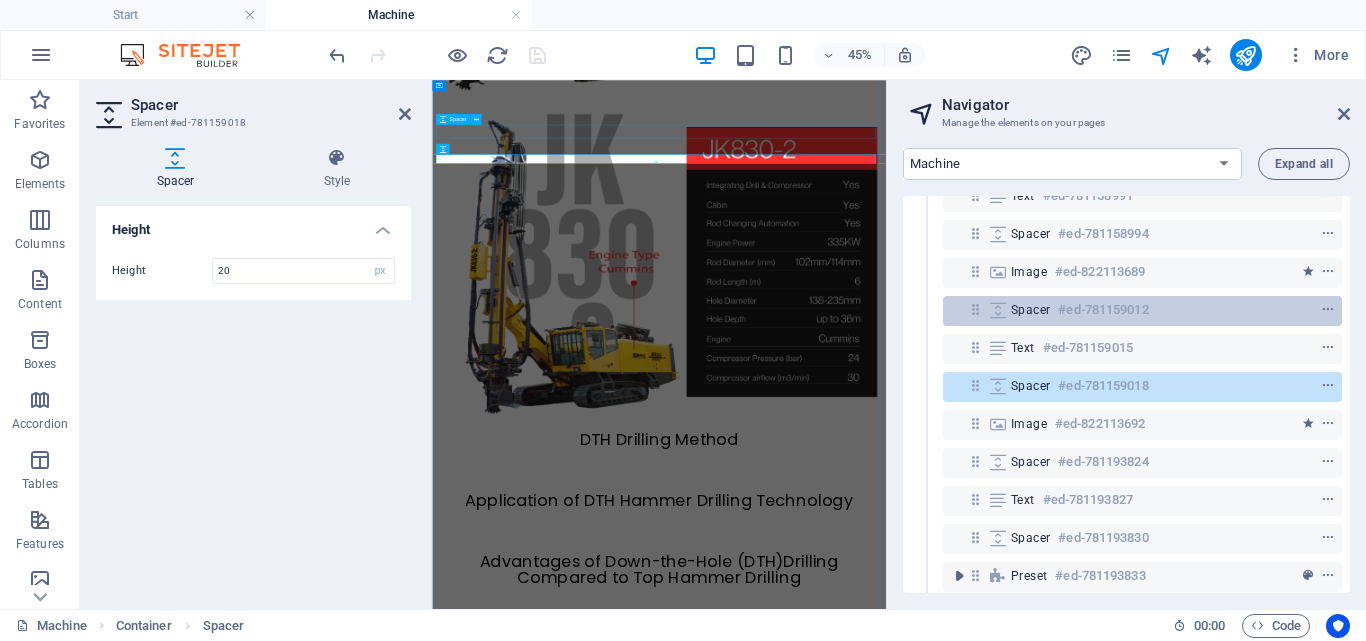 click on "Spacer #ed-781159012" at bounding box center [1142, 311] 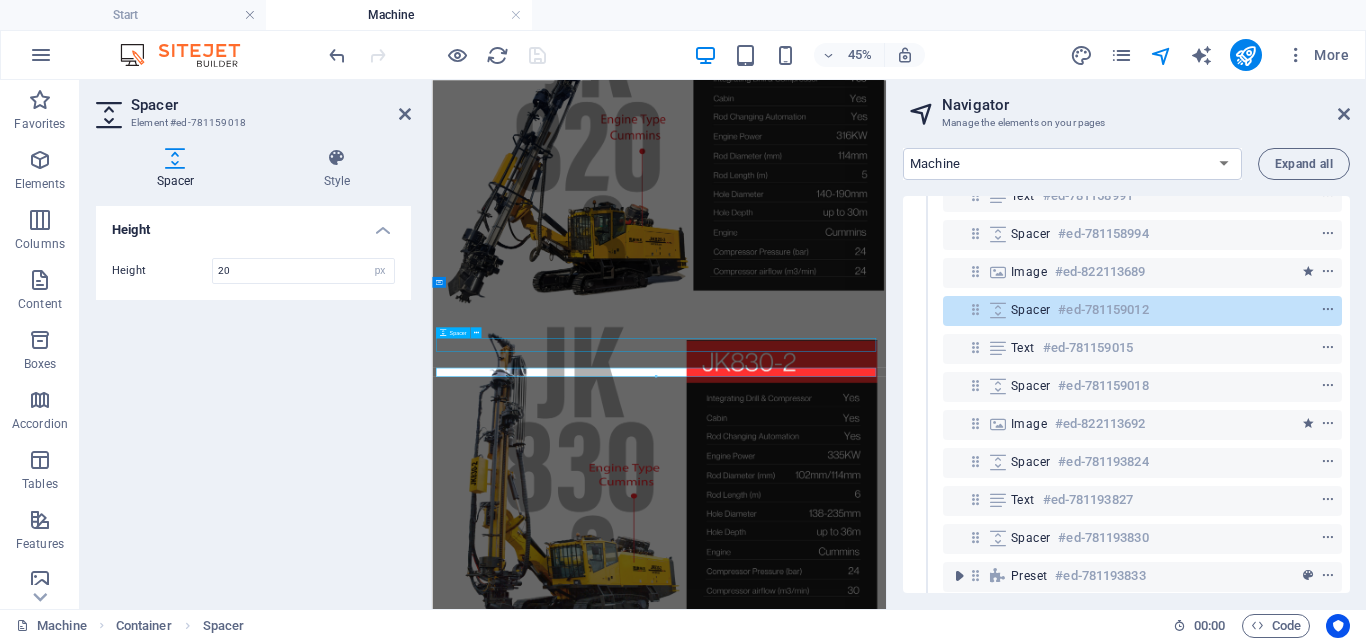 scroll, scrollTop: 5671, scrollLeft: 0, axis: vertical 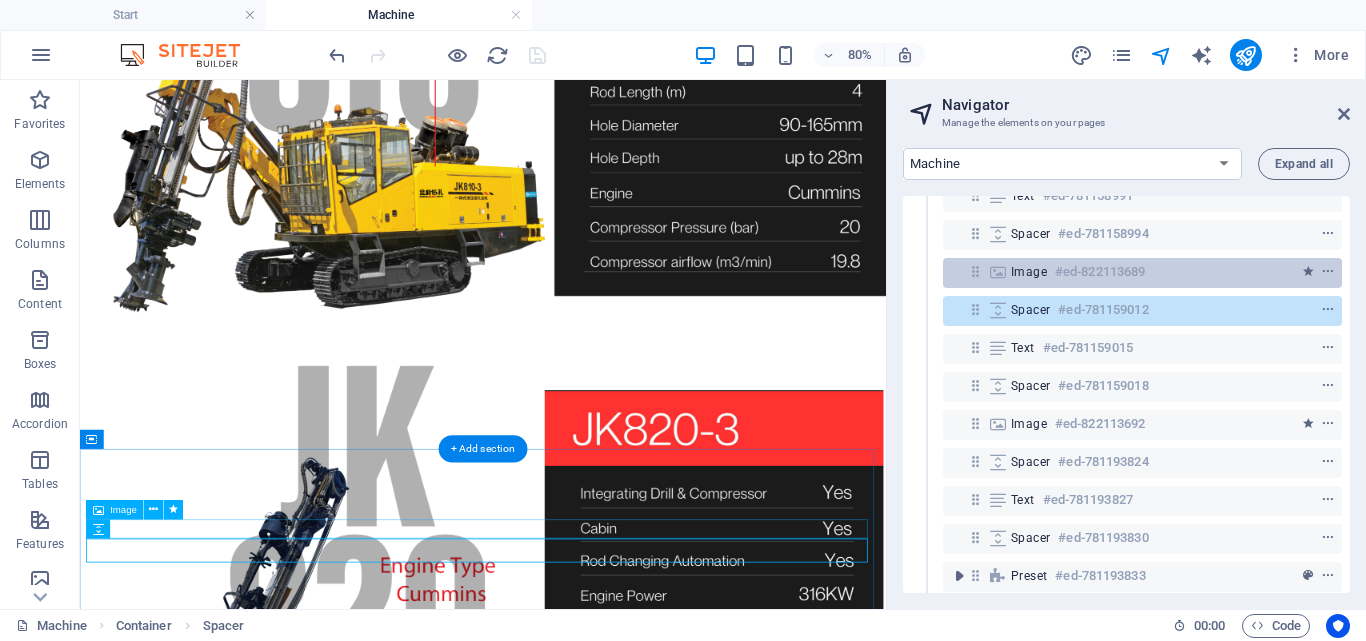 click on "#ed-822113689" at bounding box center [1100, 272] 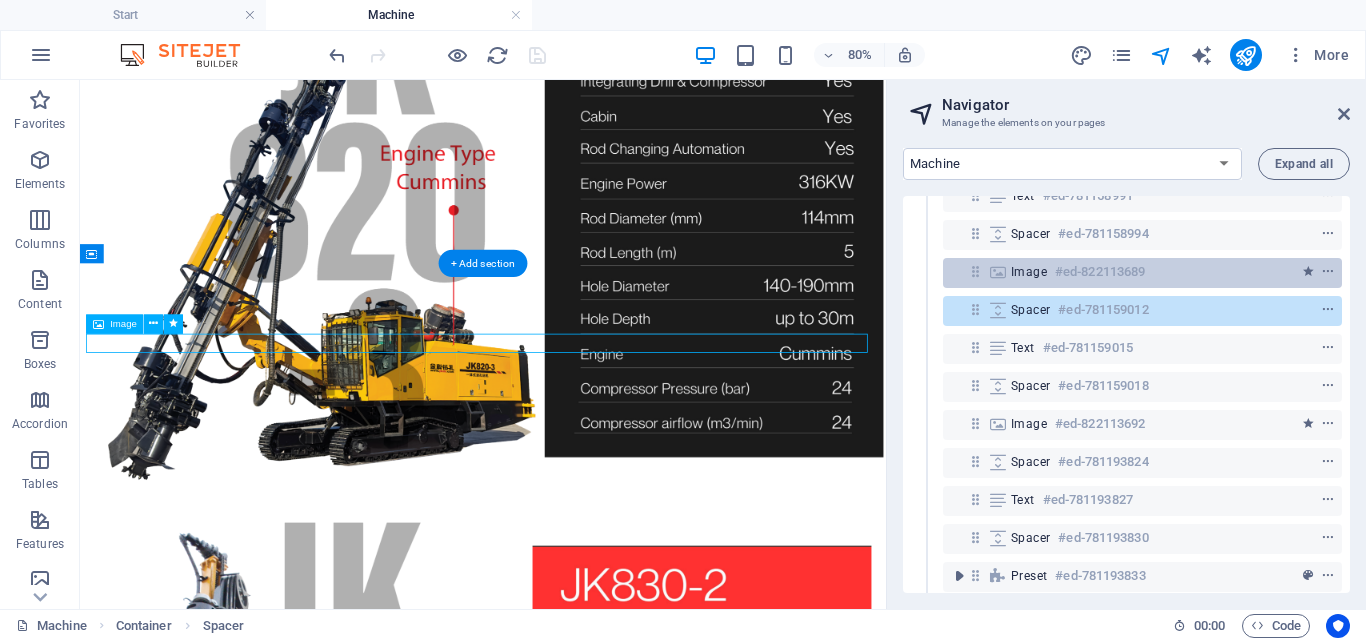scroll, scrollTop: 5903, scrollLeft: 0, axis: vertical 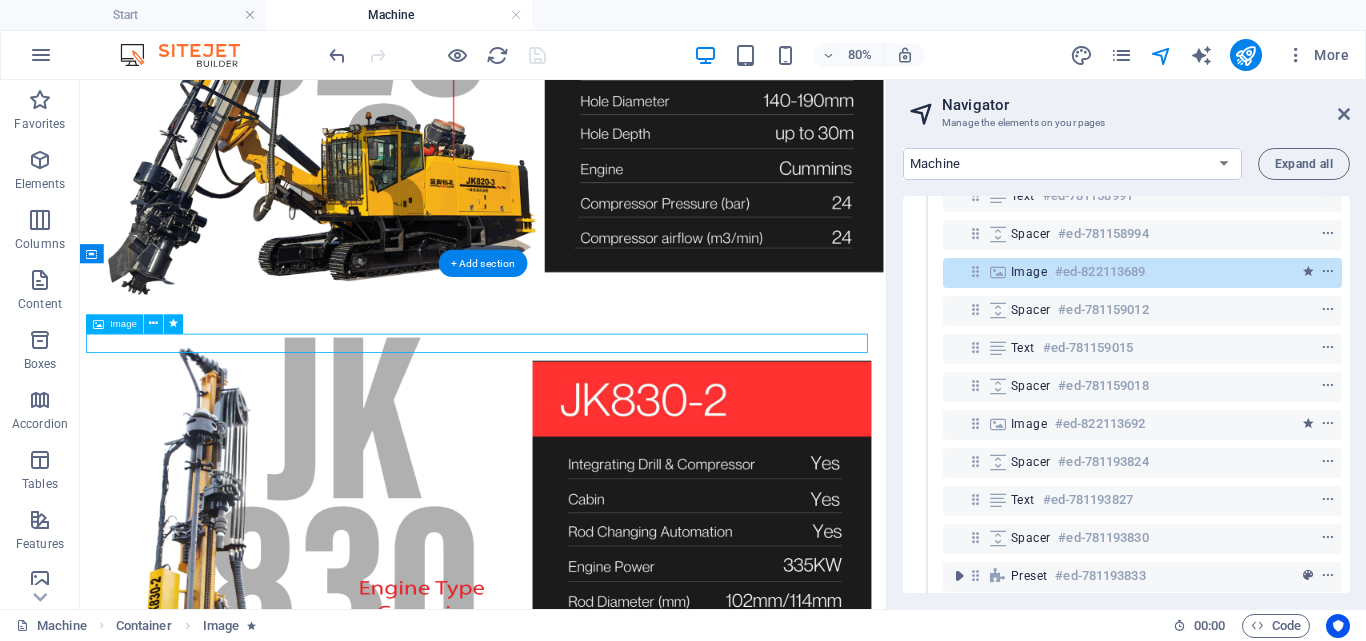 click on "Image" at bounding box center (1029, 272) 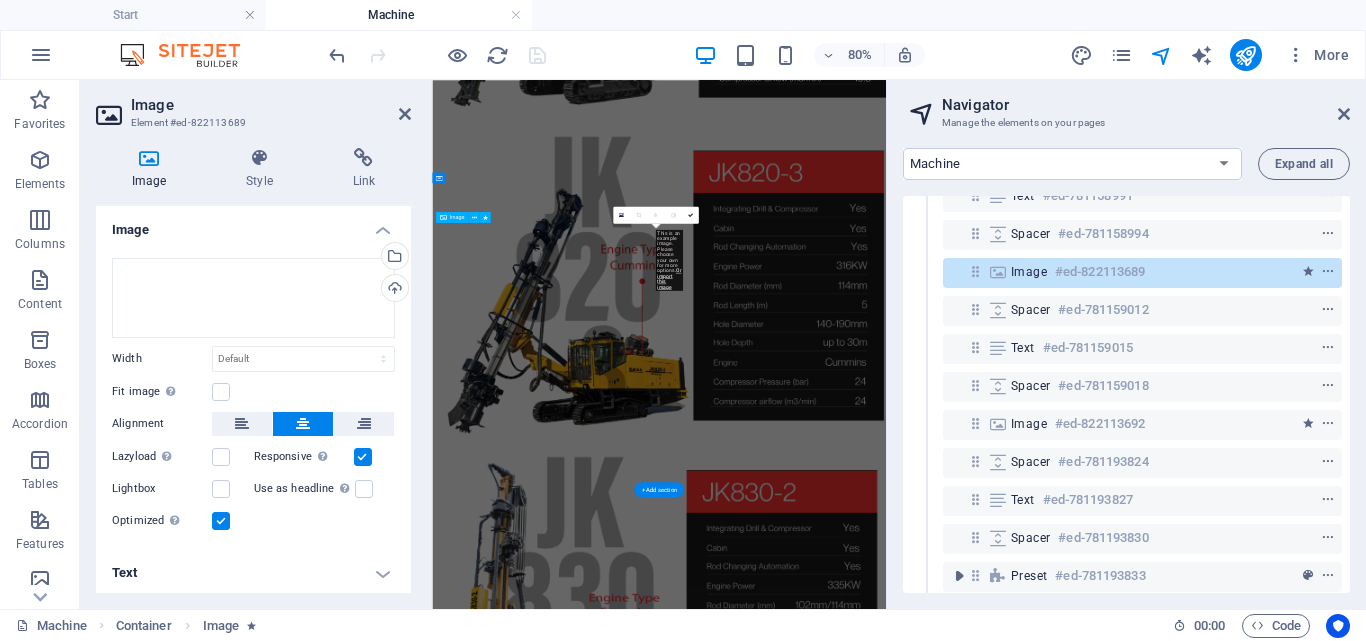scroll, scrollTop: 6423, scrollLeft: 0, axis: vertical 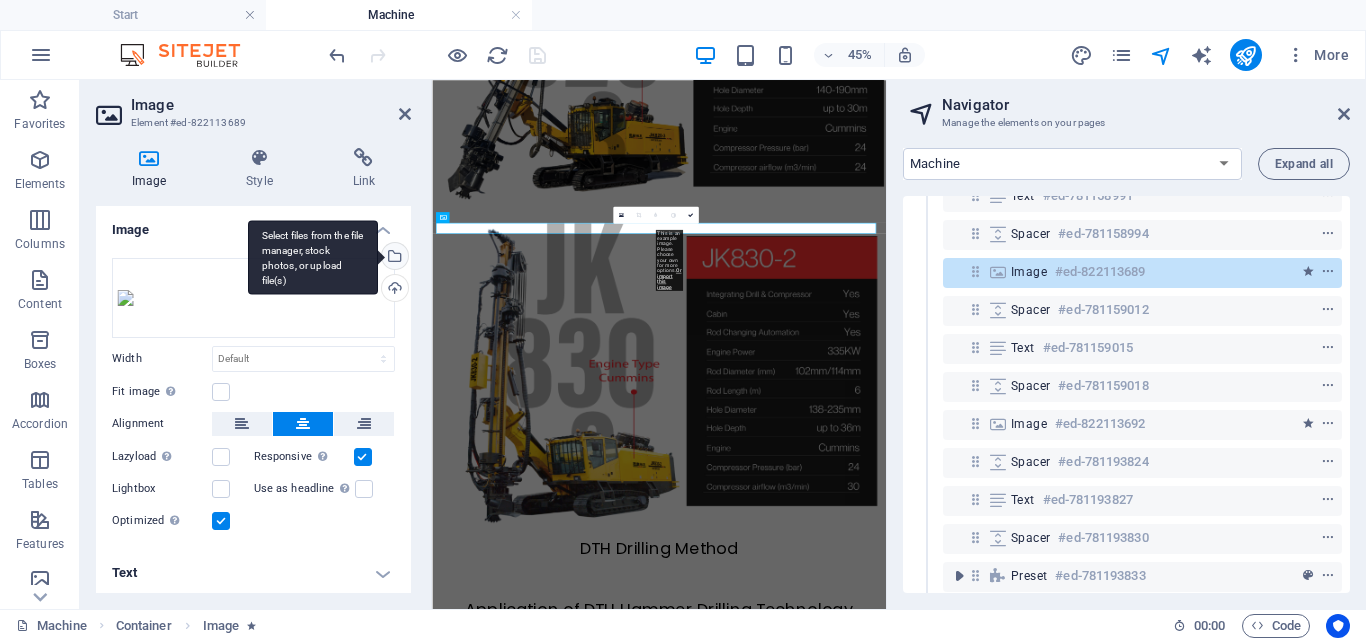 click on "Select files from the file manager, stock photos, or upload file(s)" at bounding box center [313, 257] 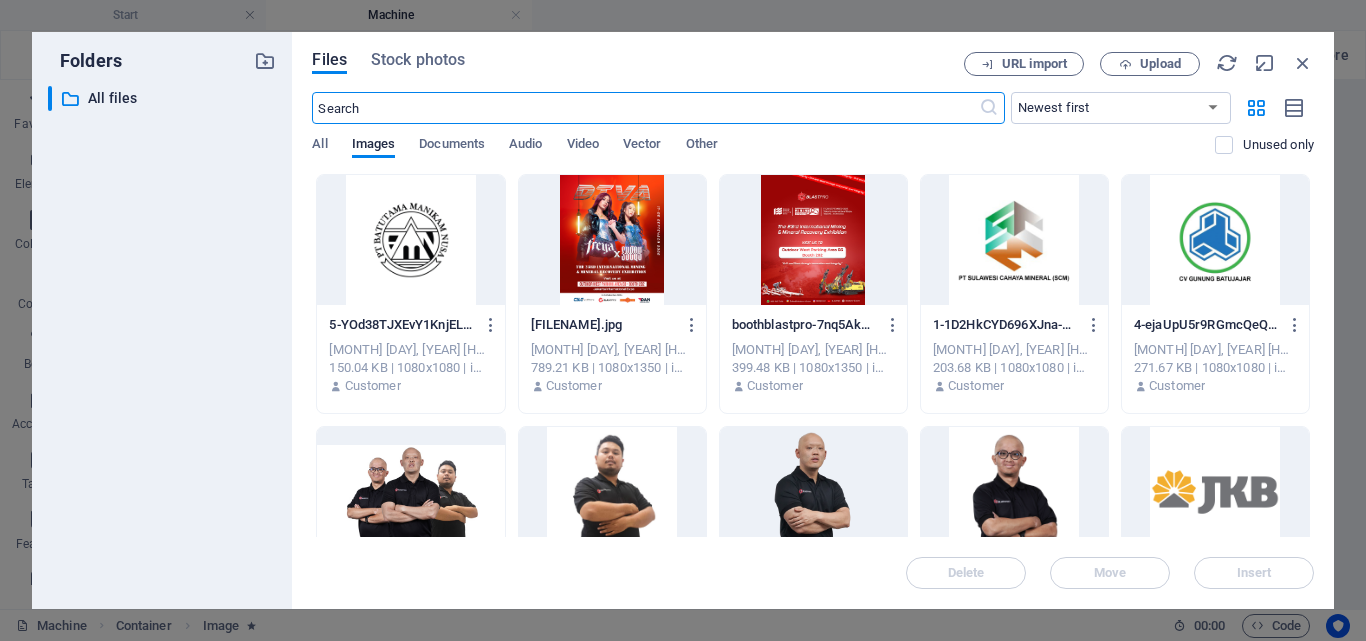 scroll, scrollTop: 1279, scrollLeft: 0, axis: vertical 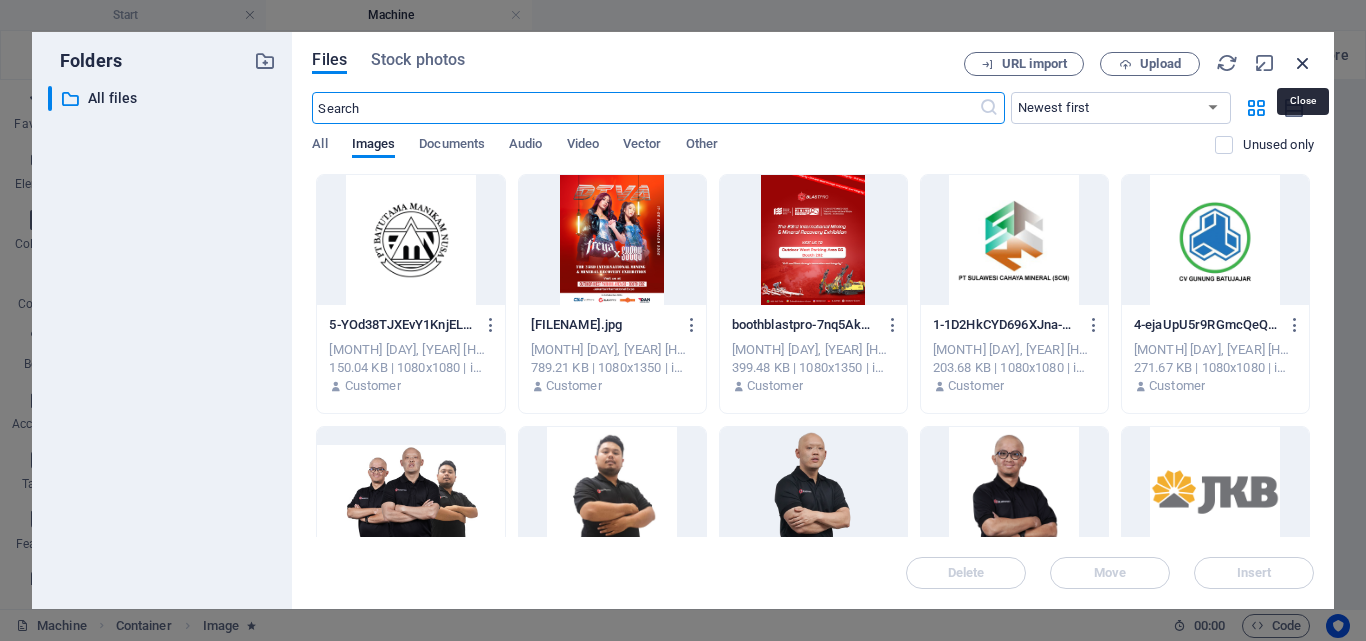 click at bounding box center (1303, 63) 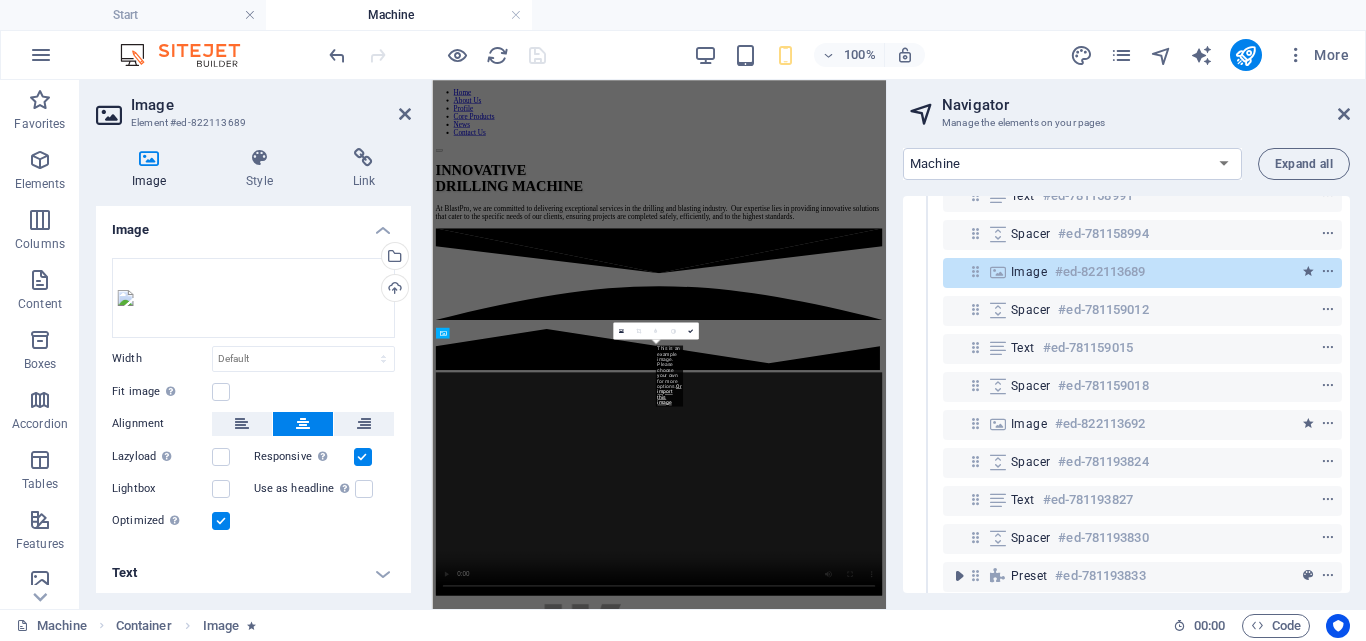 scroll, scrollTop: 6166, scrollLeft: 0, axis: vertical 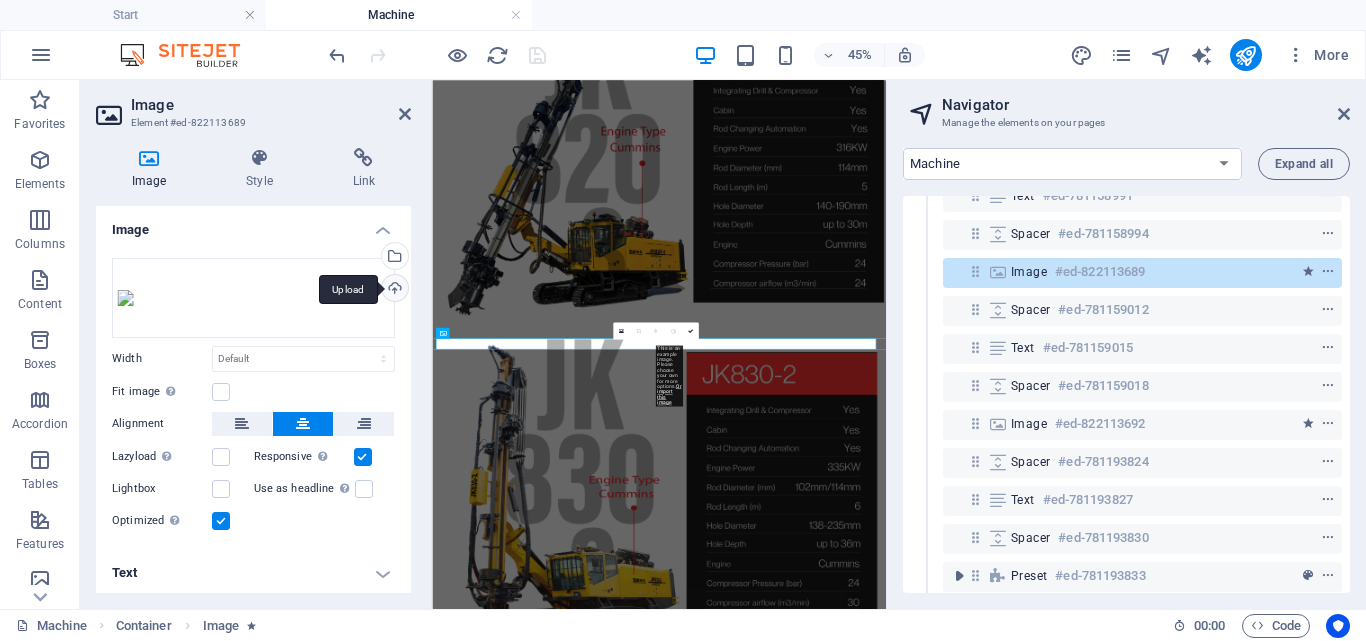 click on "Upload" at bounding box center [393, 290] 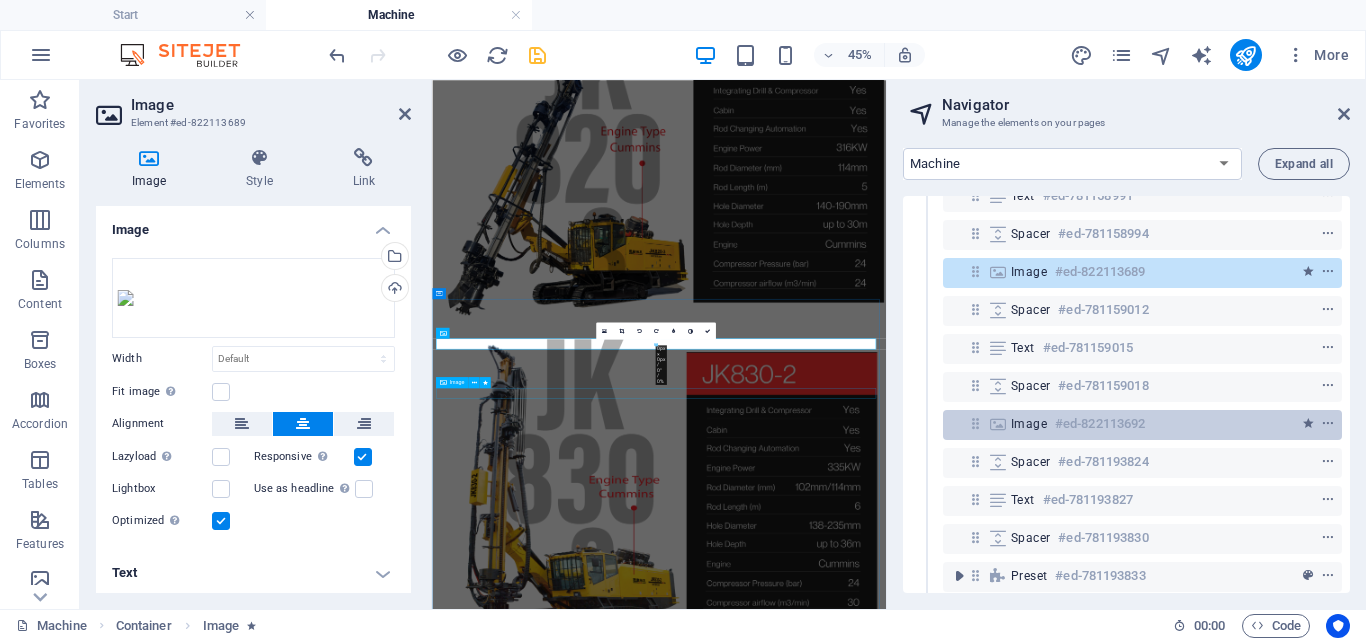 click on "Image #ed-822113692" at bounding box center [1126, 424] 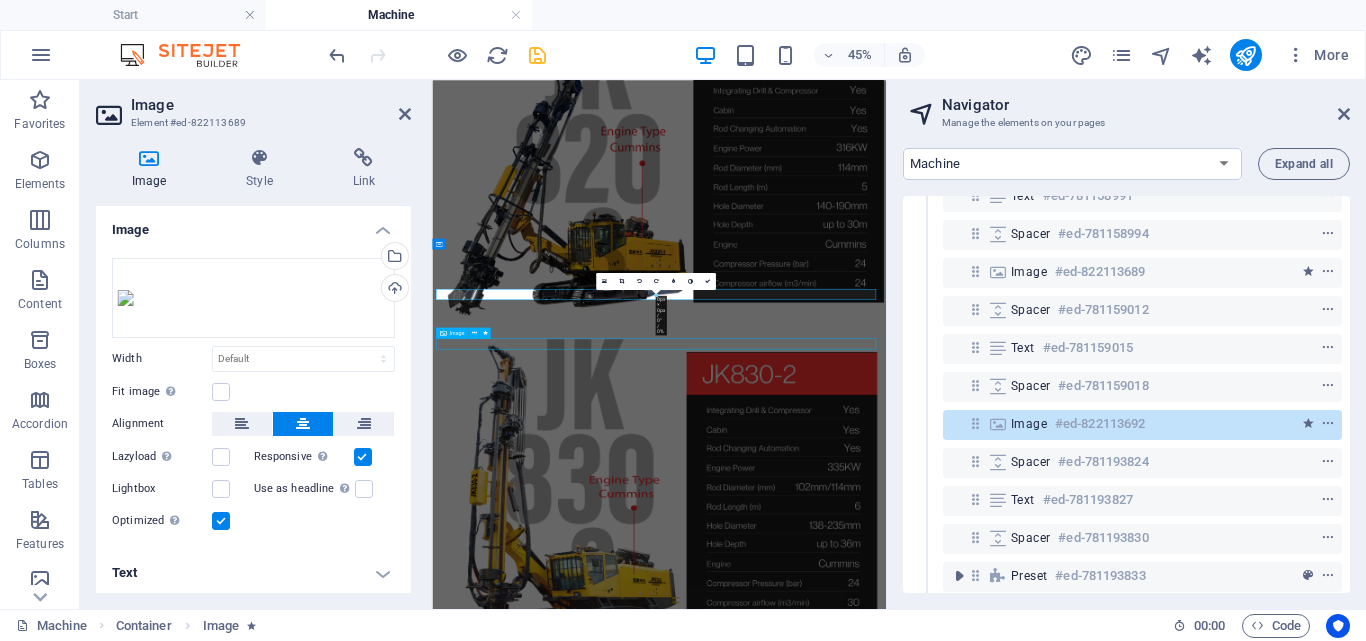 scroll, scrollTop: 6276, scrollLeft: 0, axis: vertical 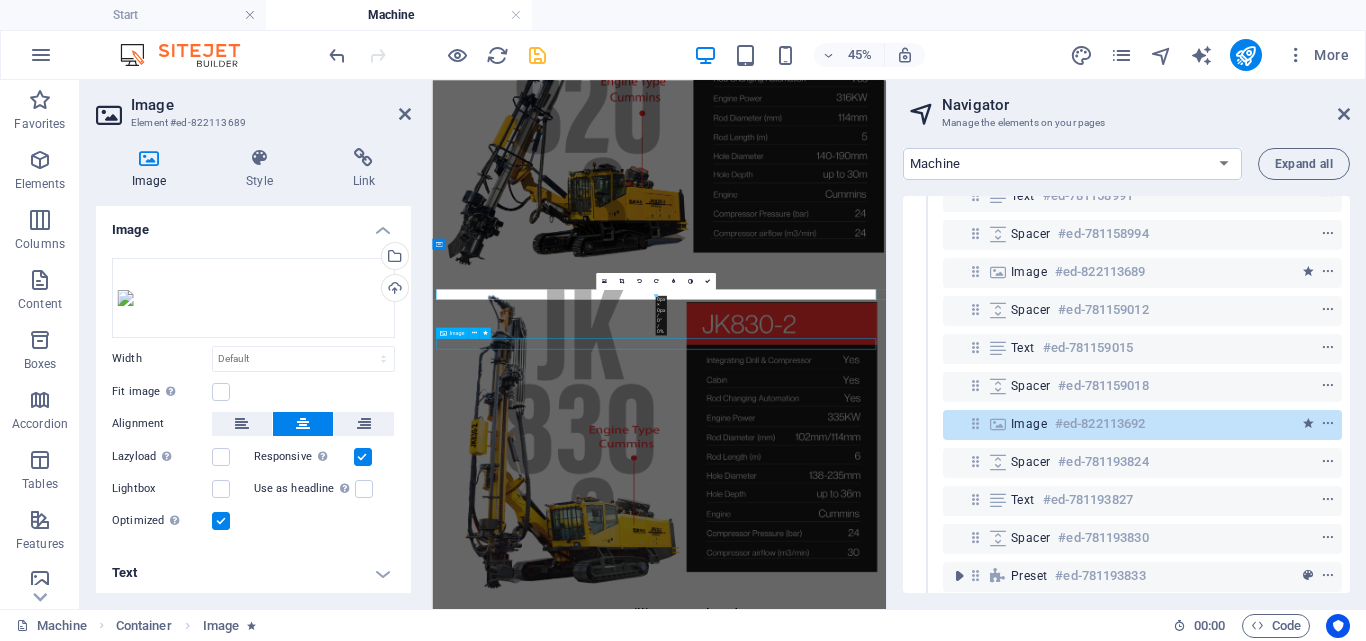 click on "Image #ed-822113692" at bounding box center (1126, 424) 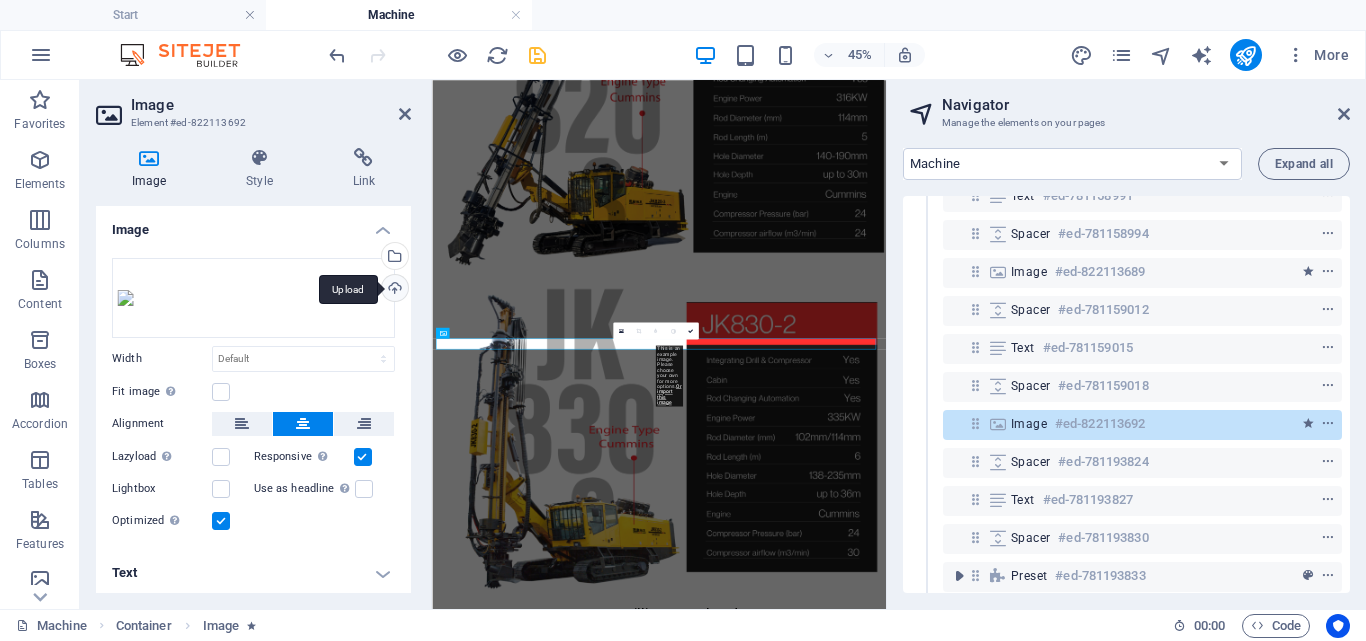 click on "Upload" at bounding box center [393, 290] 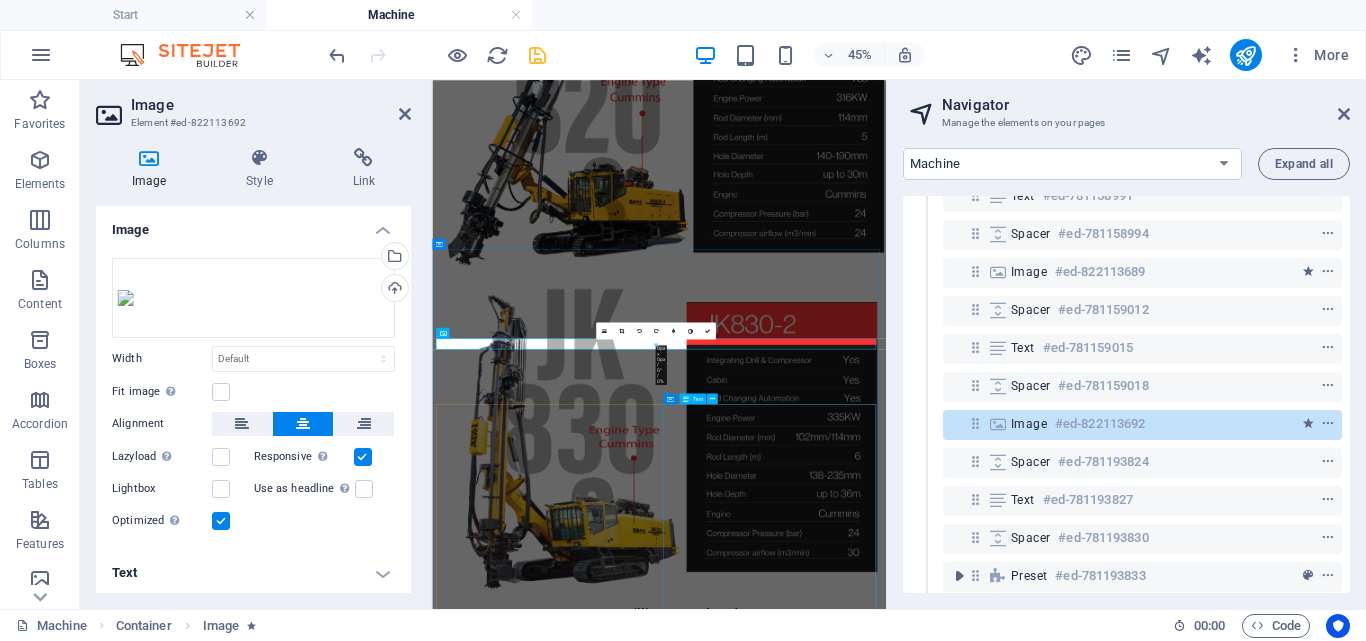 click on "1. Higher Productivity: DTH is more efficient in hard and abrasive rock formations due to its direct application of percussive force, which reduces overall drilling time compared to top hammer systems. DTH drilling provides more consistent penetration rates, even in challenging rock formations. Top hammer drilling tends to lose effectiveness as the hole gets deeper. 2. Less Energy Loss: The hammer in DTH drilling is located at the bottom of the hole, minimizing energy loss through the drill string. This results in higher drilling efficiency and better performance at depth. 3. Lower Consumable cost: In top hammer drilling, energy is transmitted through the drill rod, leading to increased energy loss, higher vibration, and greater wear and tear on the rod, joints, and drill bit. In contrast, DTH (down-the-hole) drilling minimizes these issues since the impact is concentrated at the bottom of the hole, reducing overall stress on the equipment. 4. Better Drilling Accuracy: 5. Better Hole Quality:" at bounding box center (936, 3222) 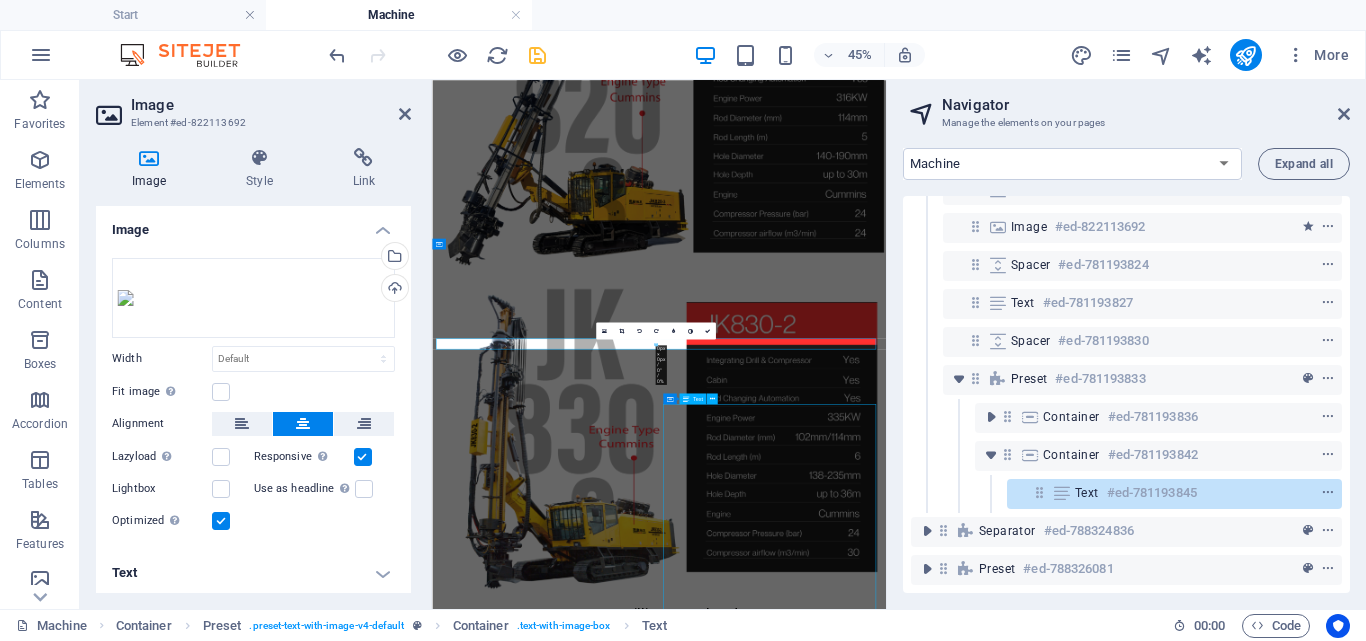 scroll, scrollTop: 6558, scrollLeft: 0, axis: vertical 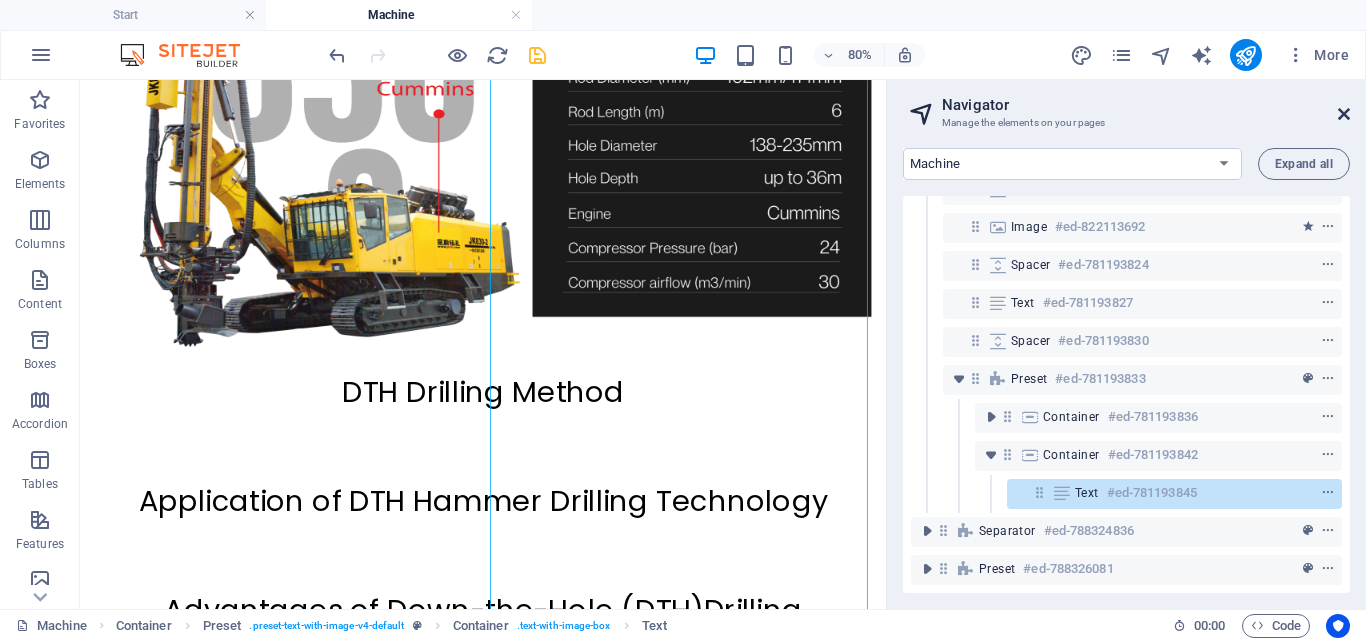 click at bounding box center (1344, 114) 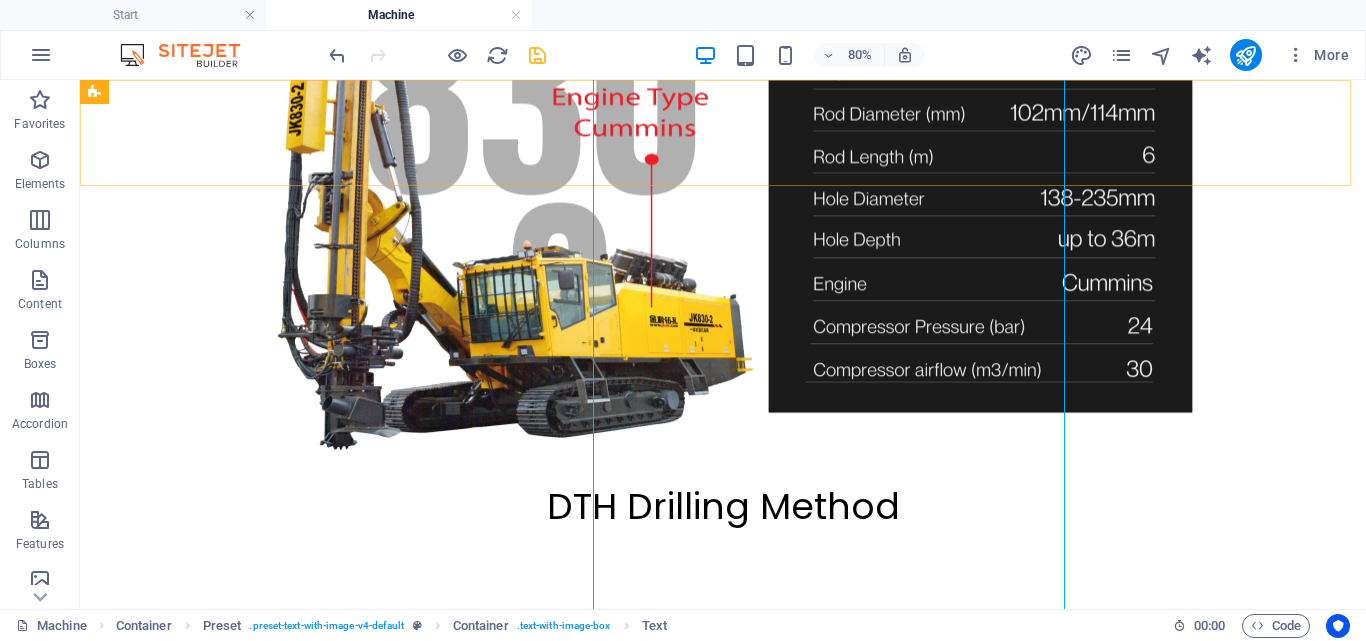 scroll, scrollTop: 6726, scrollLeft: 0, axis: vertical 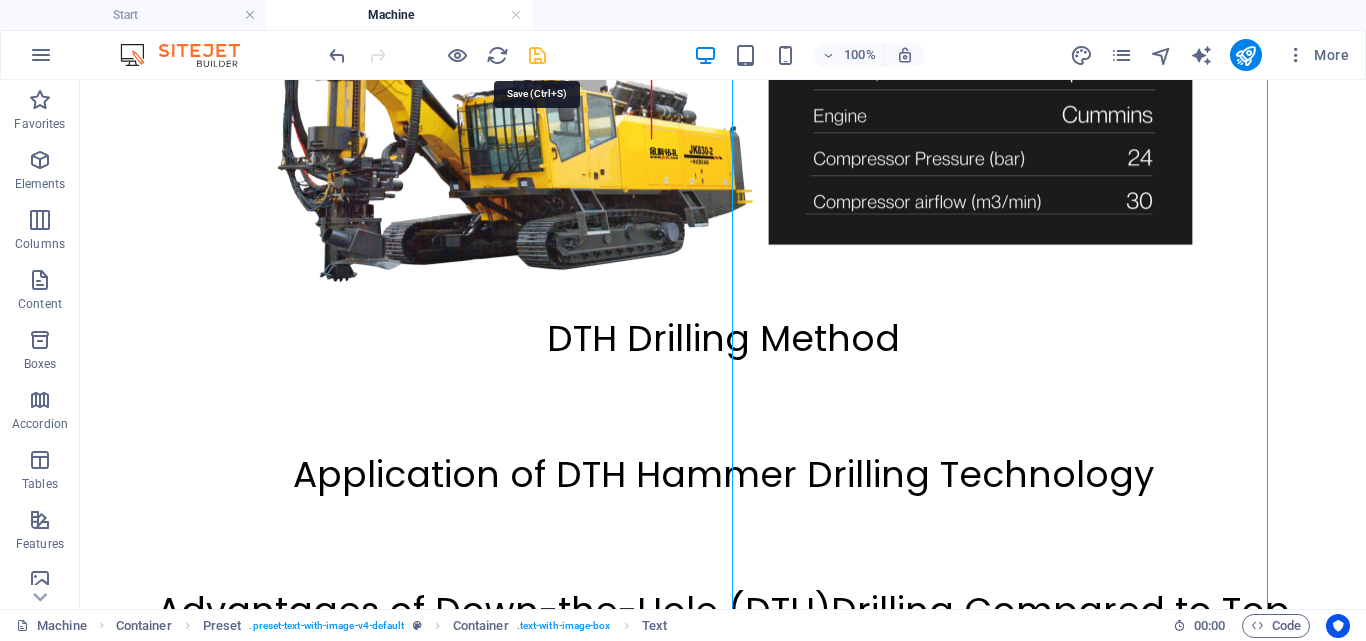 click at bounding box center (537, 55) 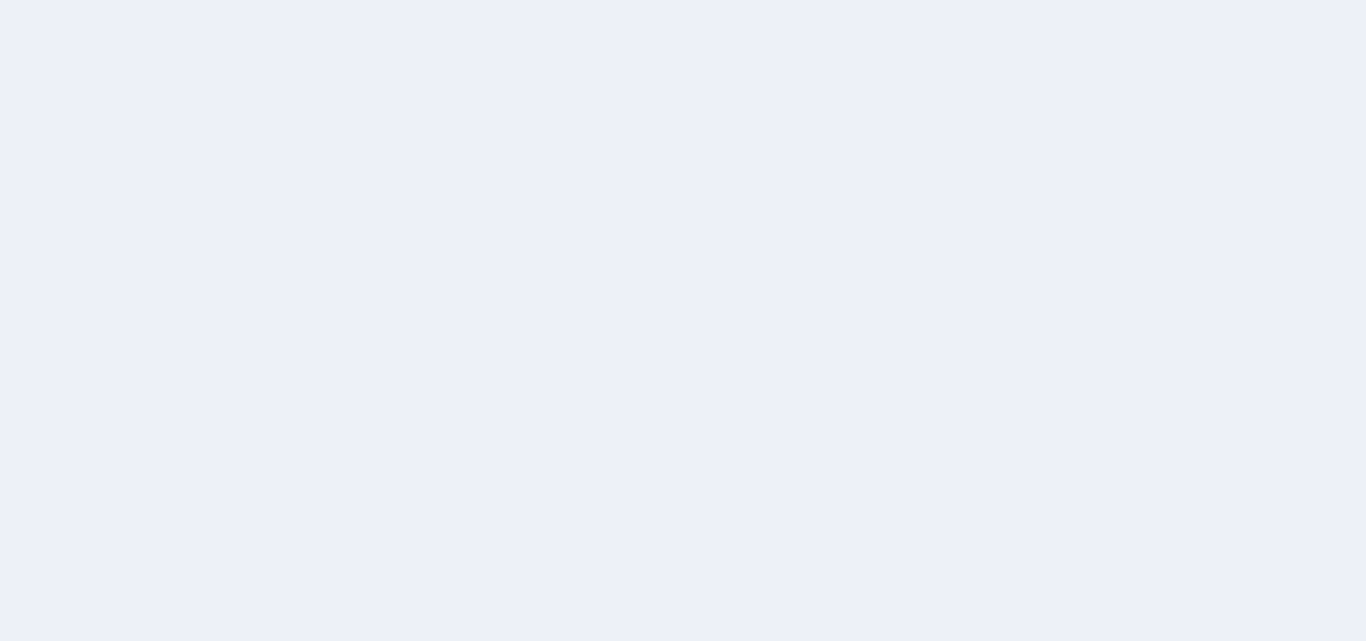 scroll, scrollTop: 0, scrollLeft: 0, axis: both 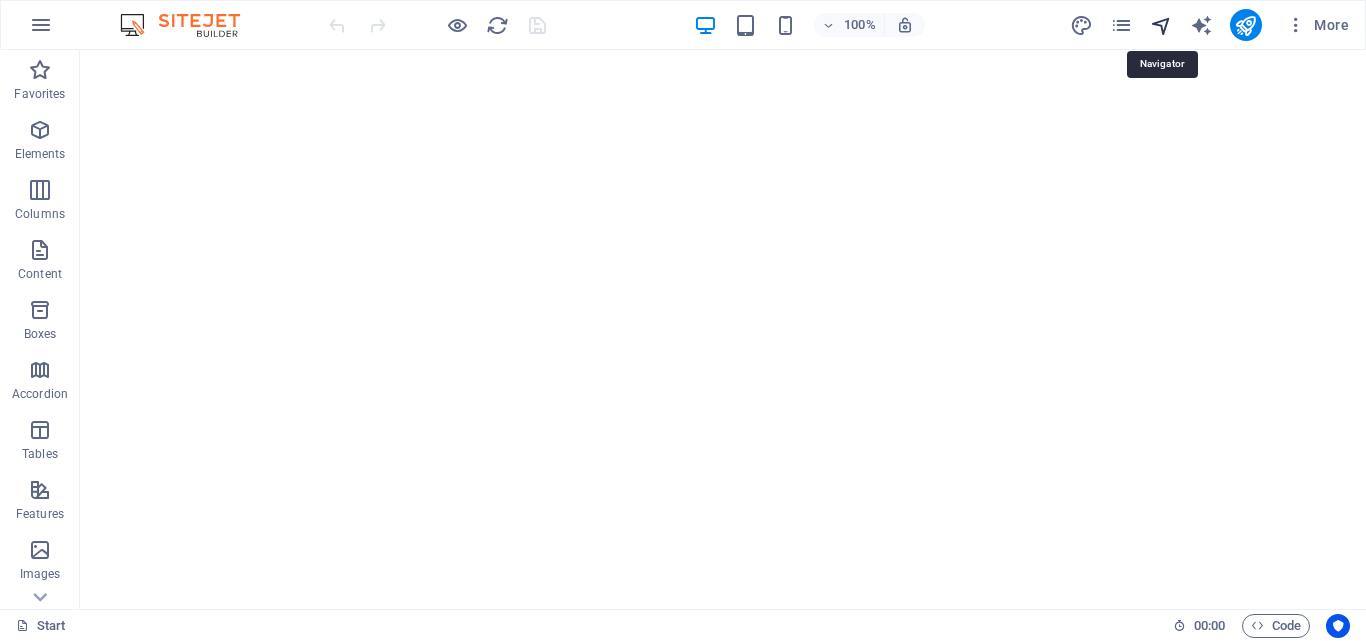 click at bounding box center (1161, 25) 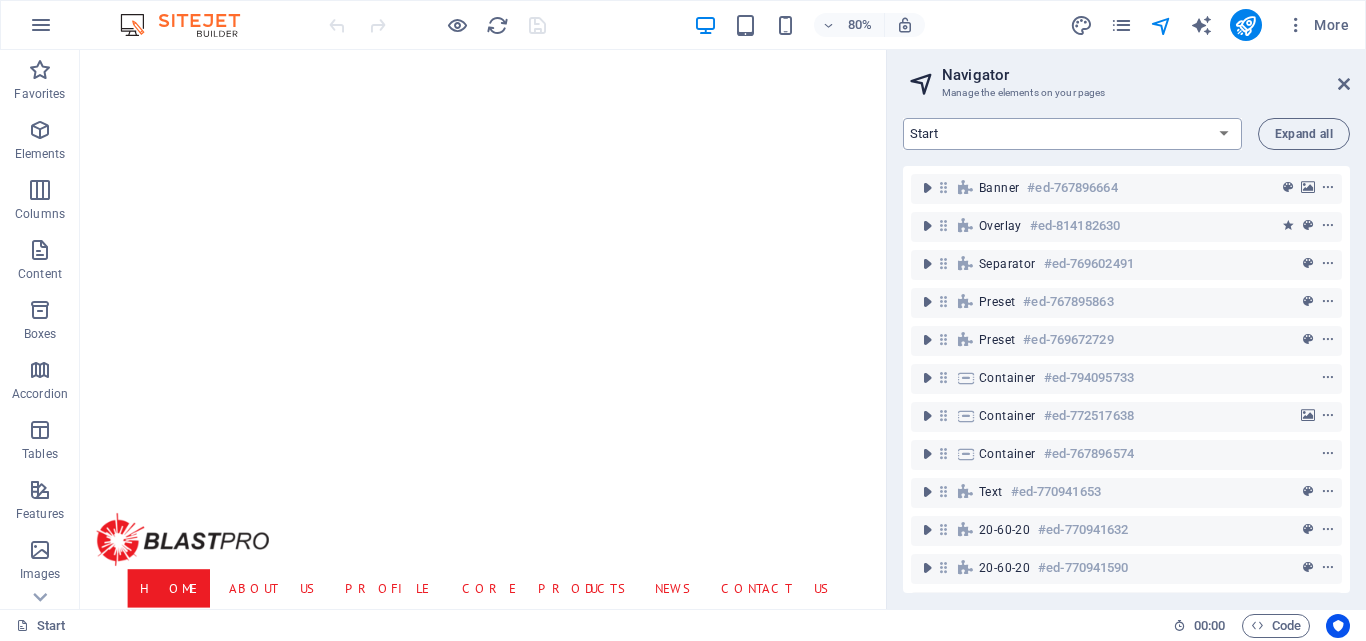 click on "Start  Machine  LOx Breaker  Services  News  Headline  Profile  Legal Notice  Privacy  Products: Single Page Layout  New Collection: Single Page Layout  News: Single Page Layout" at bounding box center (1072, 134) 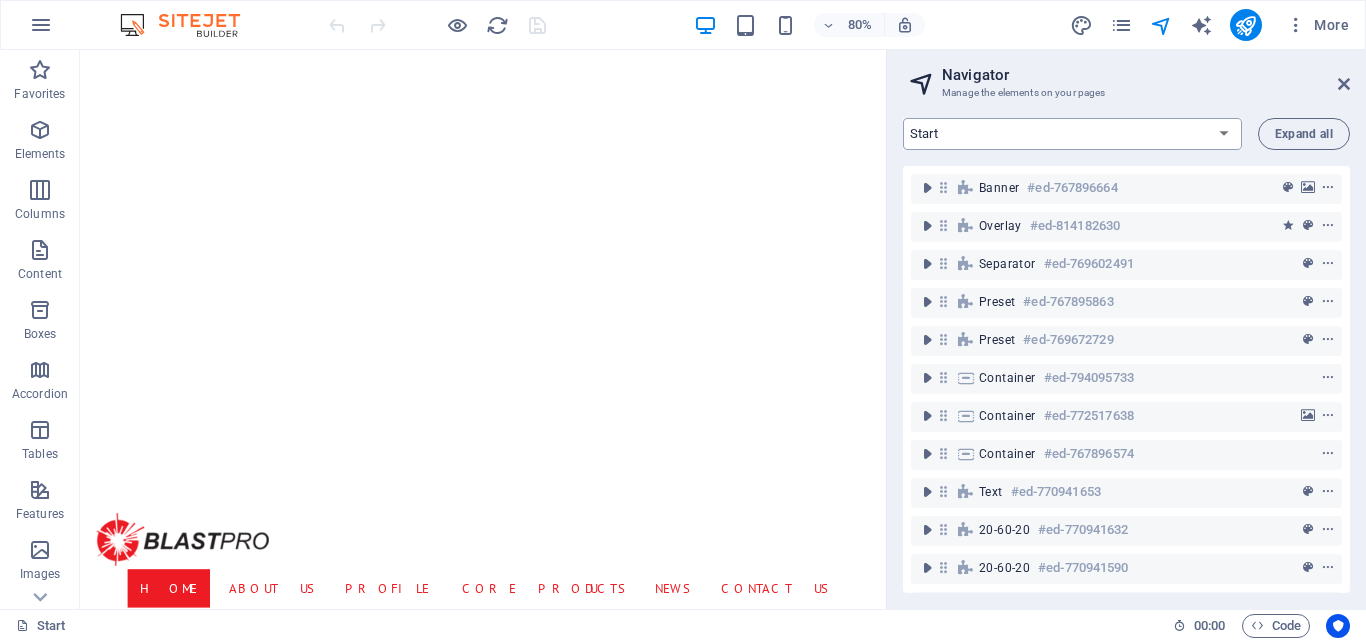 click on "Start  Machine  LOx Breaker  Services  News  Headline  Profile  Legal Notice  Privacy  Products: Single Page Layout  New Collection: Single Page Layout  News: Single Page Layout" at bounding box center (1072, 134) 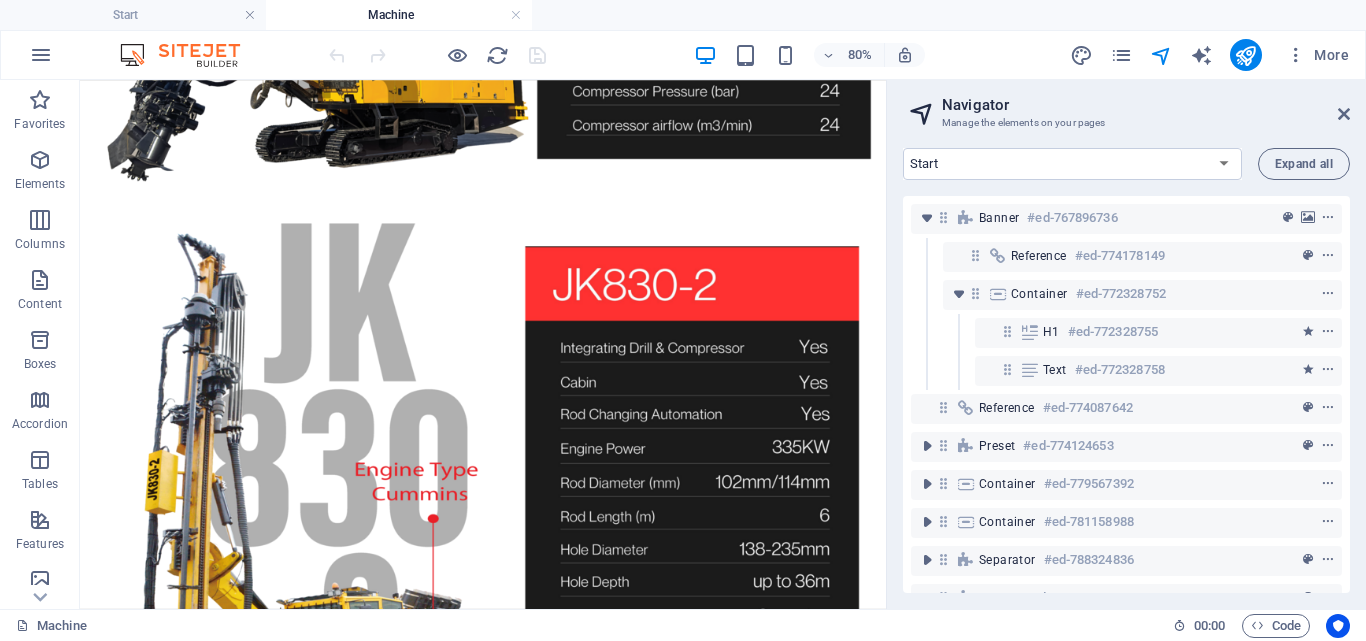 scroll, scrollTop: 5879, scrollLeft: 0, axis: vertical 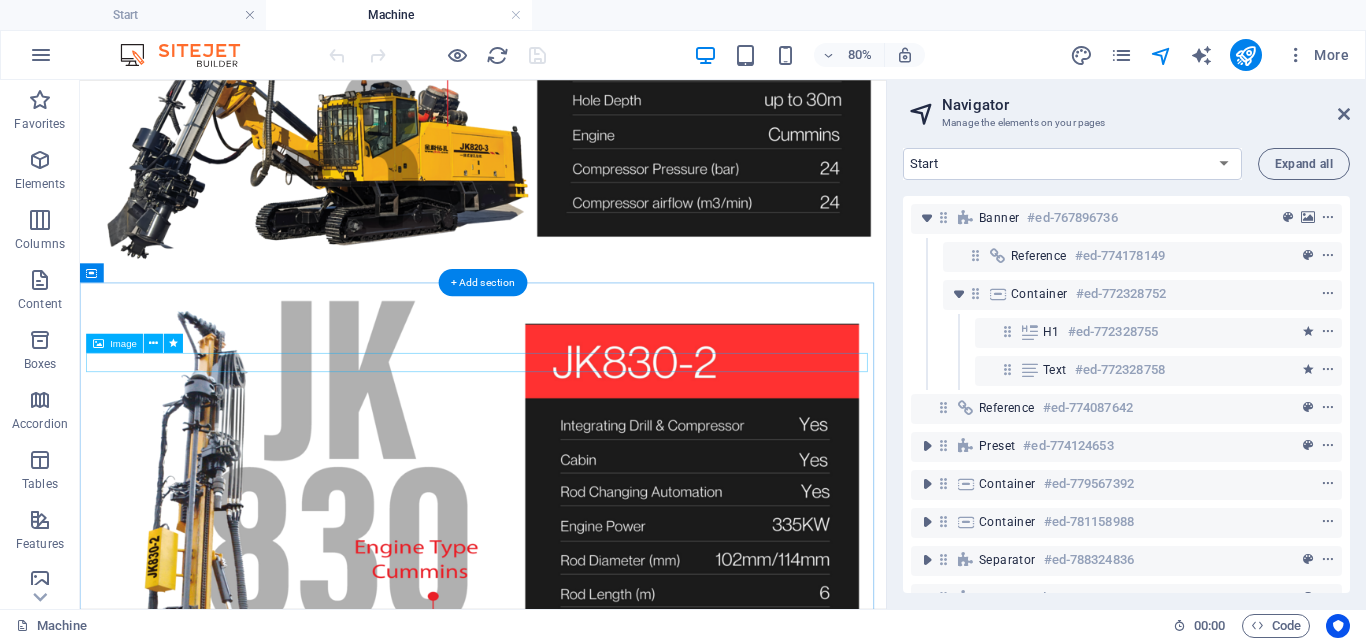 click at bounding box center (584, 1131) 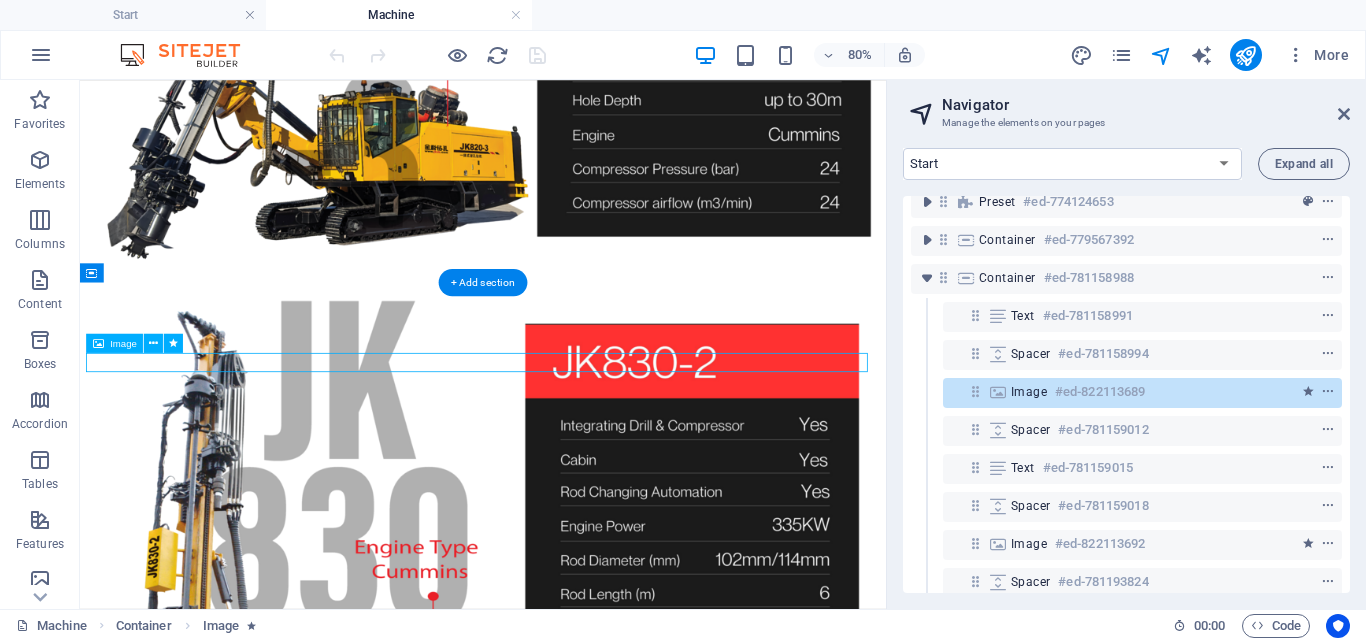 scroll, scrollTop: 250, scrollLeft: 0, axis: vertical 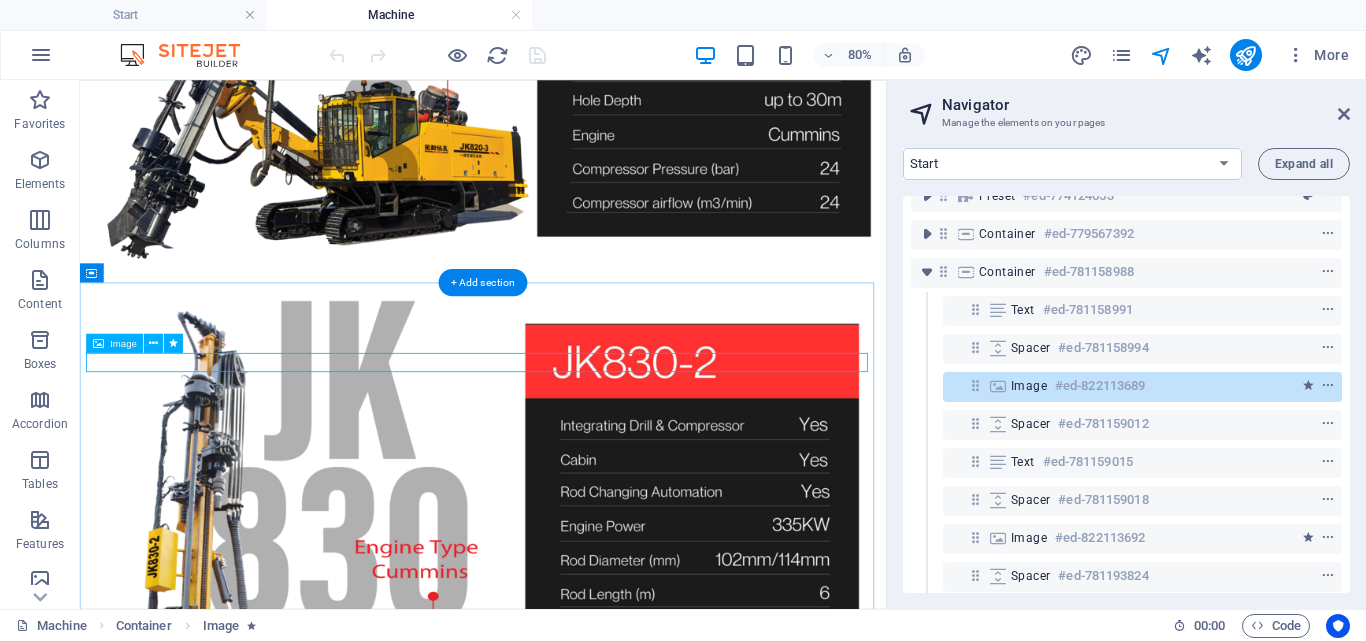 click on "Image" at bounding box center [1029, 386] 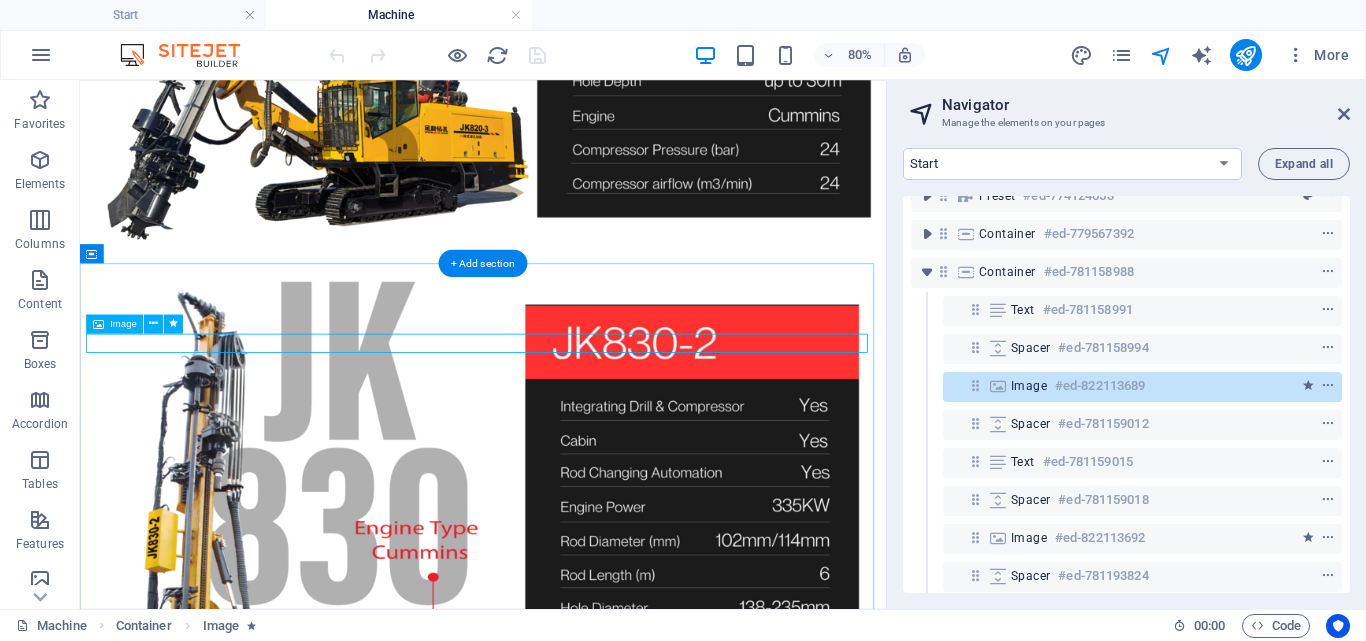 click on "Image" at bounding box center [1029, 386] 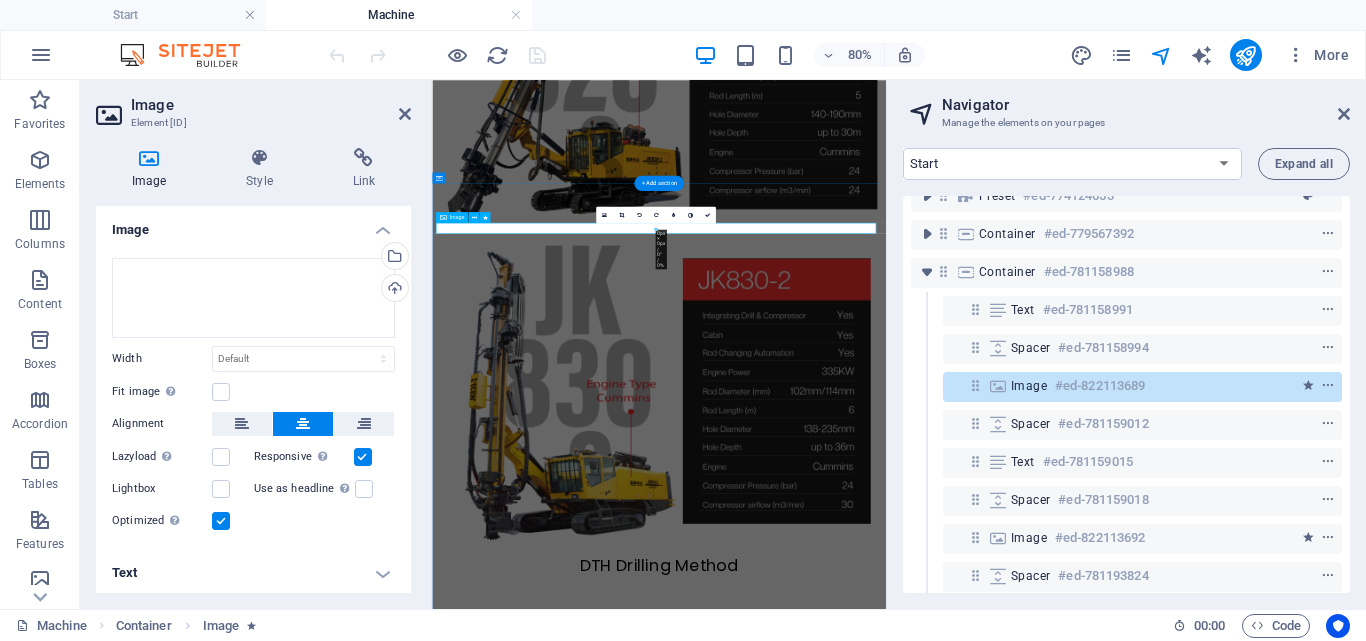 scroll, scrollTop: 6423, scrollLeft: 0, axis: vertical 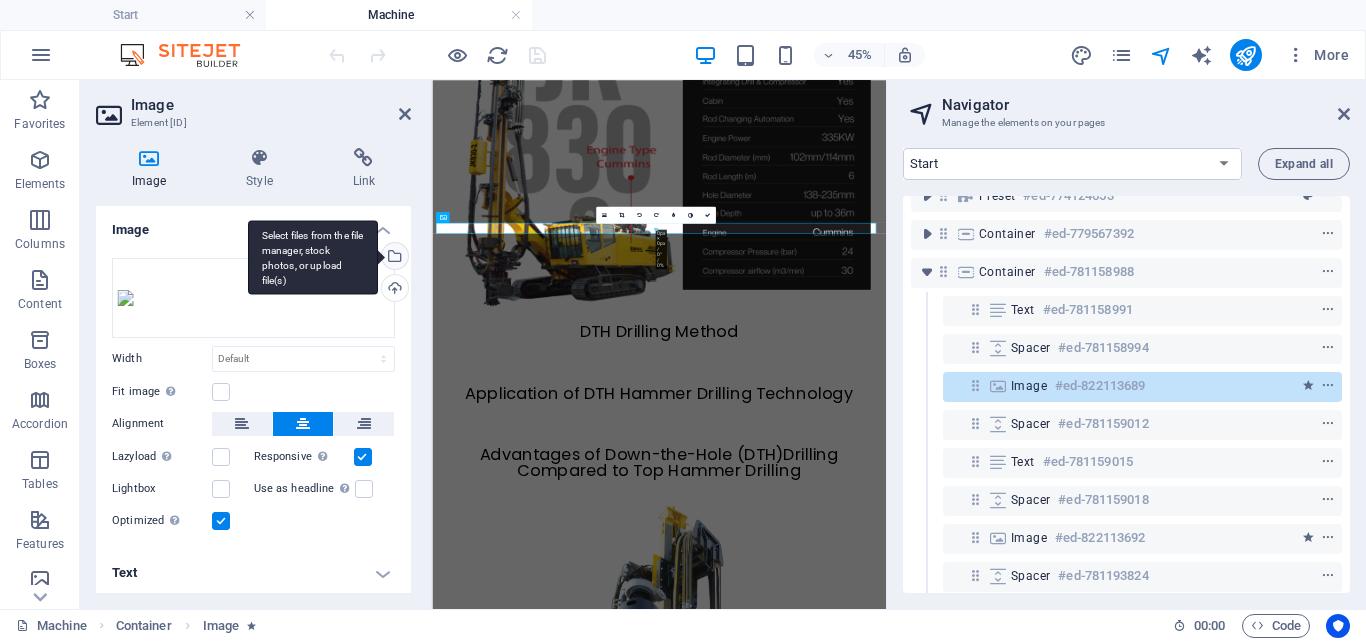 click on "Select files from the file manager, stock photos, or upload file(s)" at bounding box center (393, 258) 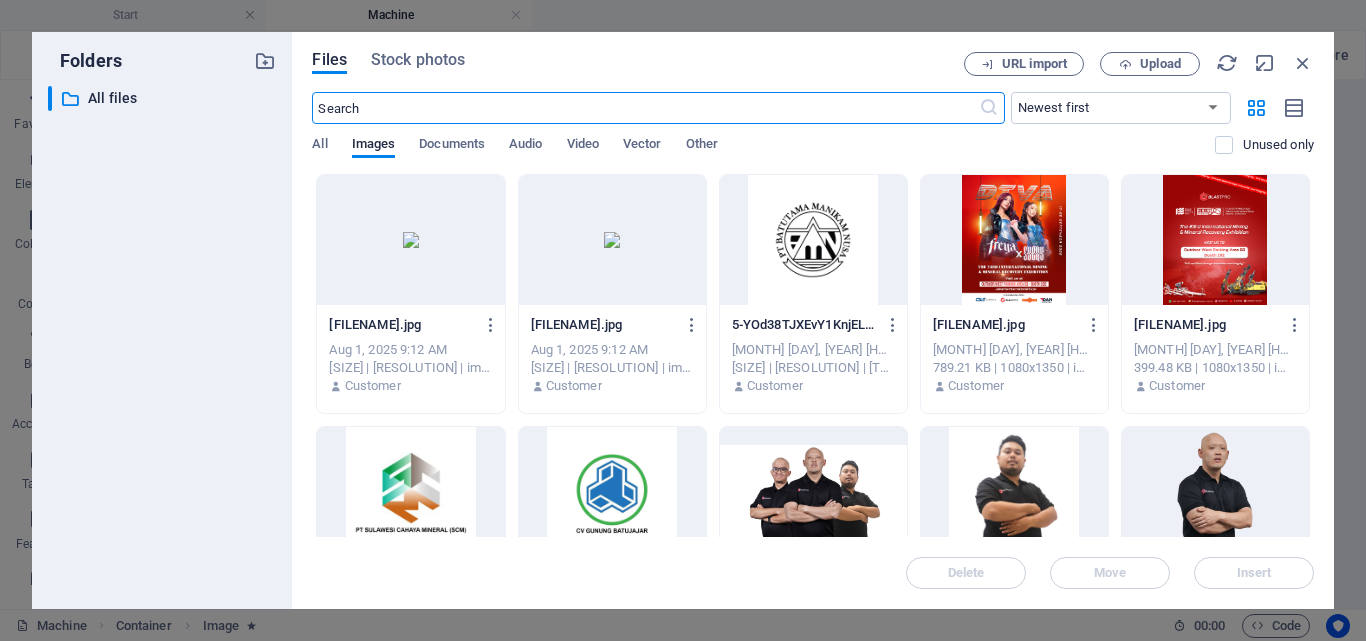scroll, scrollTop: 1279, scrollLeft: 0, axis: vertical 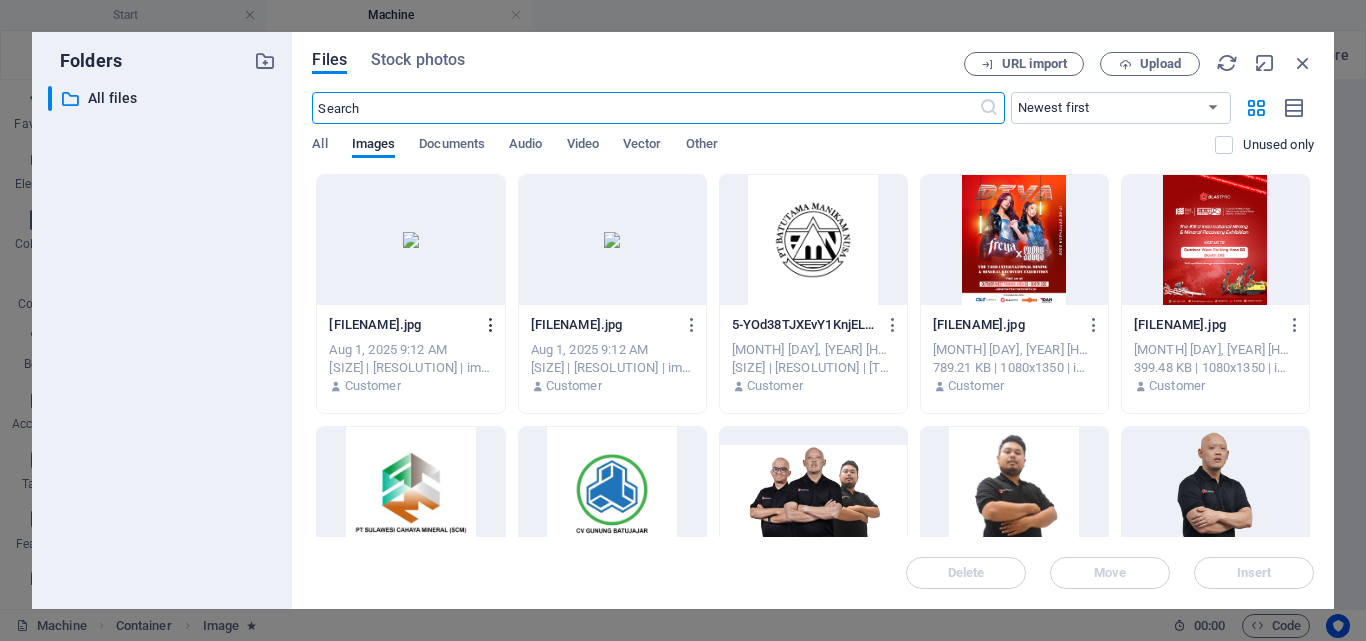 click at bounding box center [491, 325] 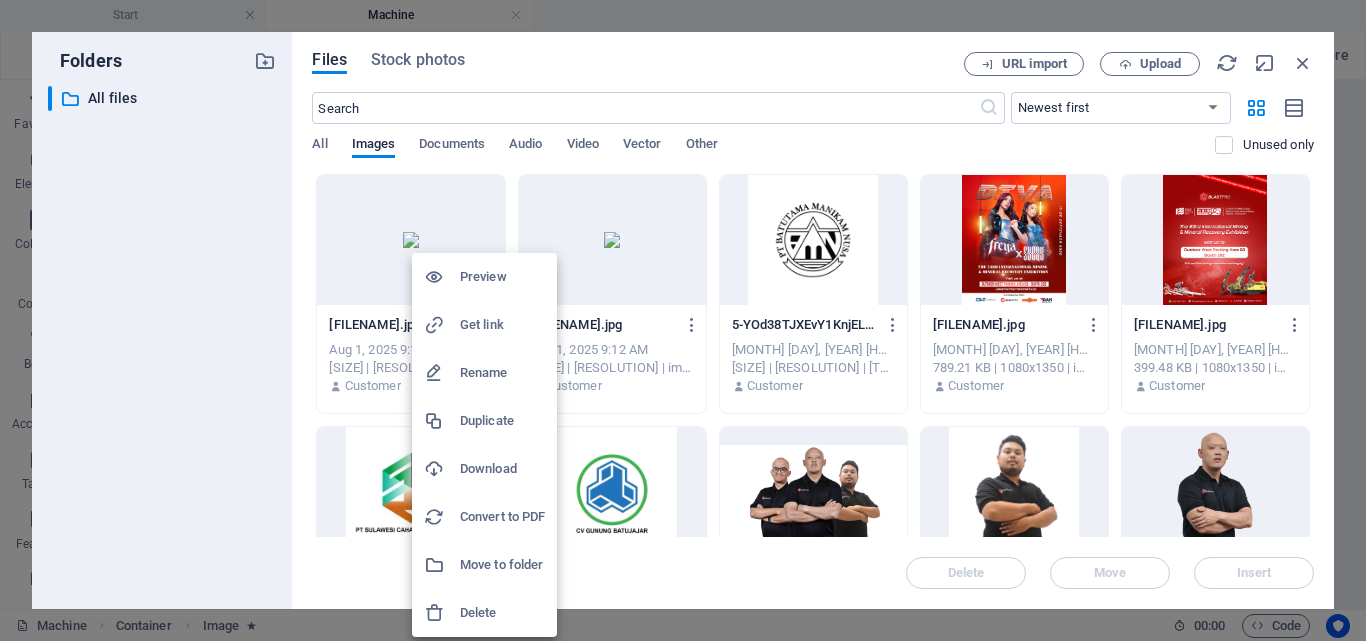 click on "Delete" at bounding box center (502, 613) 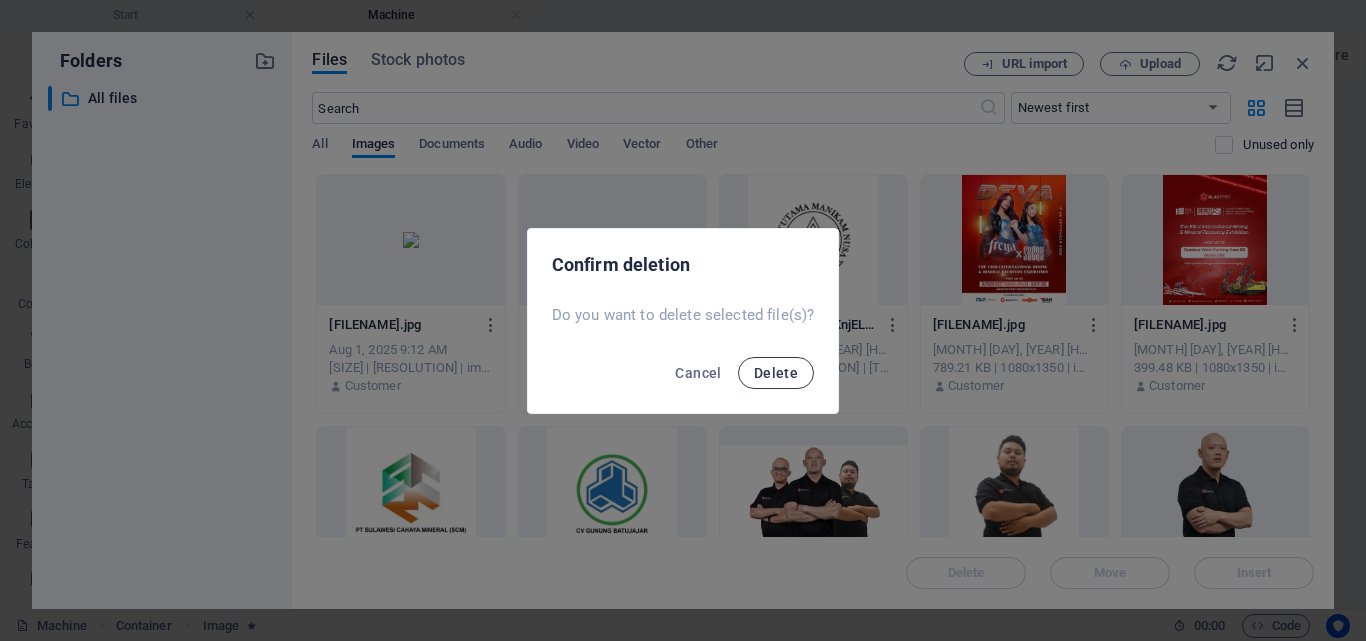 click on "Delete" at bounding box center (776, 373) 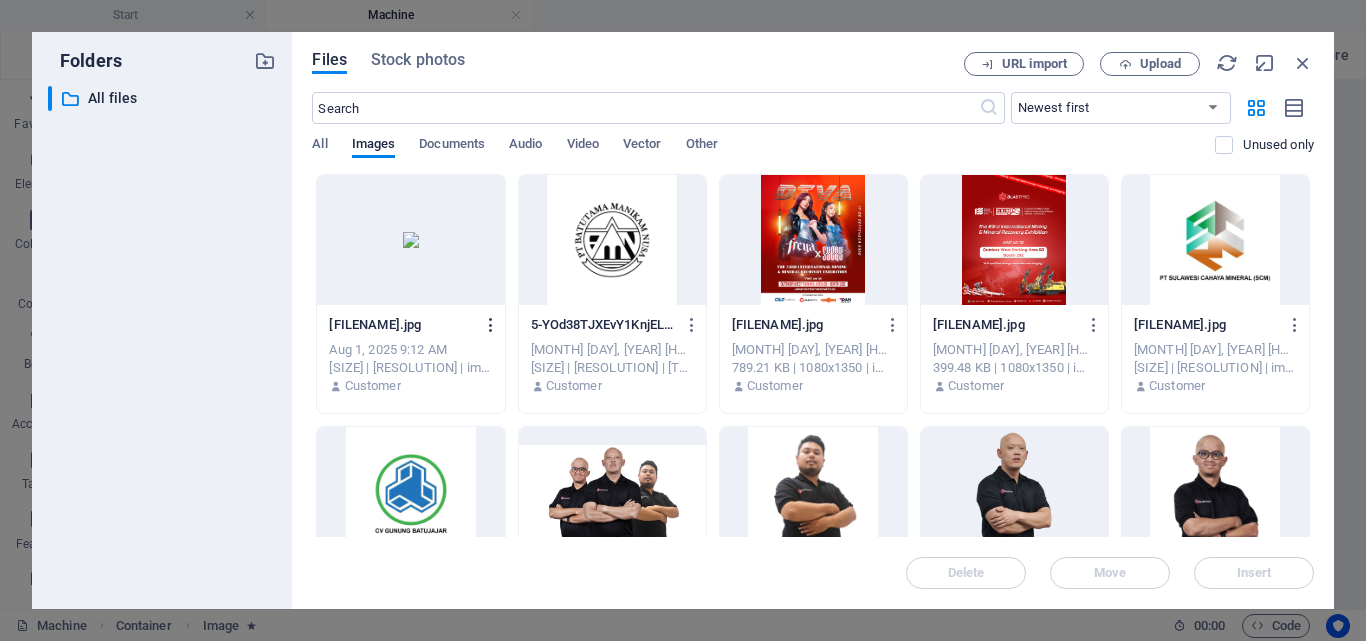 click at bounding box center [487, 325] 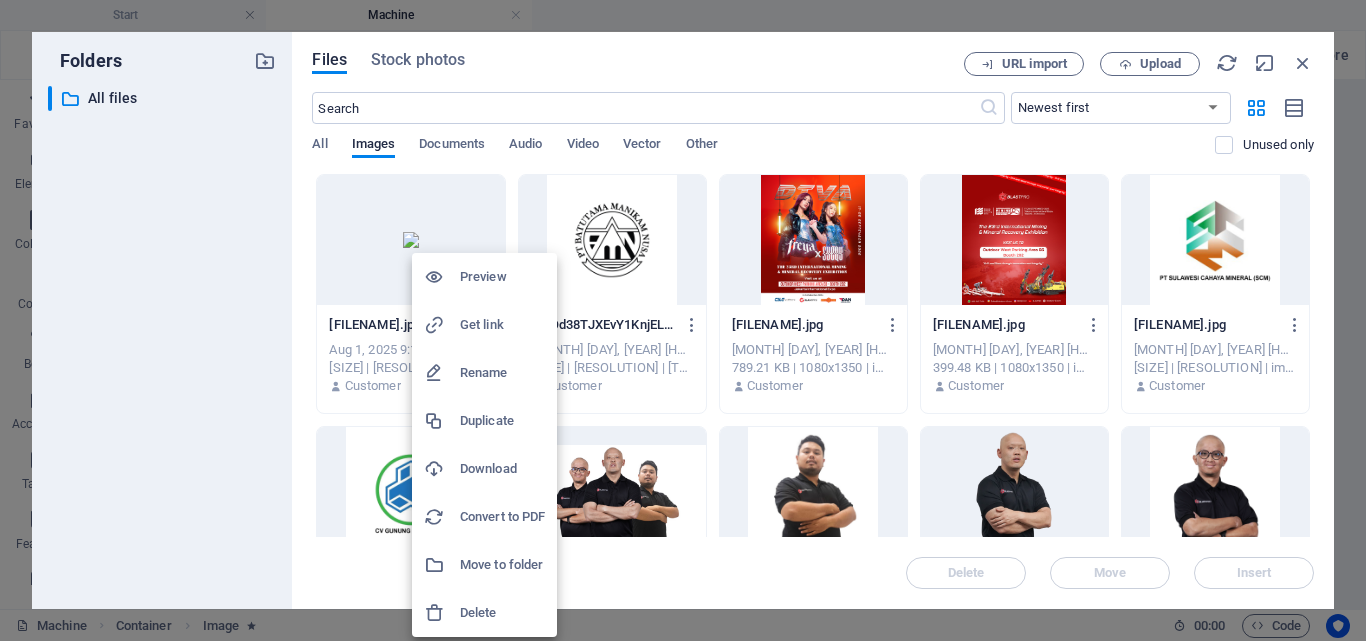 click on "Delete" at bounding box center [502, 613] 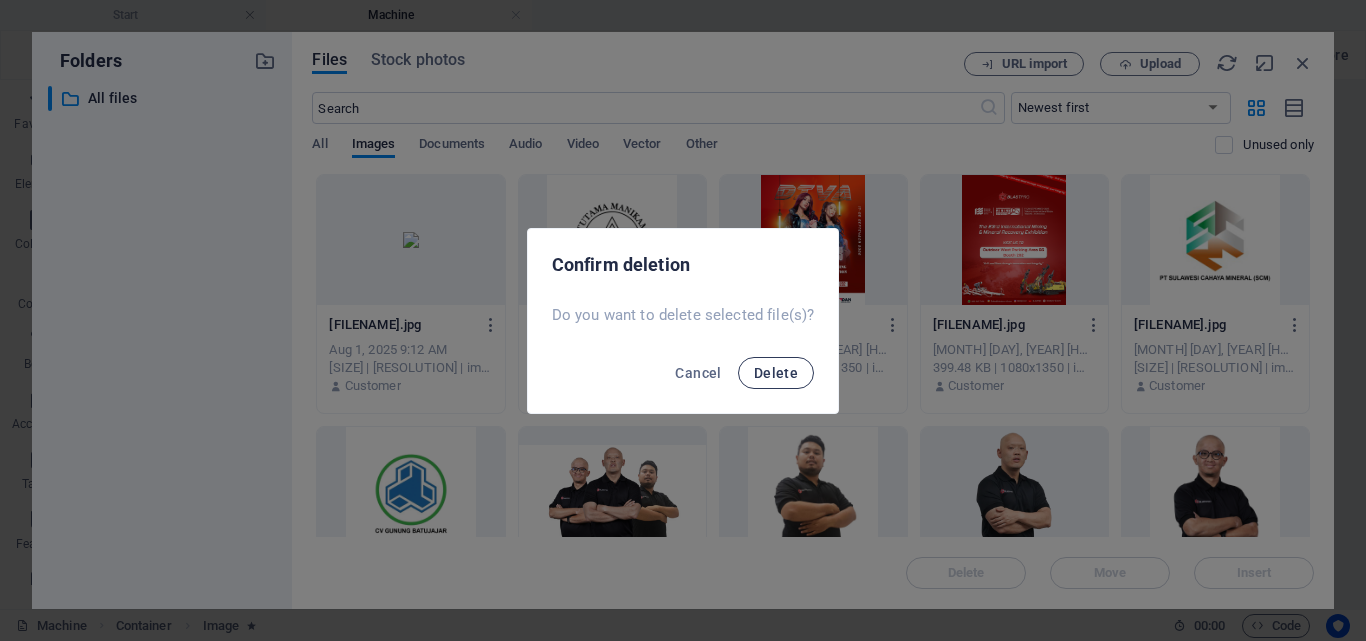 click on "Delete" at bounding box center [776, 373] 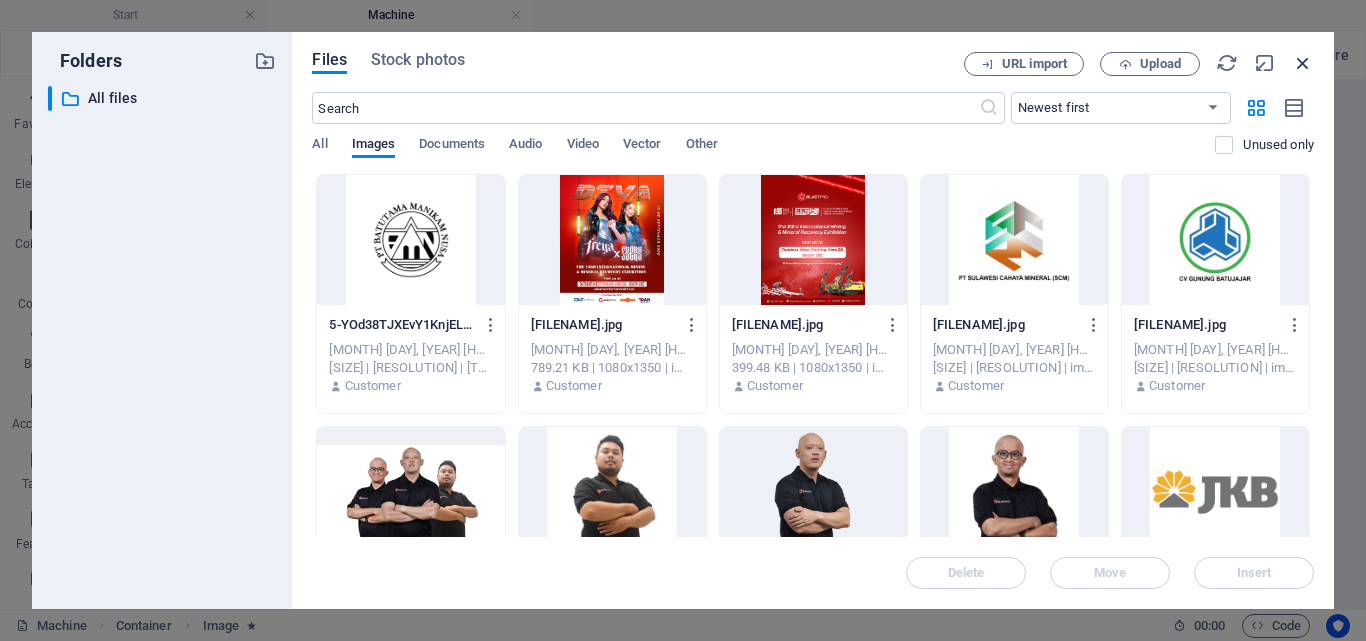 click at bounding box center (1303, 63) 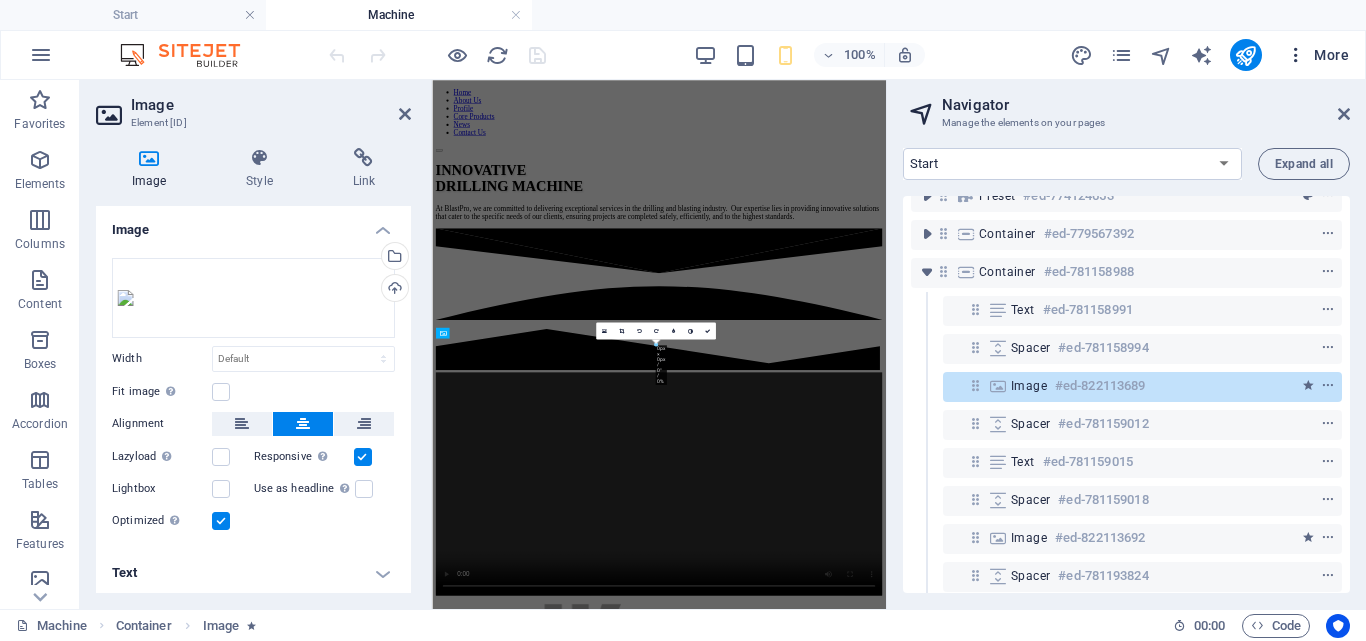 scroll, scrollTop: 6166, scrollLeft: 0, axis: vertical 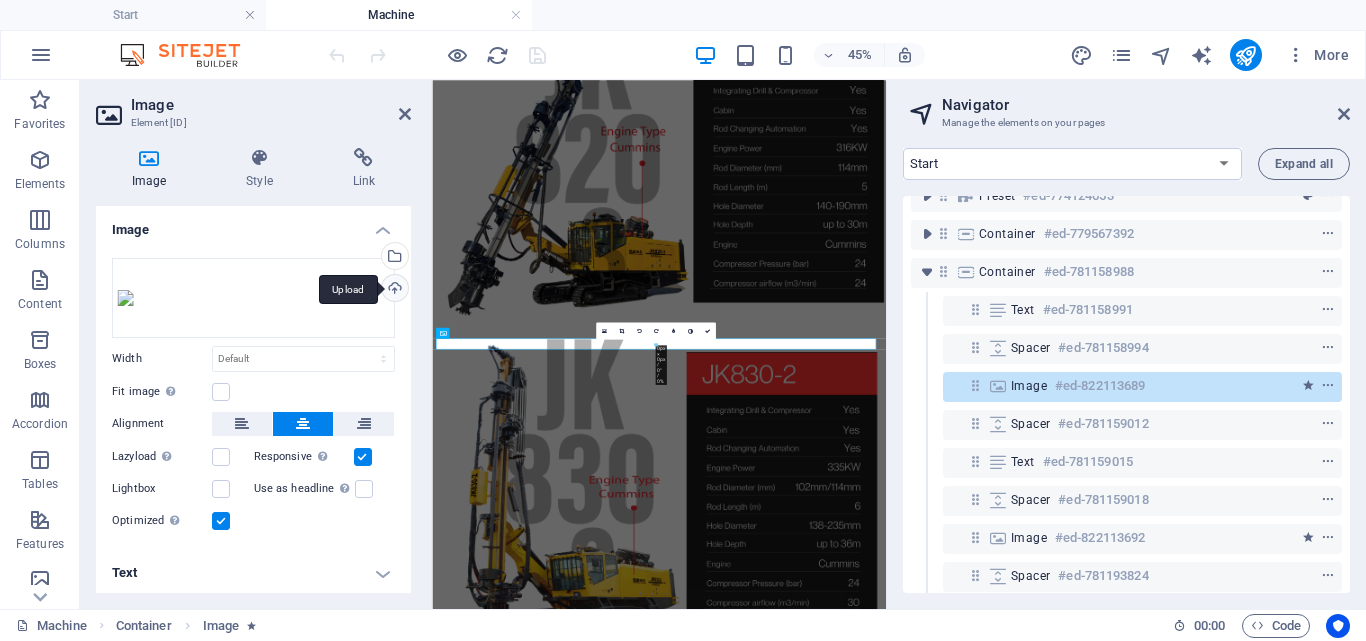 click on "Upload" at bounding box center (393, 290) 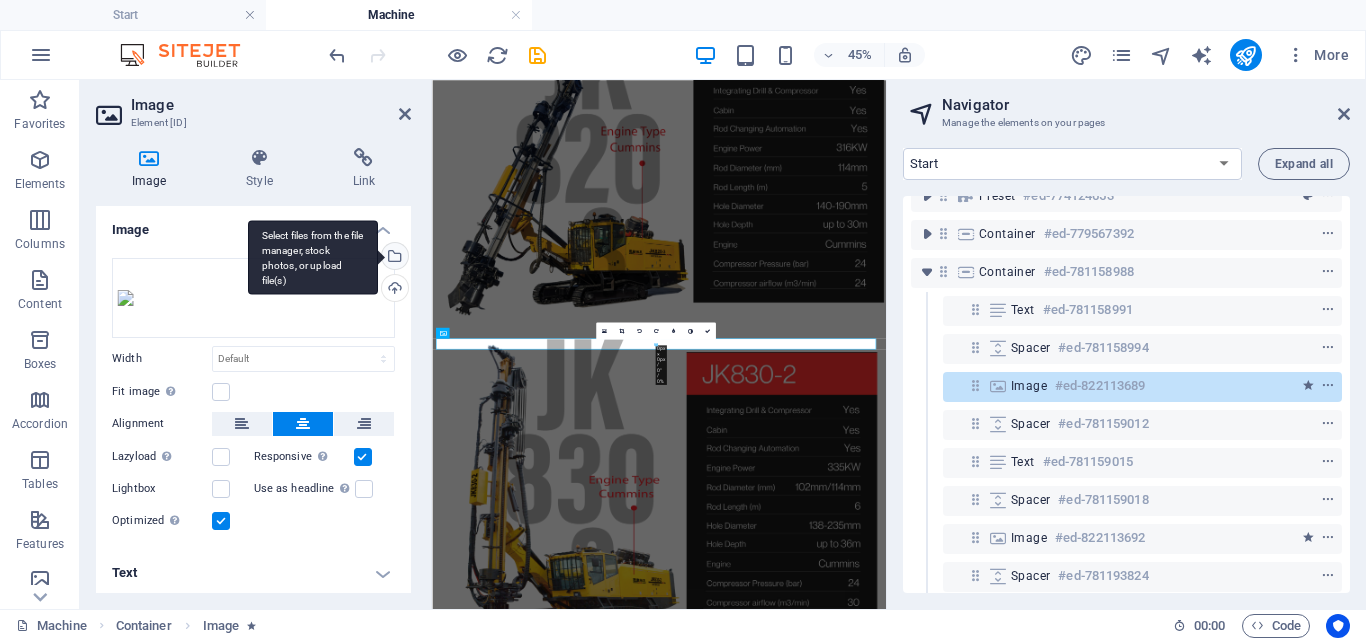 click on "Select files from the file manager, stock photos, or upload file(s)" at bounding box center (393, 258) 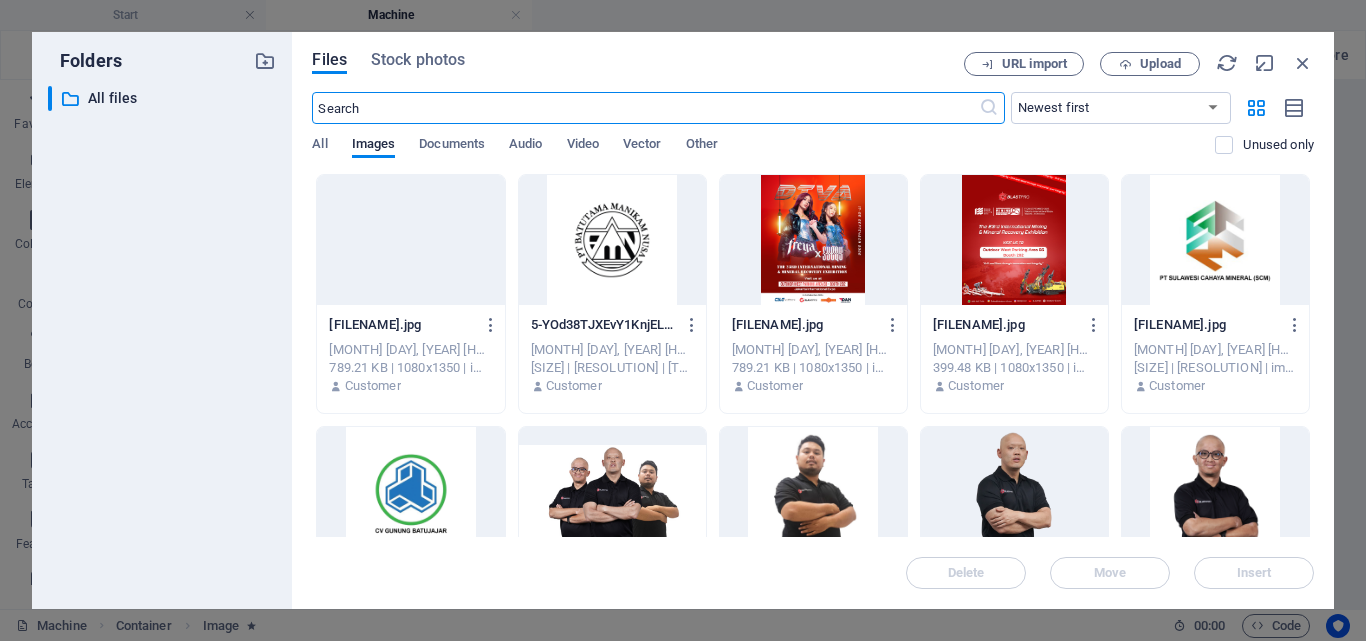 scroll, scrollTop: 1279, scrollLeft: 0, axis: vertical 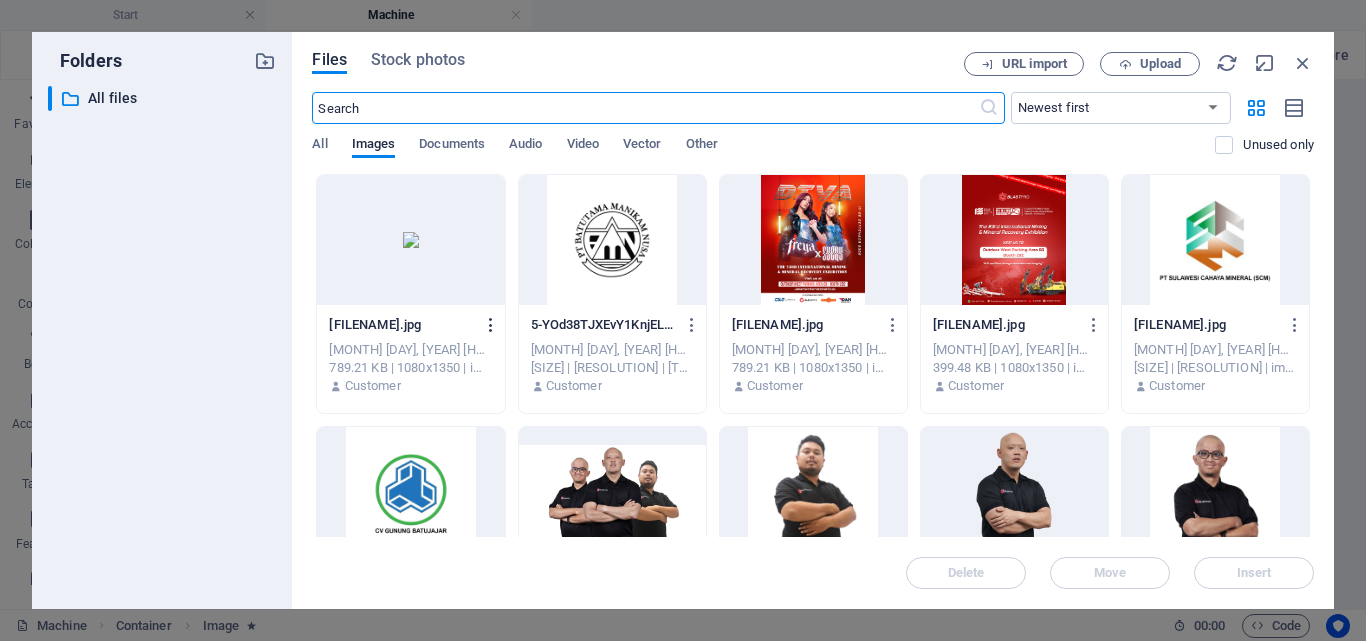 click at bounding box center (491, 325) 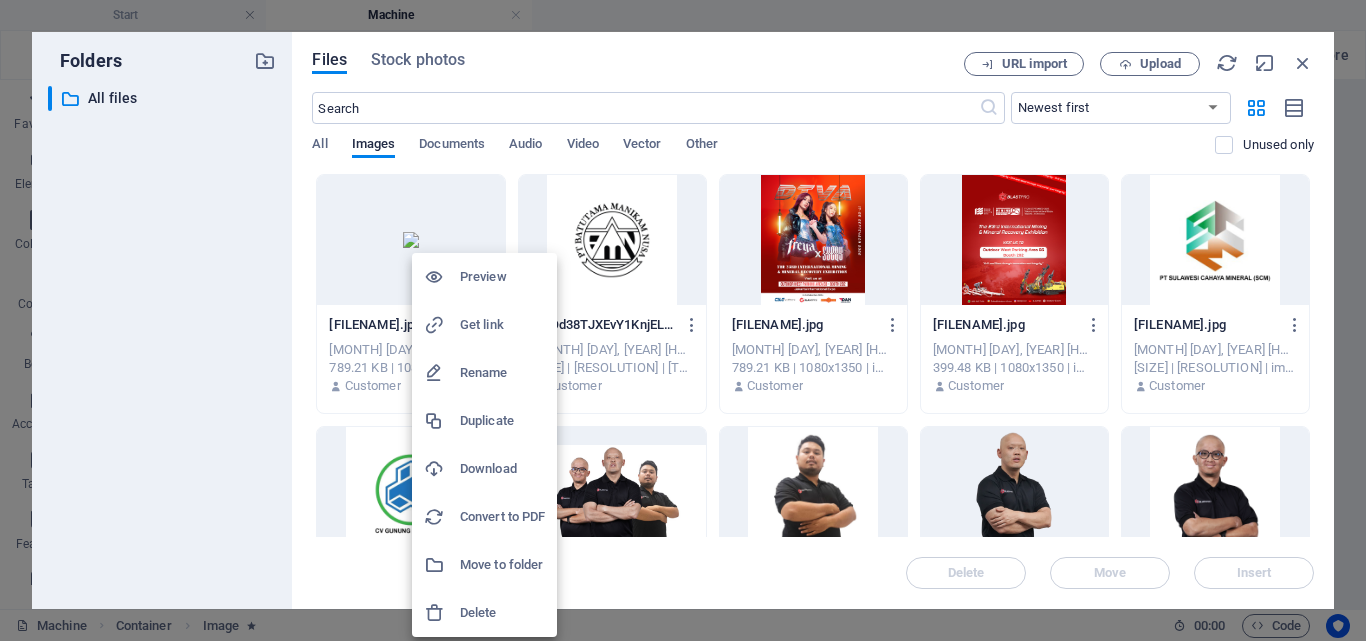 click on "Delete" at bounding box center [502, 613] 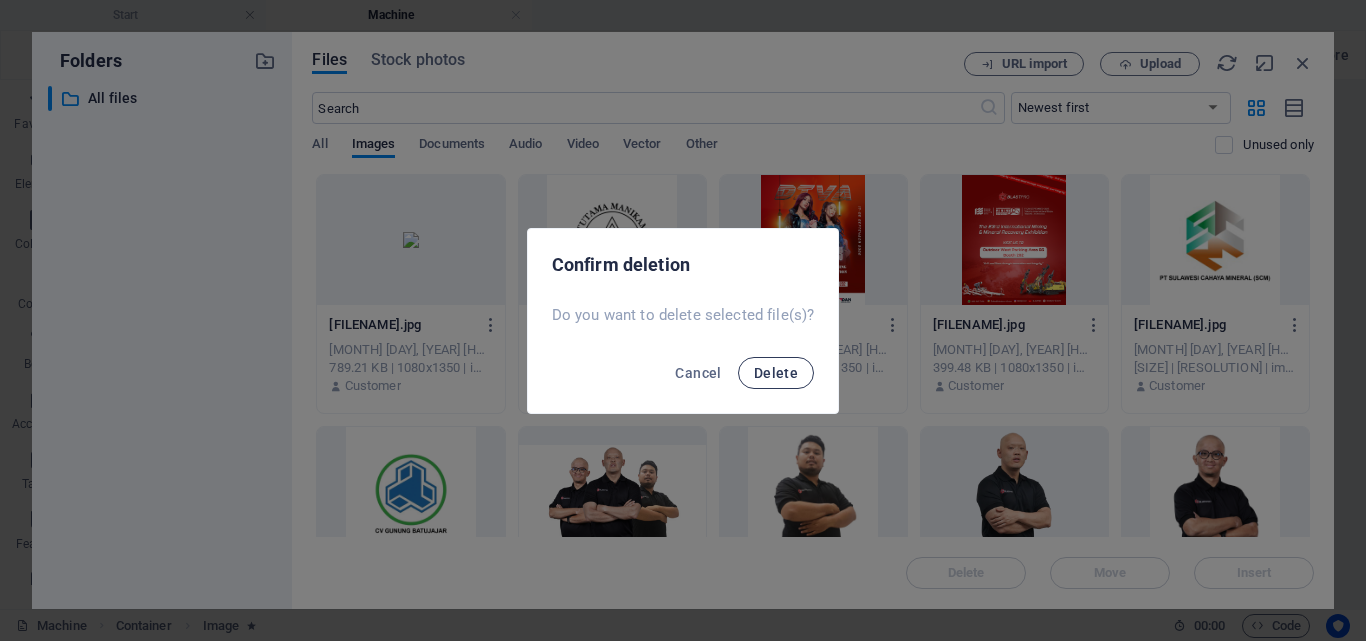 click on "Delete" at bounding box center (776, 373) 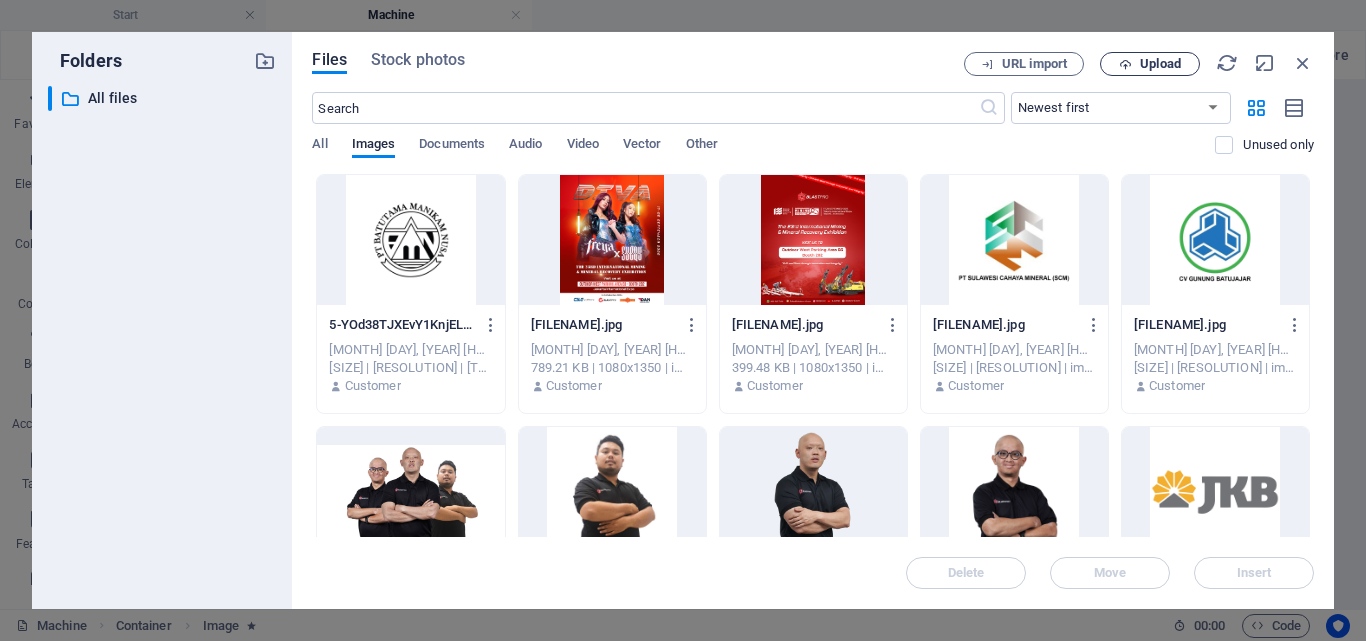 click on "Upload" at bounding box center [1160, 64] 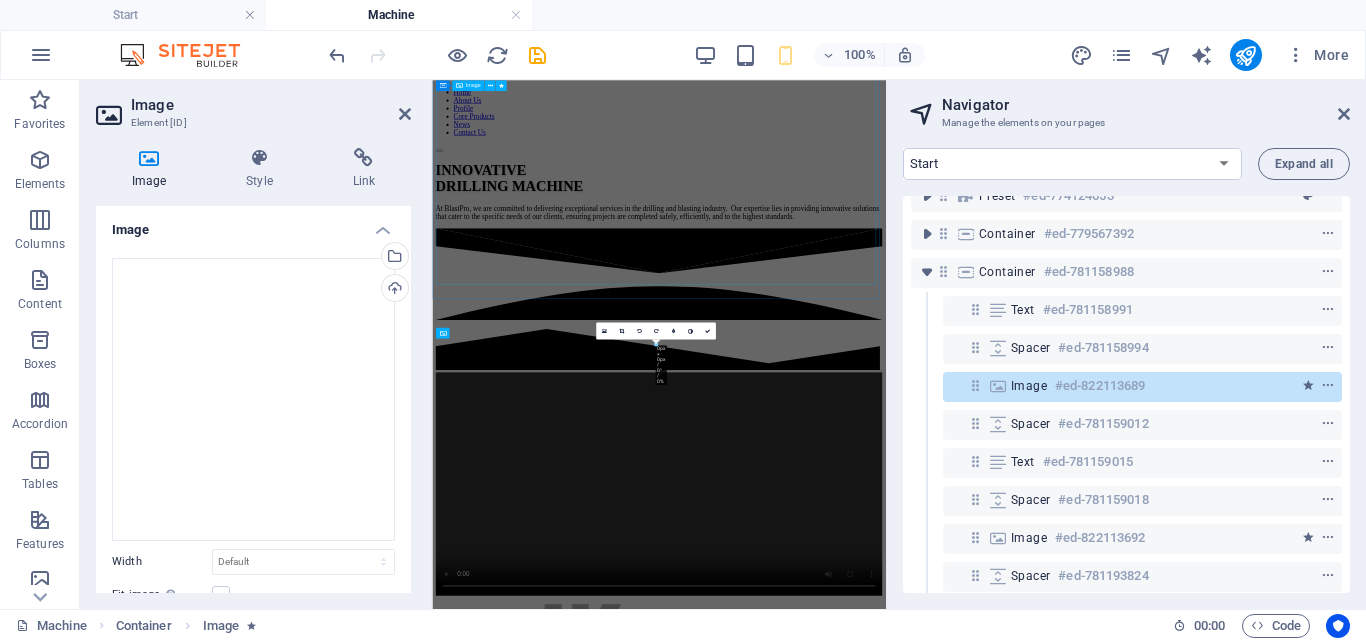 scroll, scrollTop: 6166, scrollLeft: 0, axis: vertical 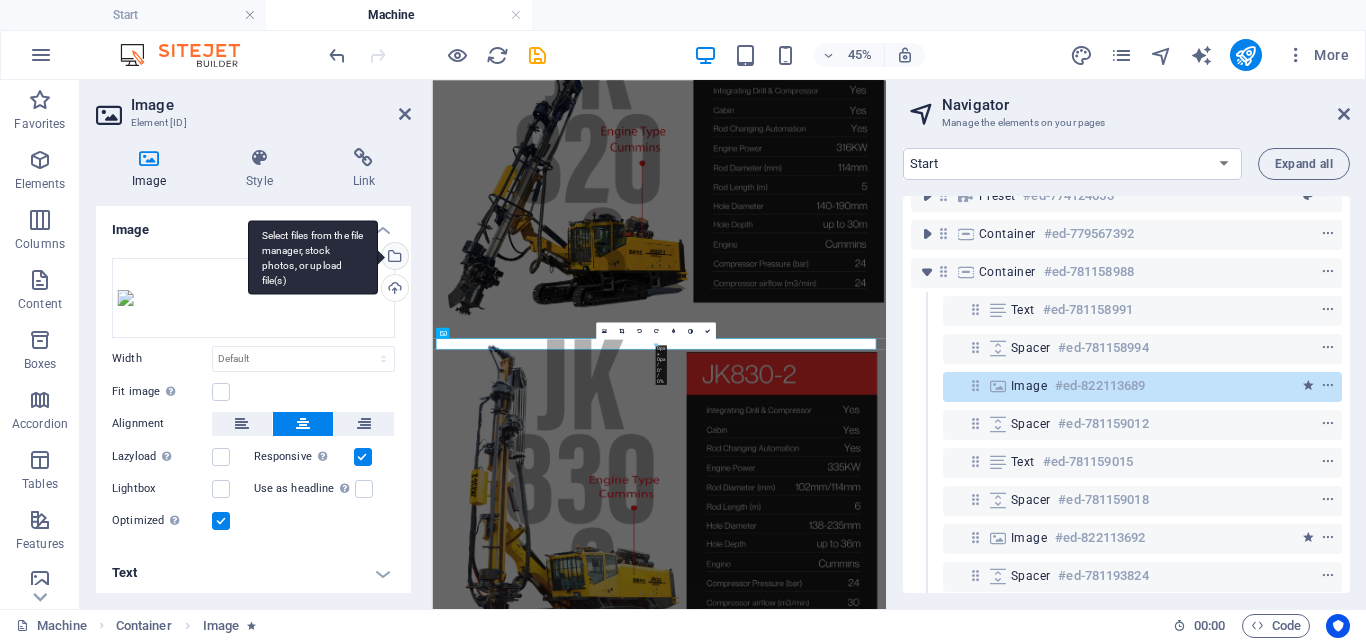 click on "Select files from the file manager, stock photos, or upload file(s)" at bounding box center (313, 257) 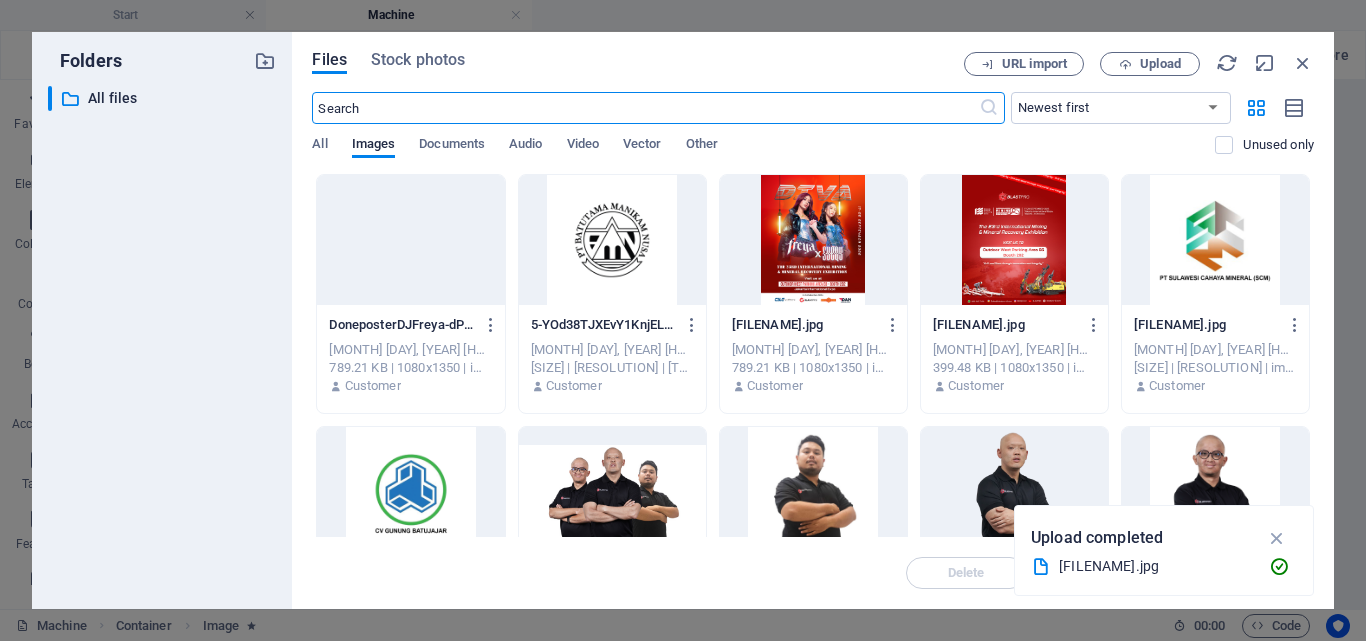 scroll, scrollTop: 1279, scrollLeft: 0, axis: vertical 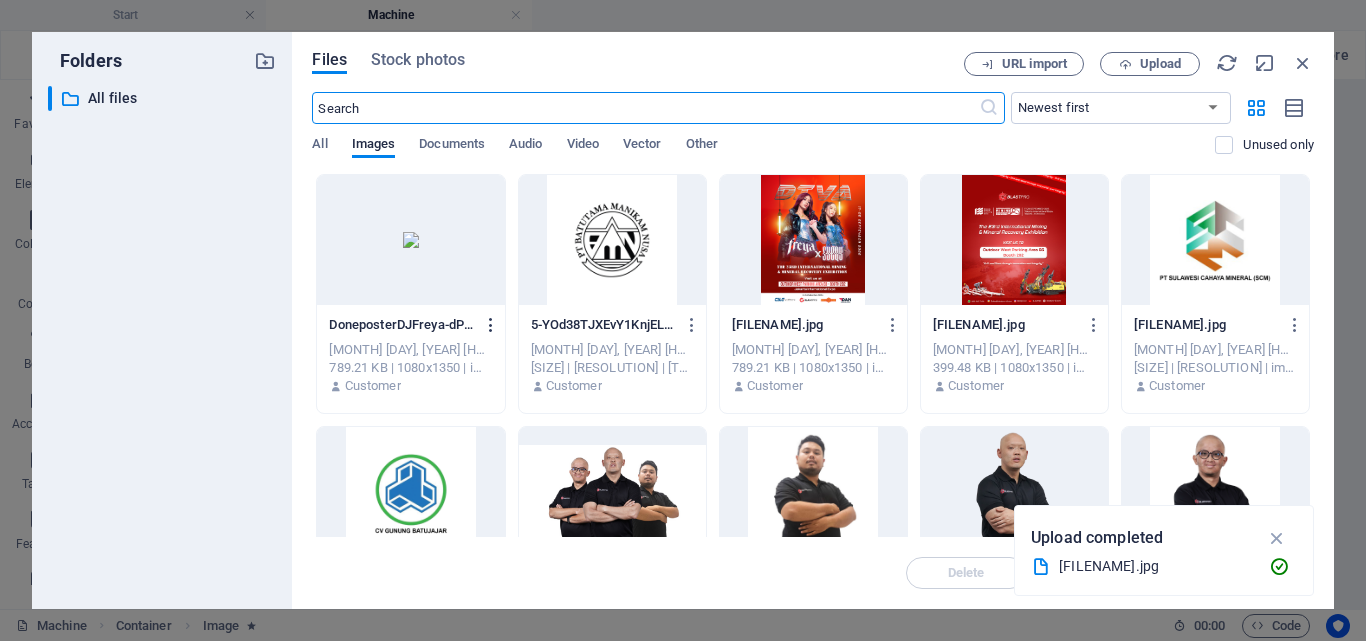 click at bounding box center [491, 325] 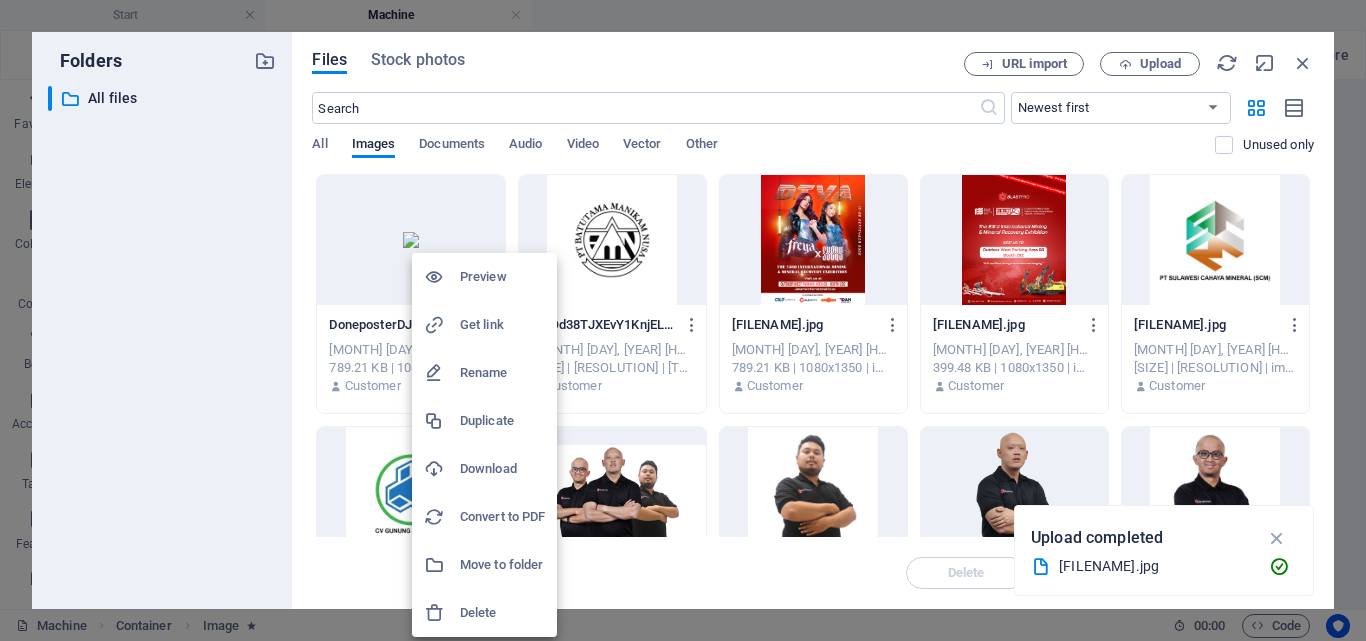 click on "Delete" at bounding box center [502, 613] 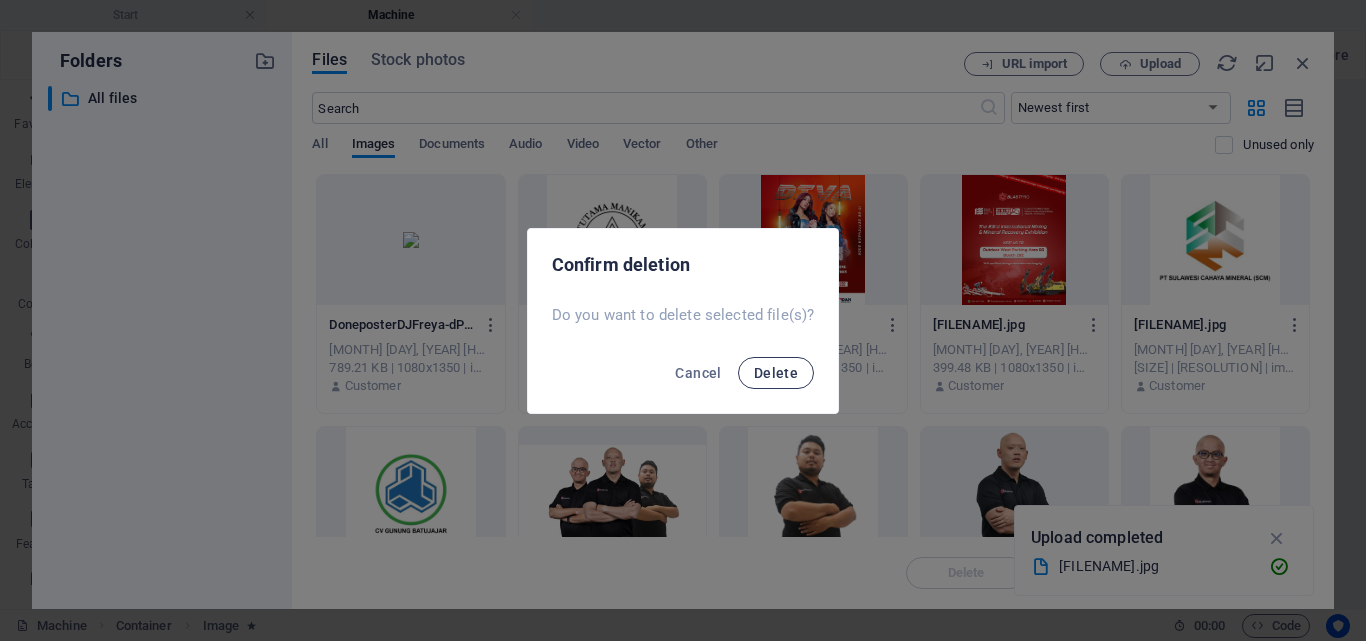 click on "Delete" at bounding box center [776, 373] 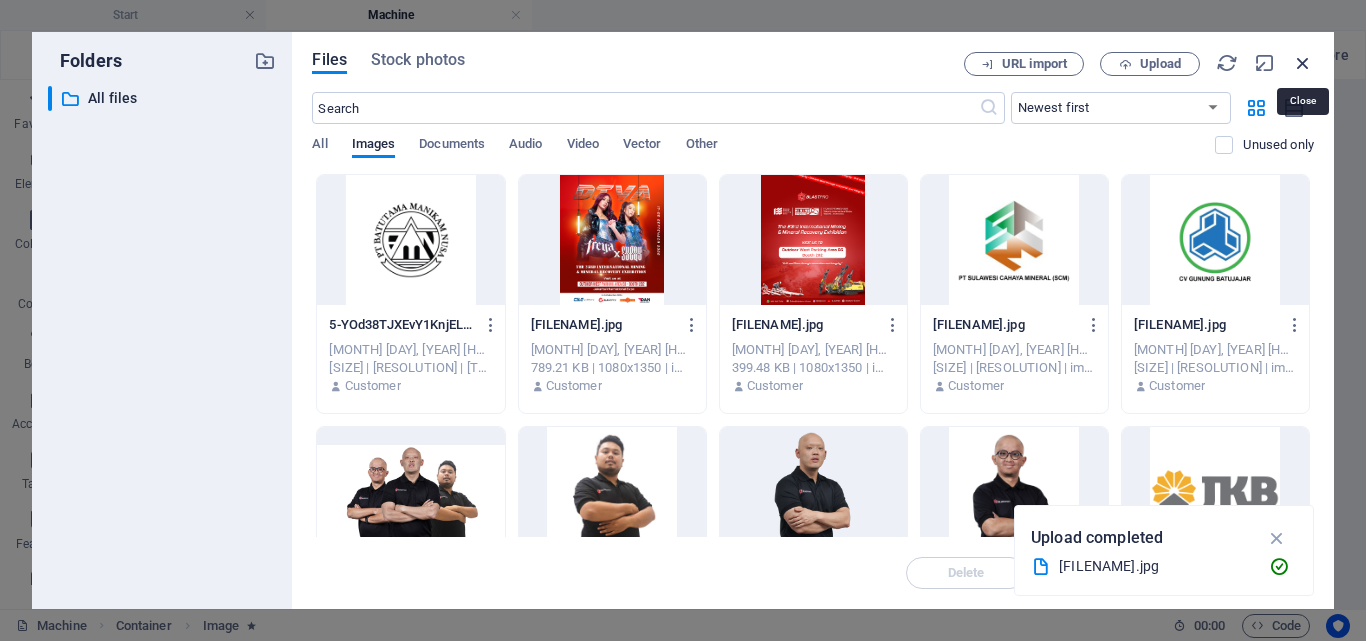 click at bounding box center [1303, 63] 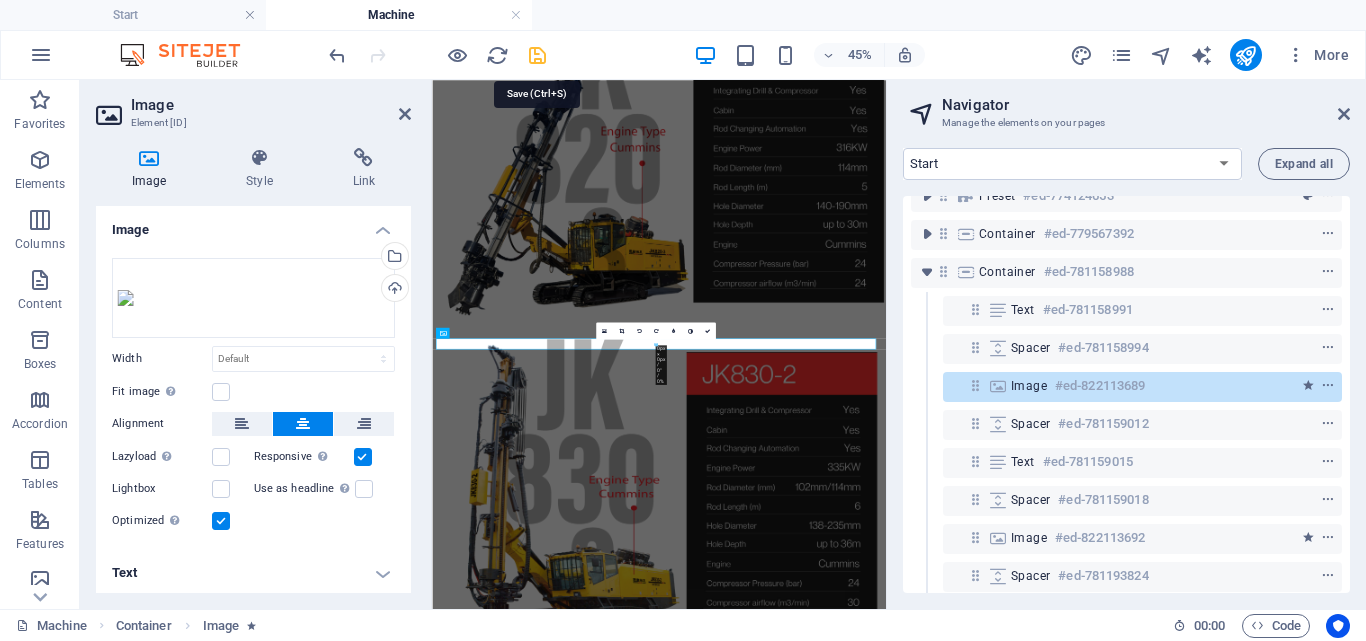 click at bounding box center (537, 55) 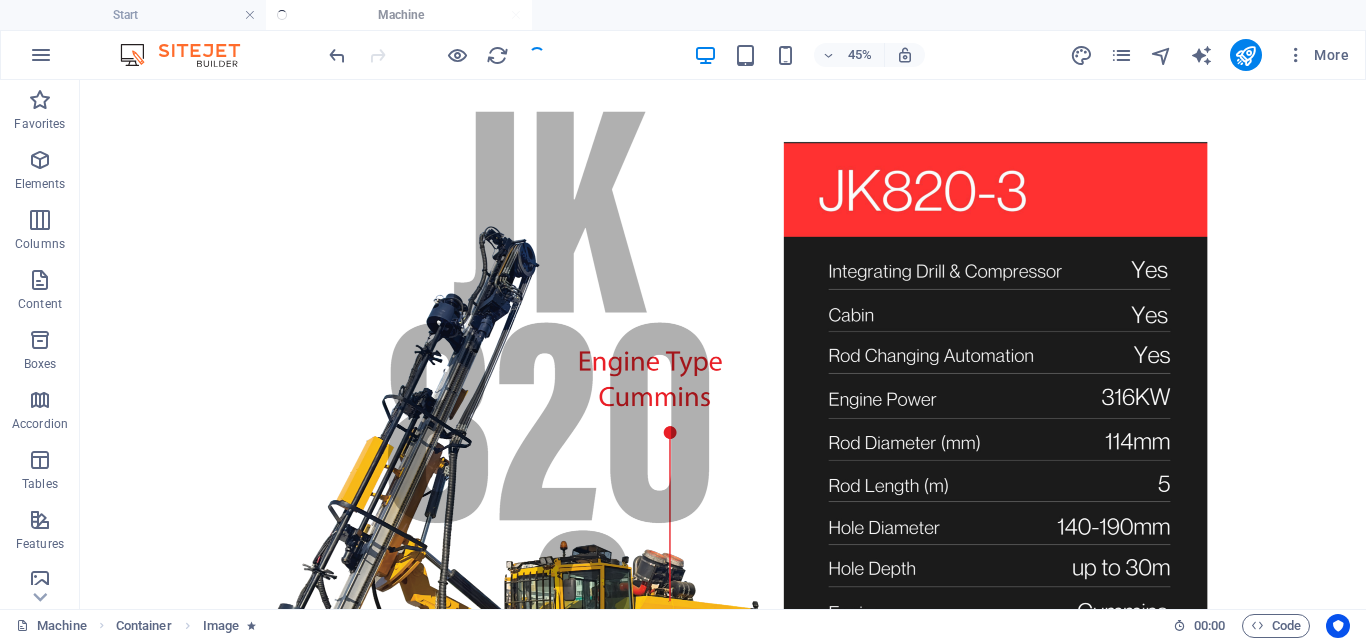 scroll, scrollTop: 6073, scrollLeft: 0, axis: vertical 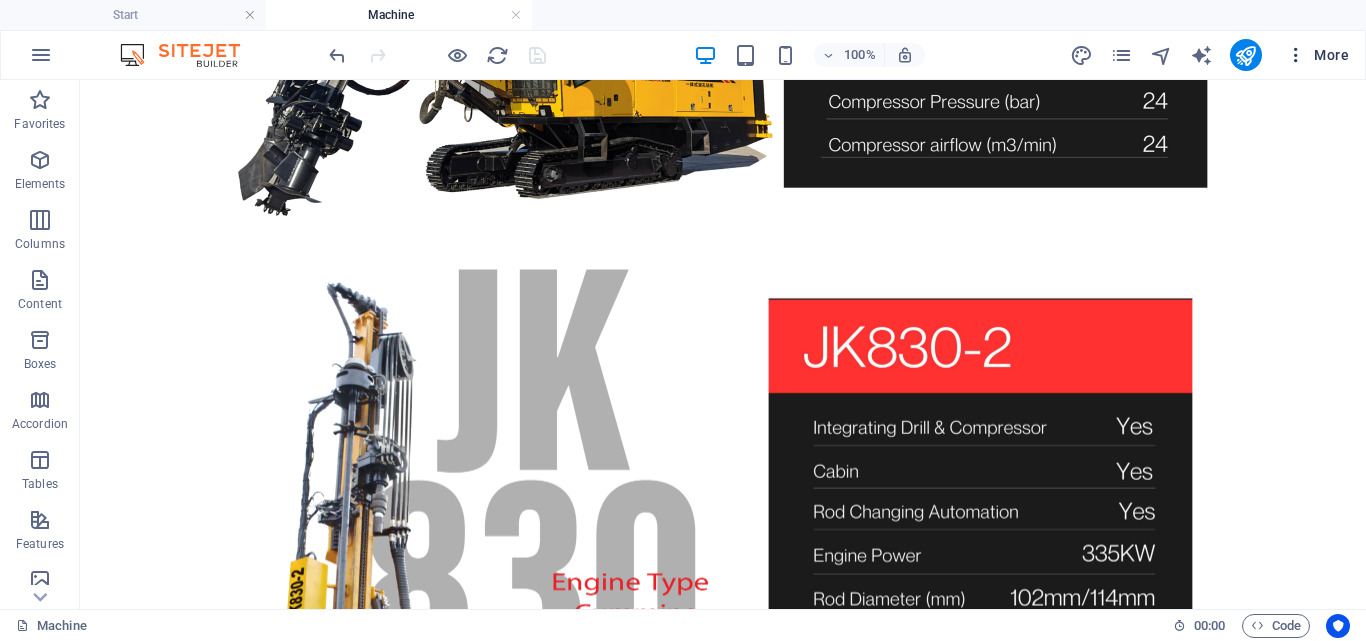 click on "More" at bounding box center [1317, 55] 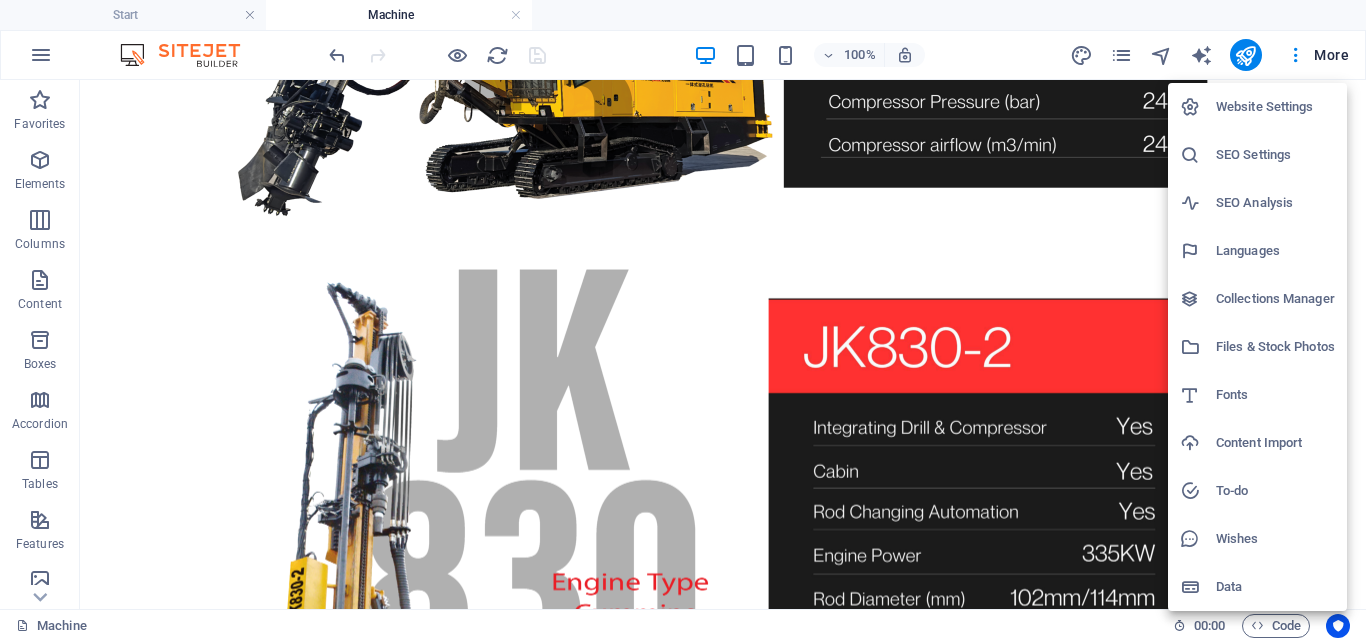 click on "Data" at bounding box center (1275, 587) 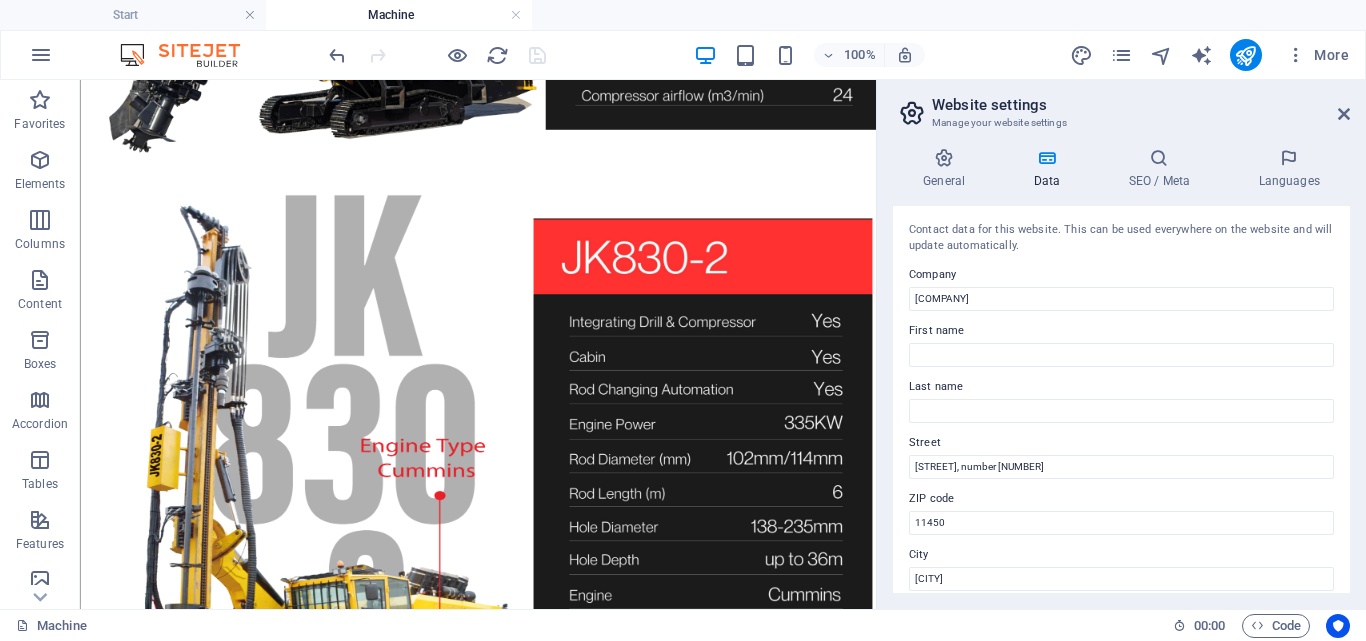 scroll, scrollTop: 5876, scrollLeft: 0, axis: vertical 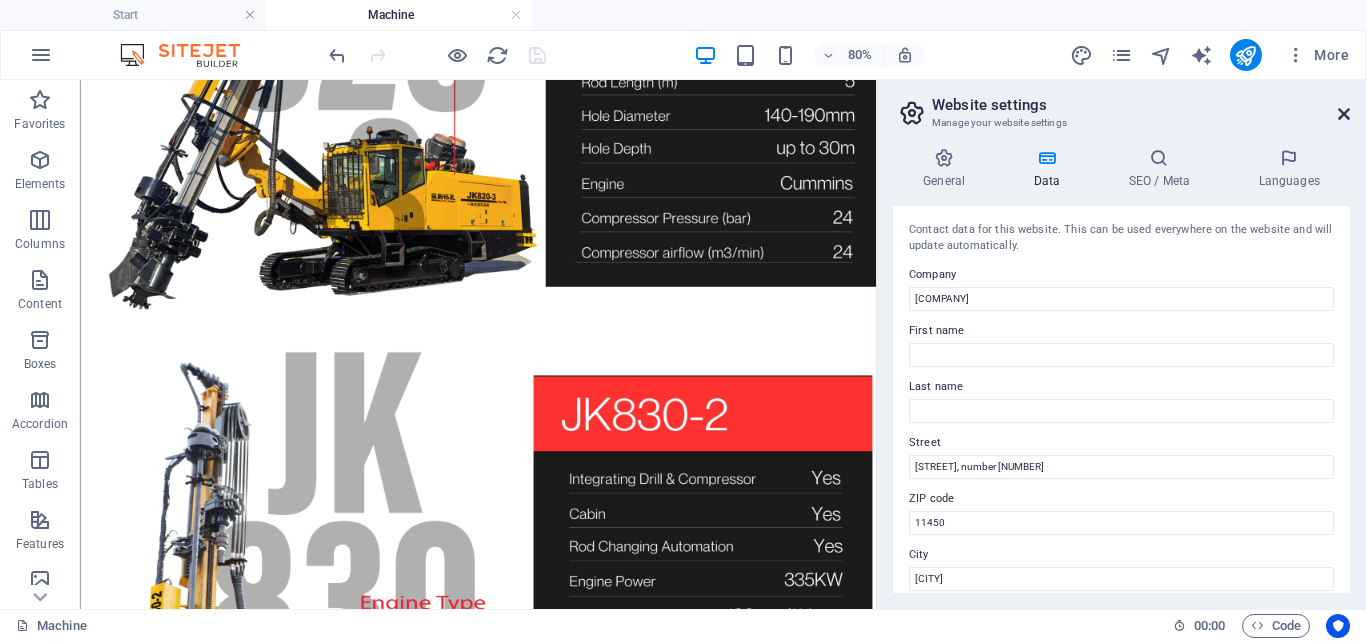 click at bounding box center (1344, 114) 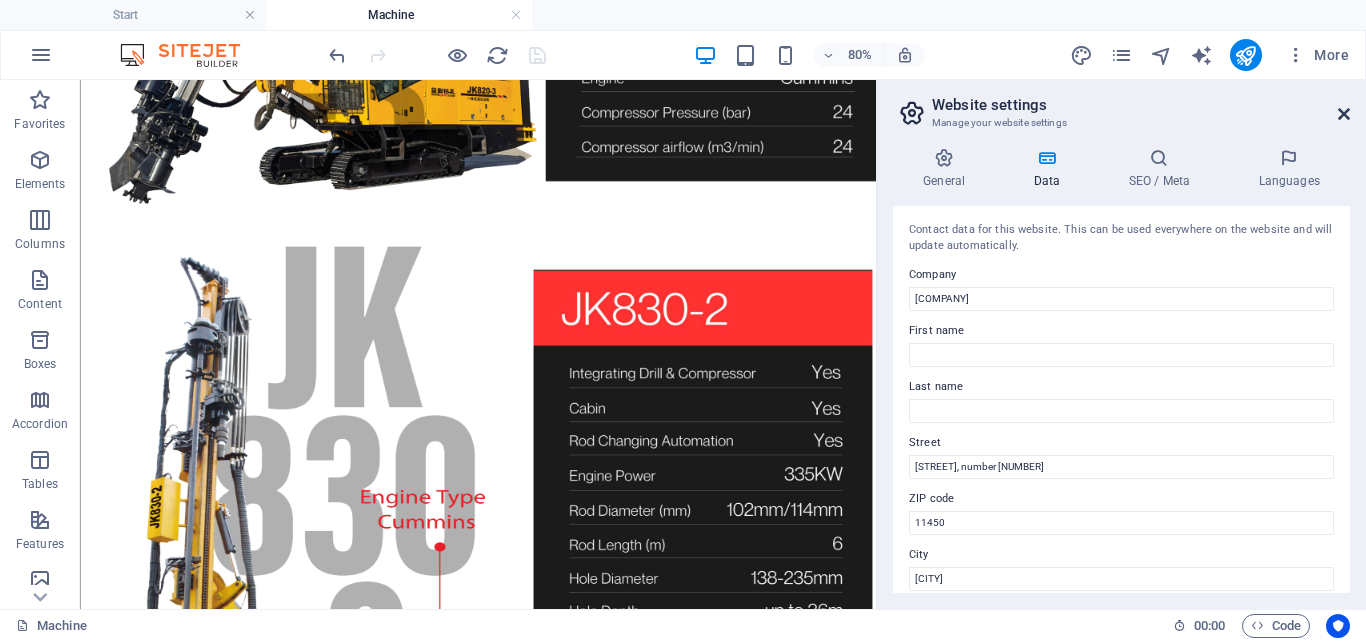 scroll, scrollTop: 6073, scrollLeft: 0, axis: vertical 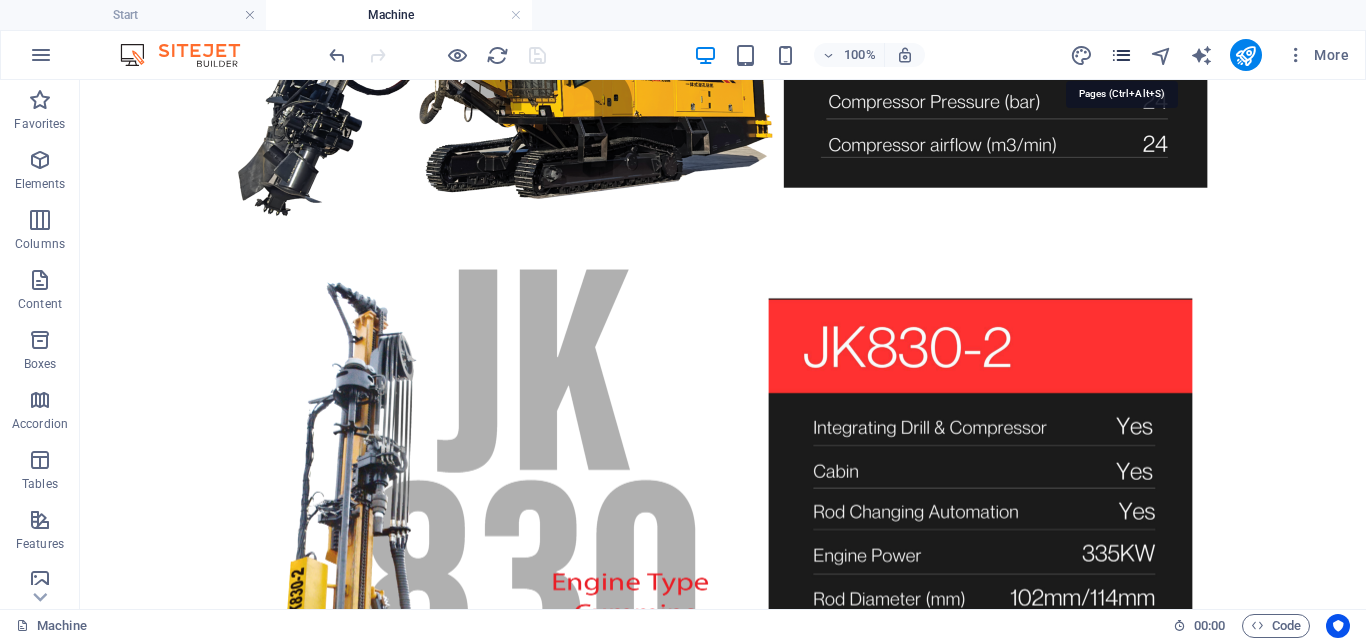 click at bounding box center [1121, 55] 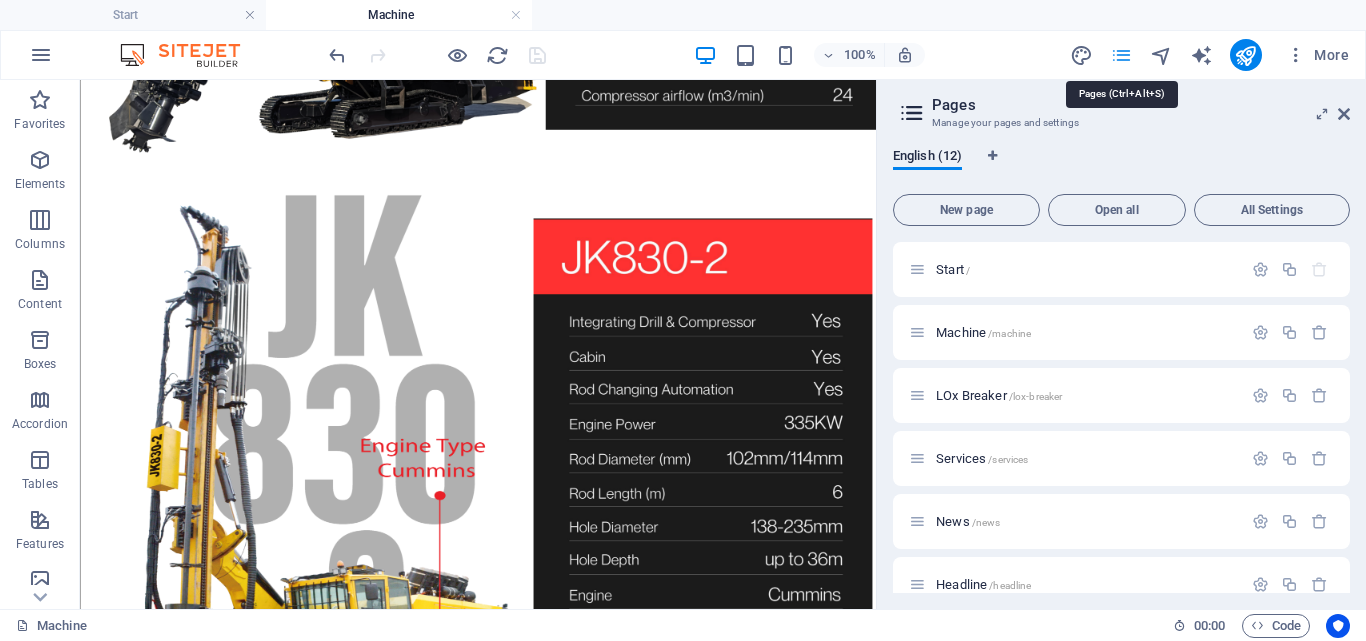 scroll, scrollTop: 5876, scrollLeft: 0, axis: vertical 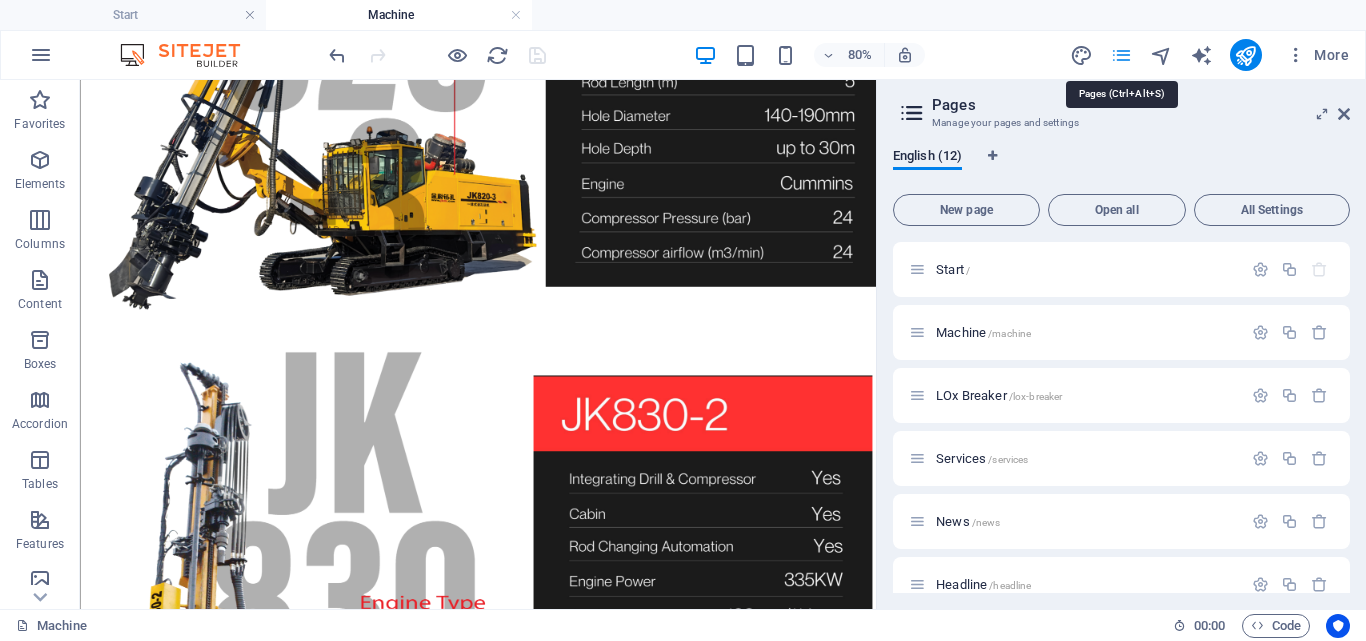 click at bounding box center (1121, 55) 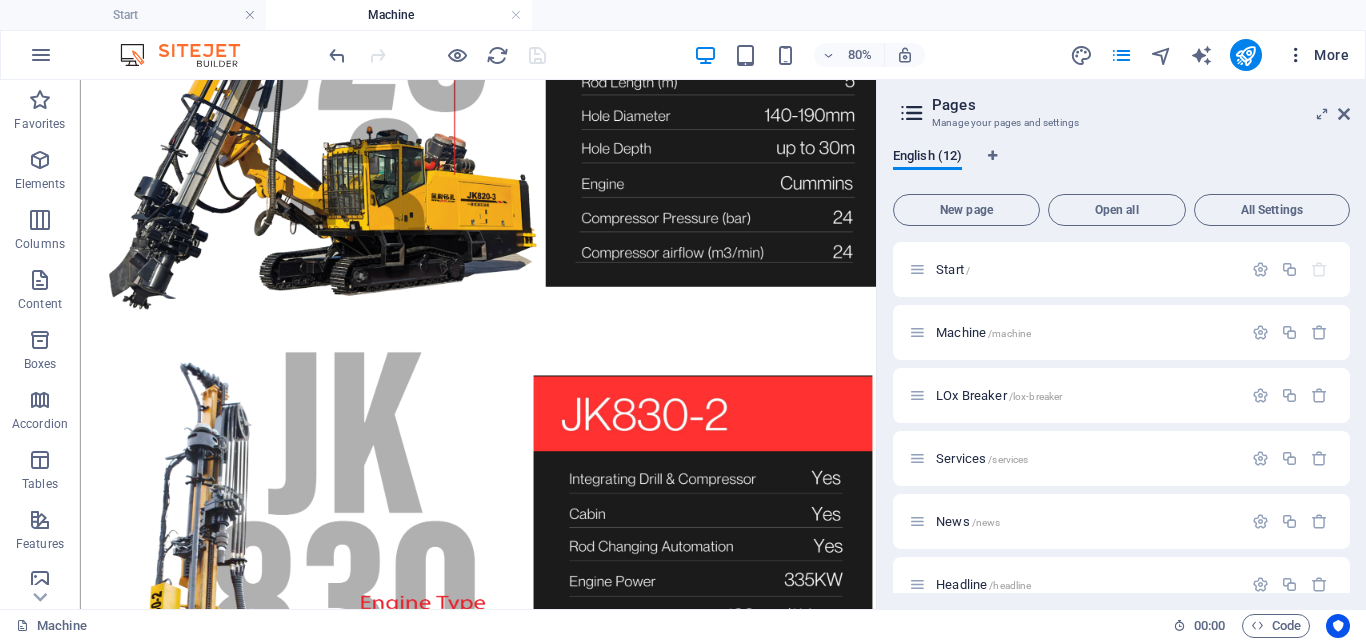 click at bounding box center (1296, 55) 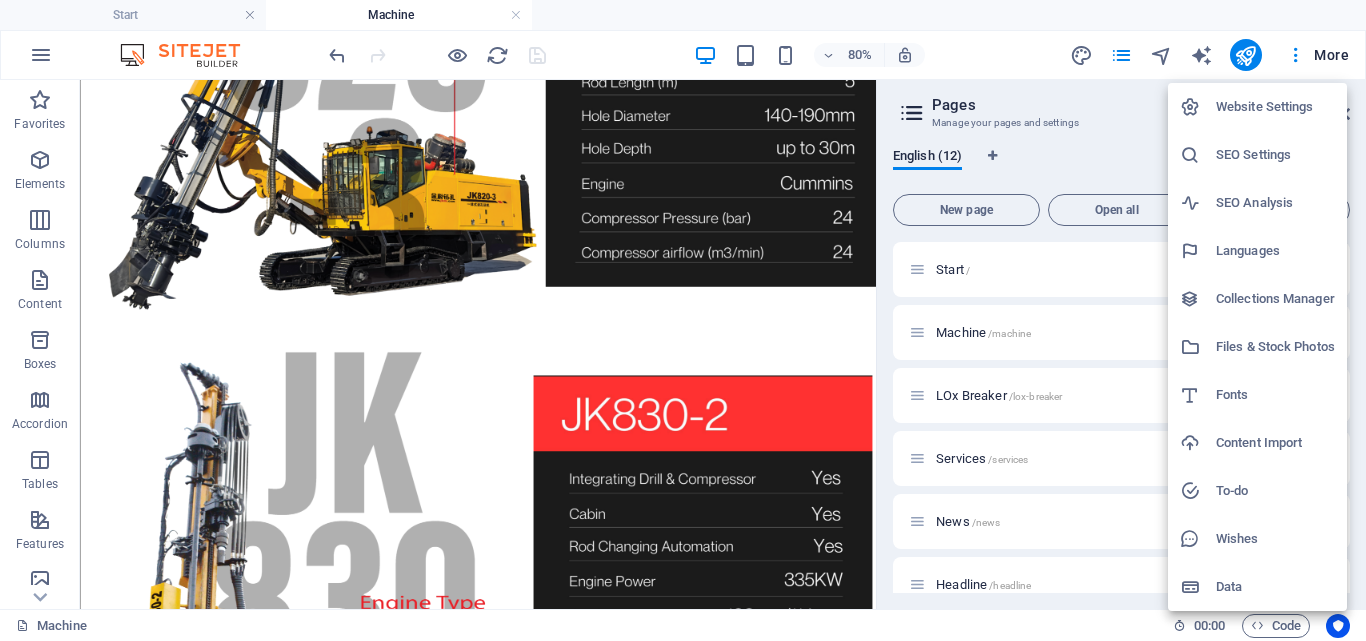 click at bounding box center (683, 320) 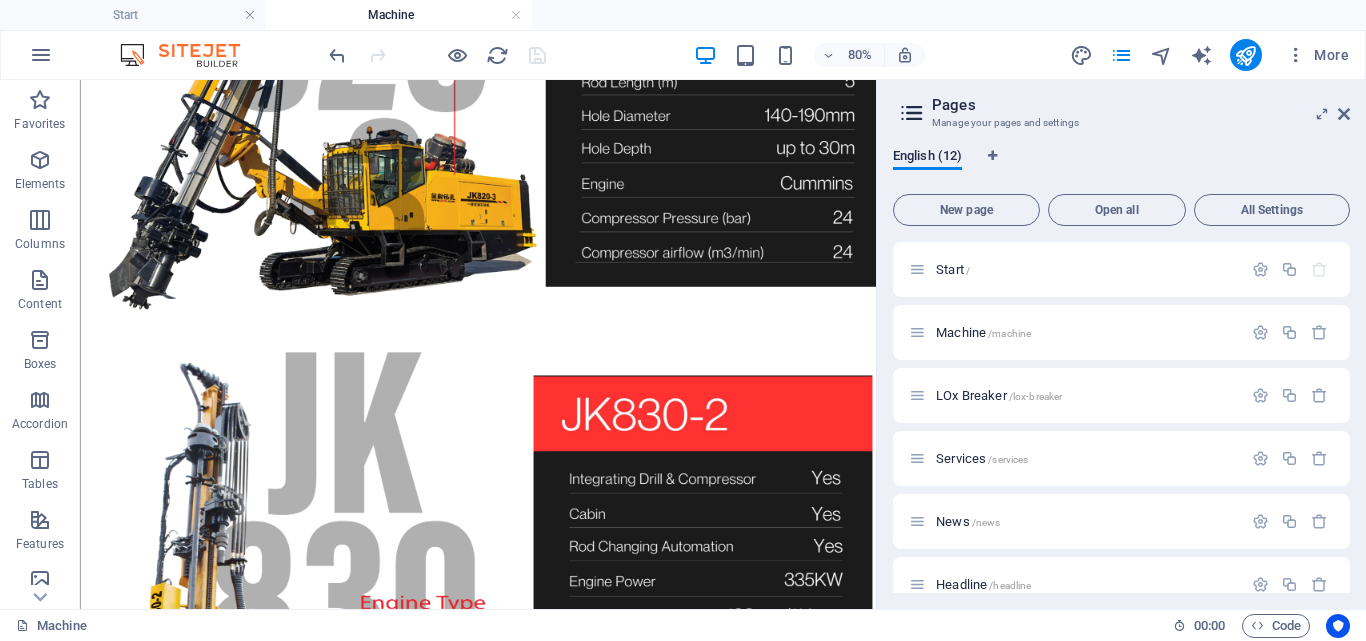 click on "Website Settings SEO Settings SEO Analysis Languages Collections Manager Files & Stock Photos Fonts Content Import To-do Wishes Data" at bounding box center (683, 326) 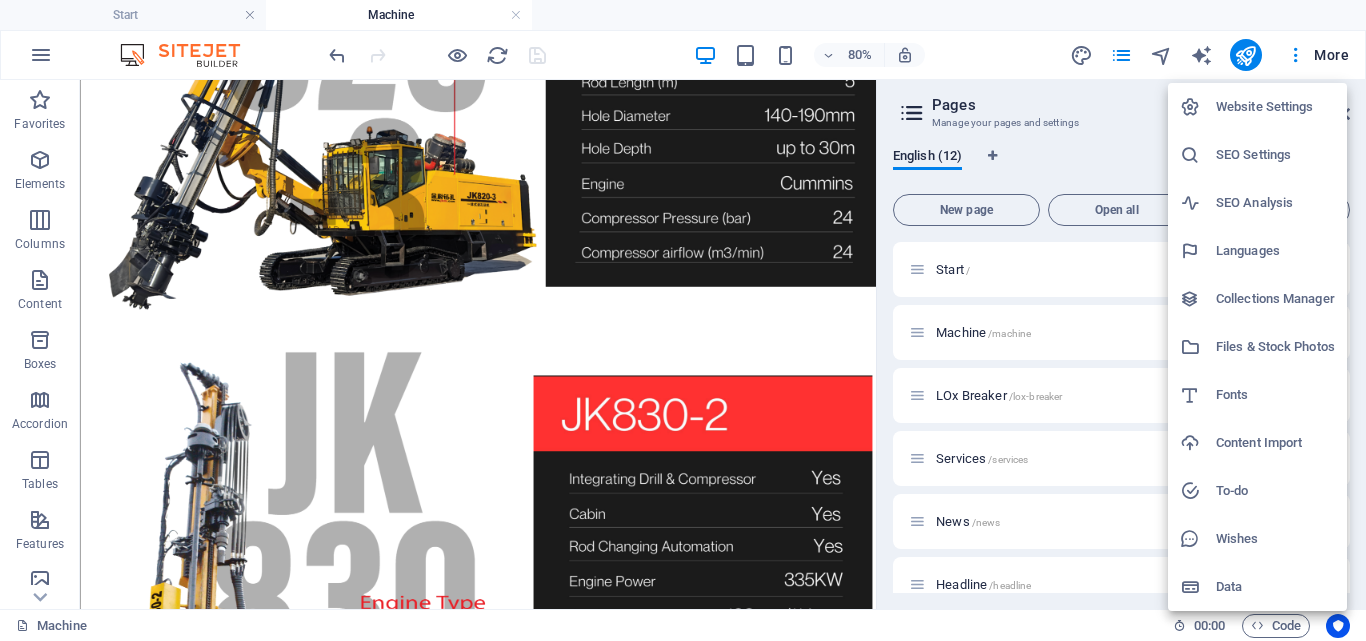 click at bounding box center (683, 320) 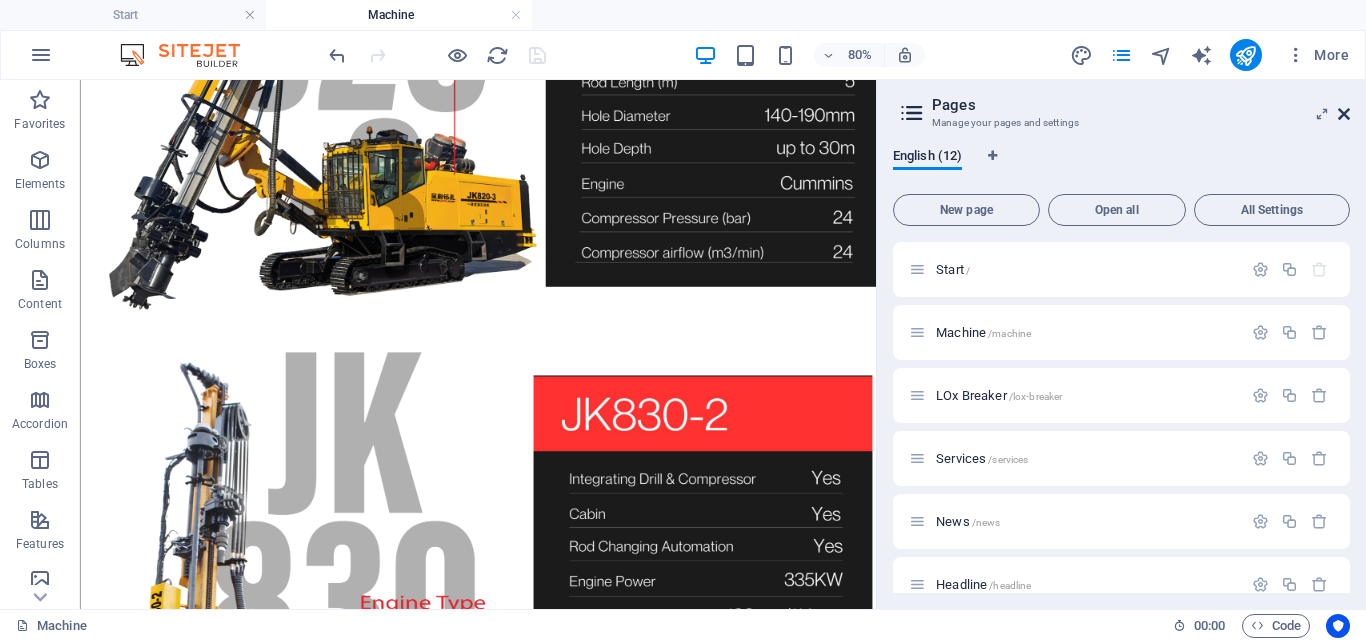 click at bounding box center (1344, 114) 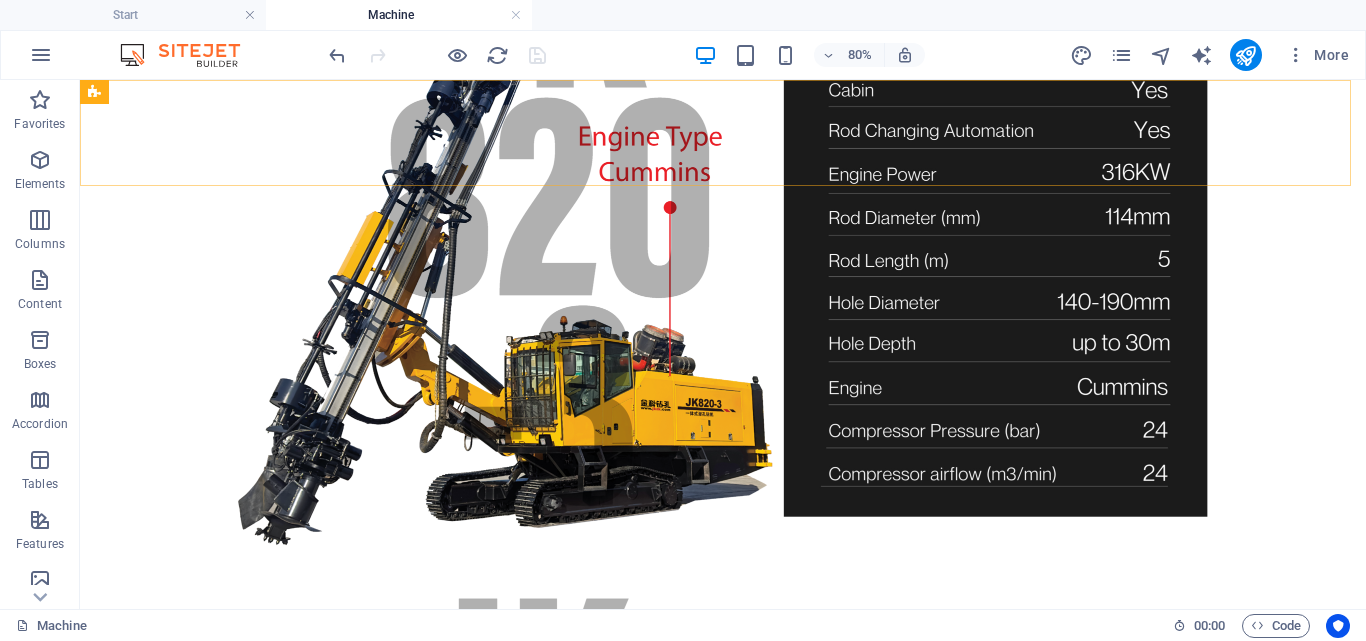 scroll, scrollTop: 6073, scrollLeft: 0, axis: vertical 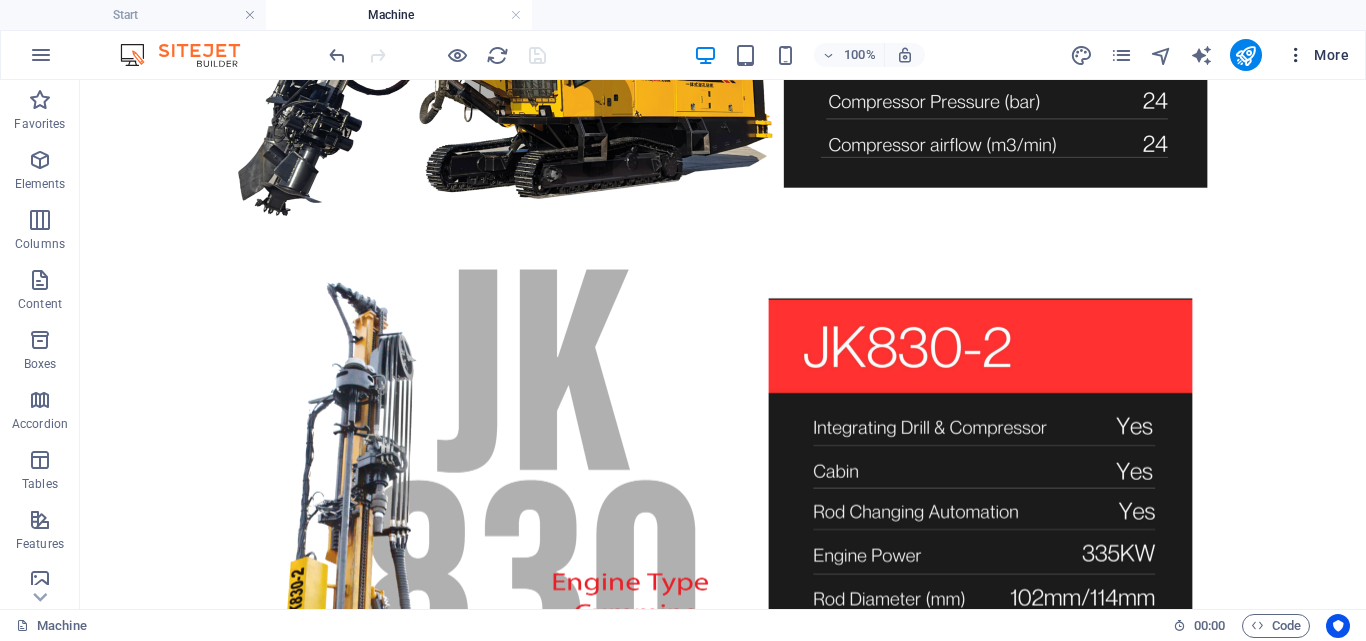 click on "More" at bounding box center [1317, 55] 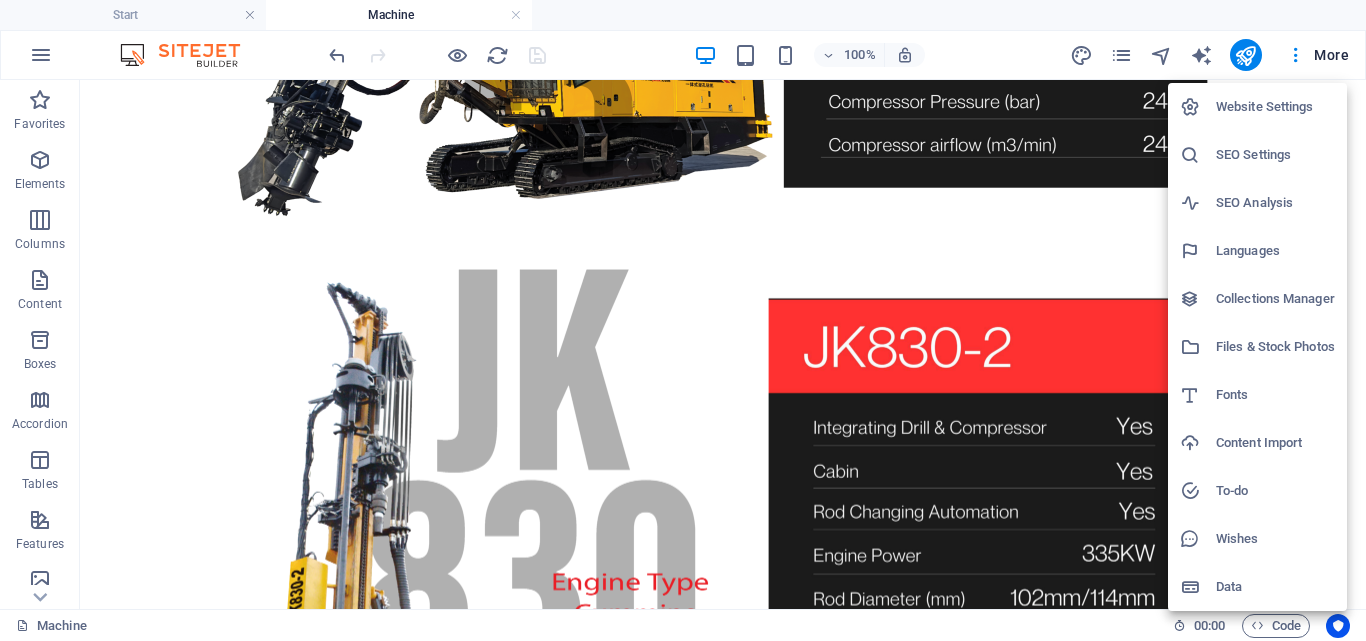 click on "Files & Stock Photos" at bounding box center (1275, 347) 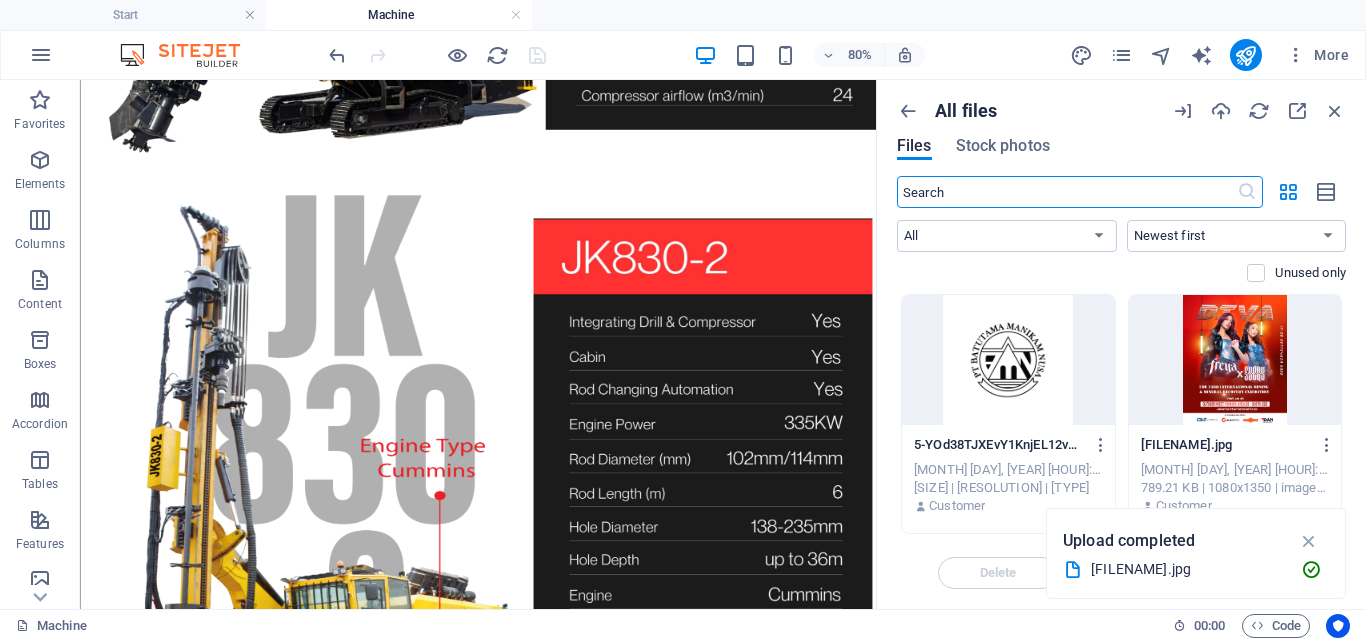 scroll, scrollTop: 5876, scrollLeft: 0, axis: vertical 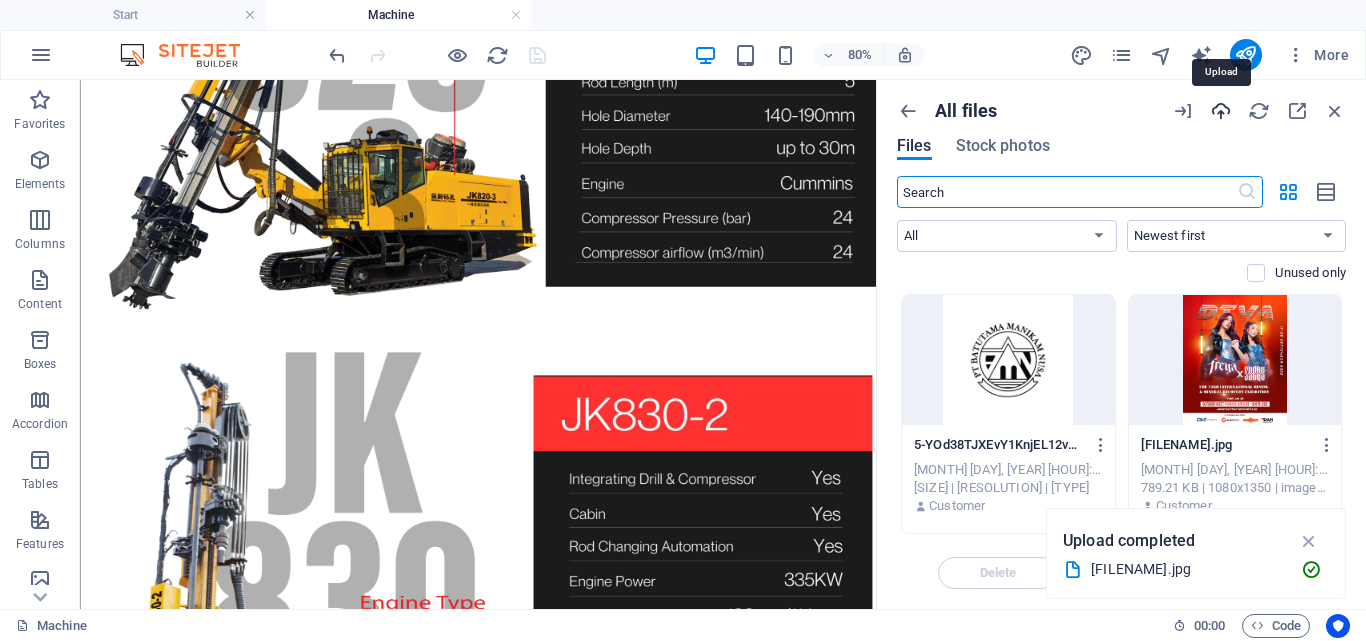 click at bounding box center [1221, 111] 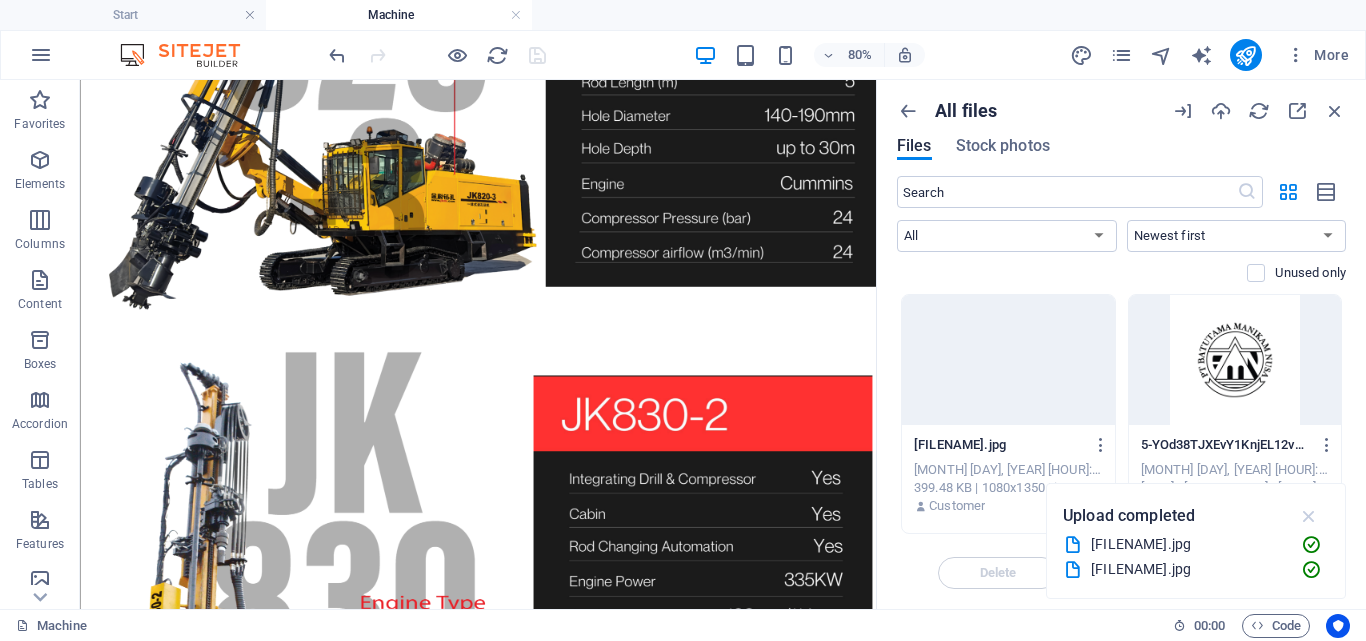 click at bounding box center (1309, 516) 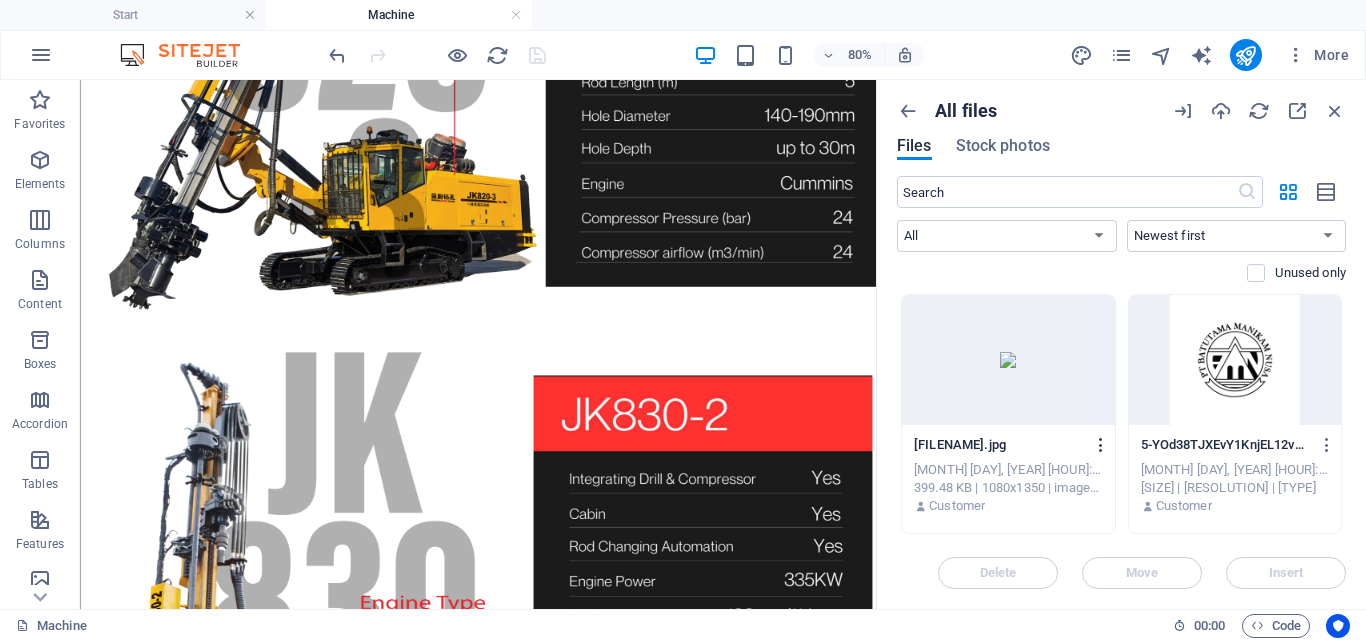 click at bounding box center (1101, 445) 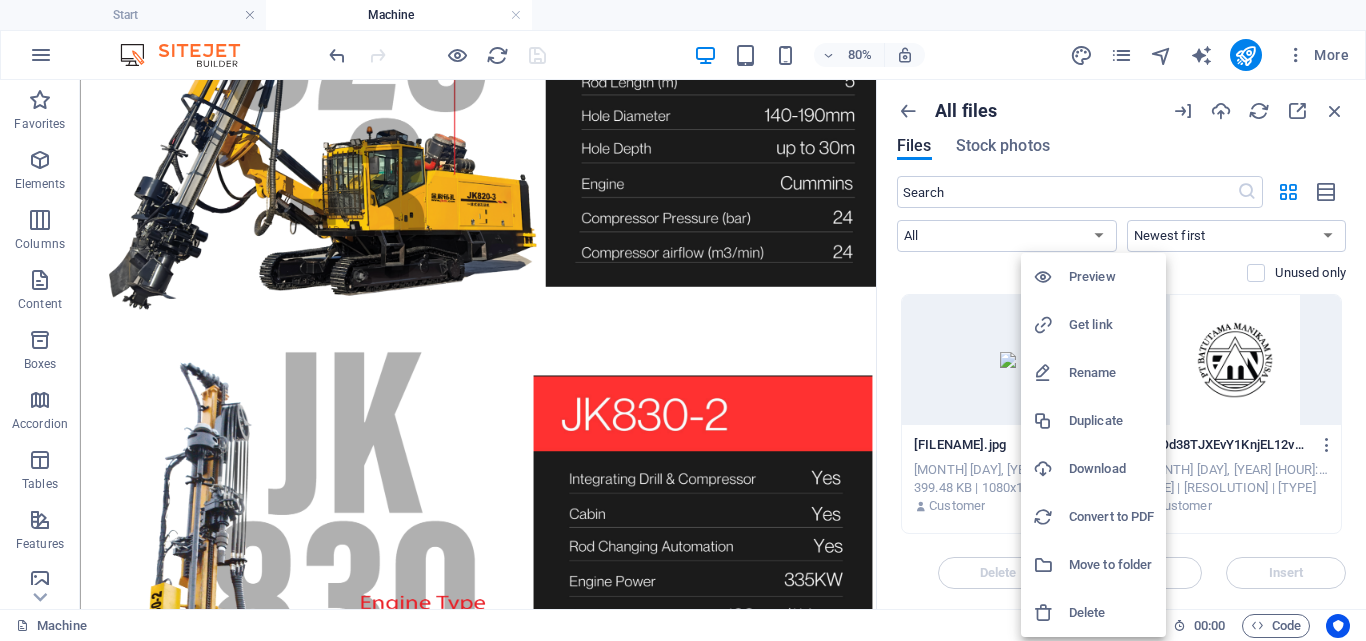 click on "Delete" at bounding box center (1111, 613) 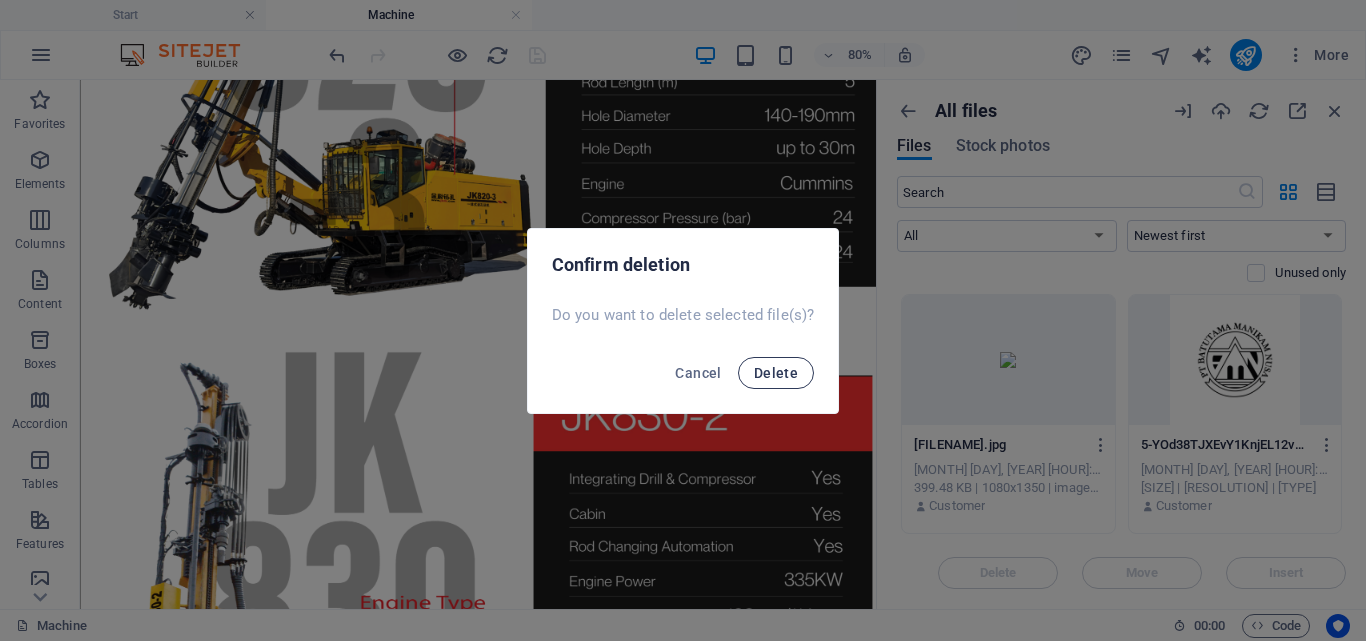 click on "Delete" at bounding box center [776, 373] 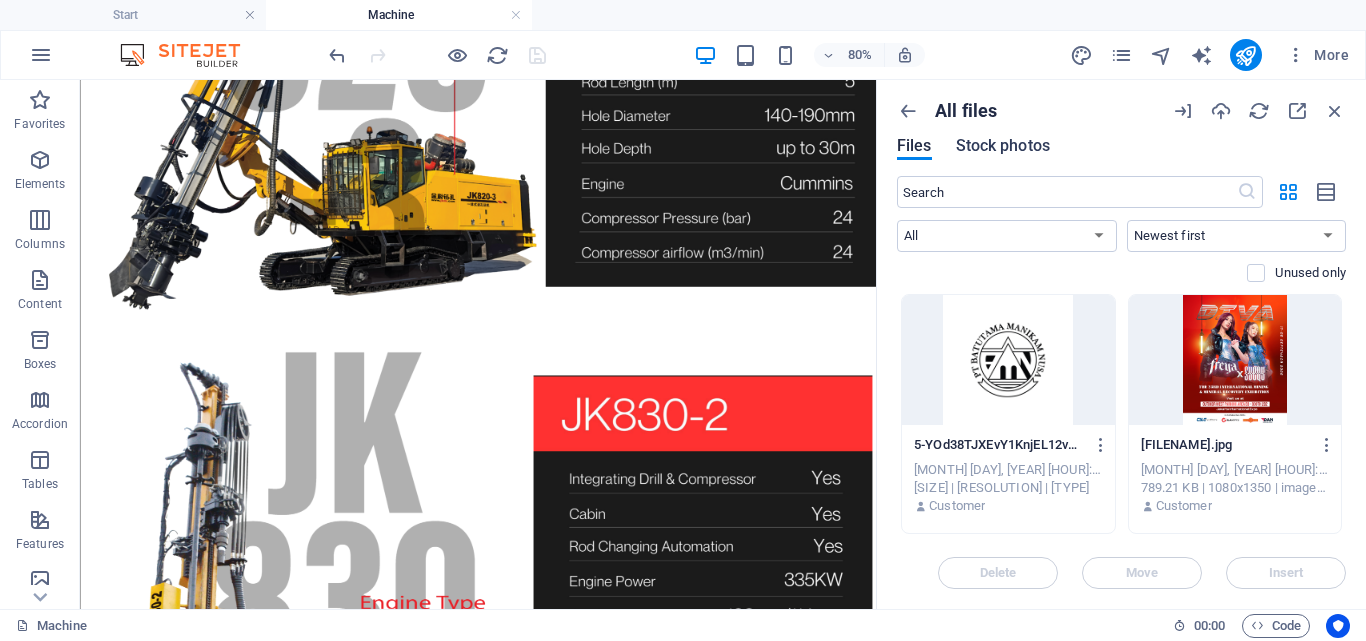 click on "Stock photos" at bounding box center [1003, 146] 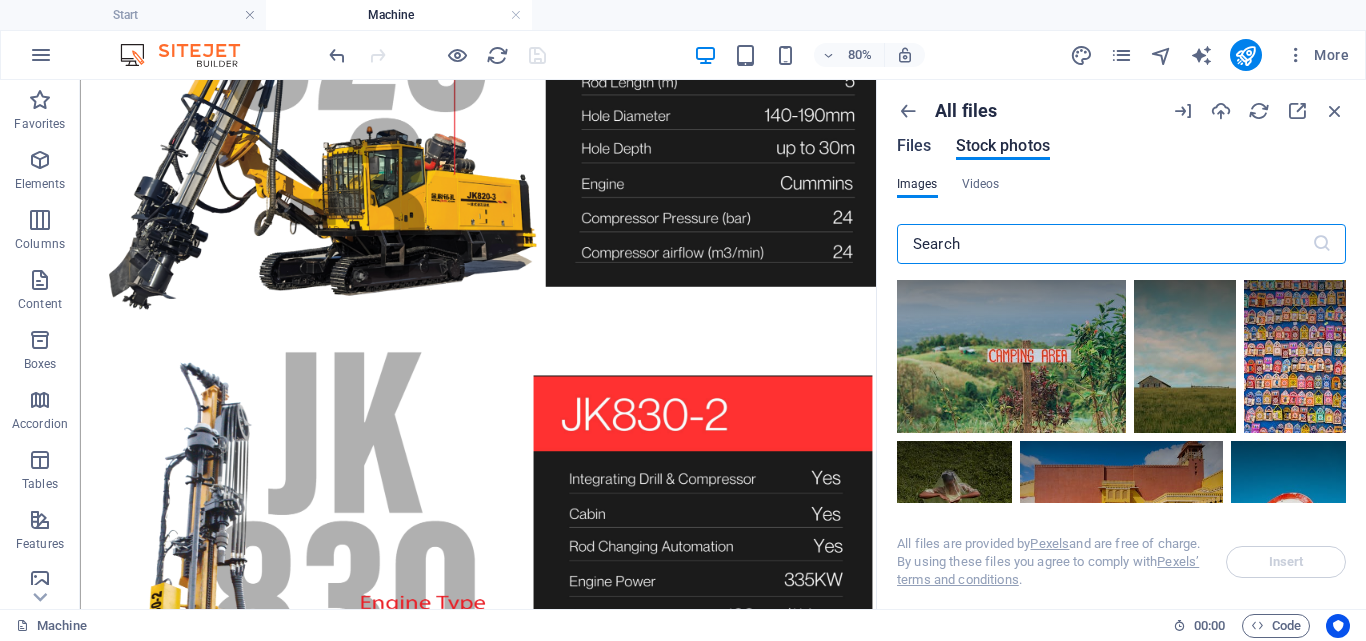 click on "Files" at bounding box center (914, 146) 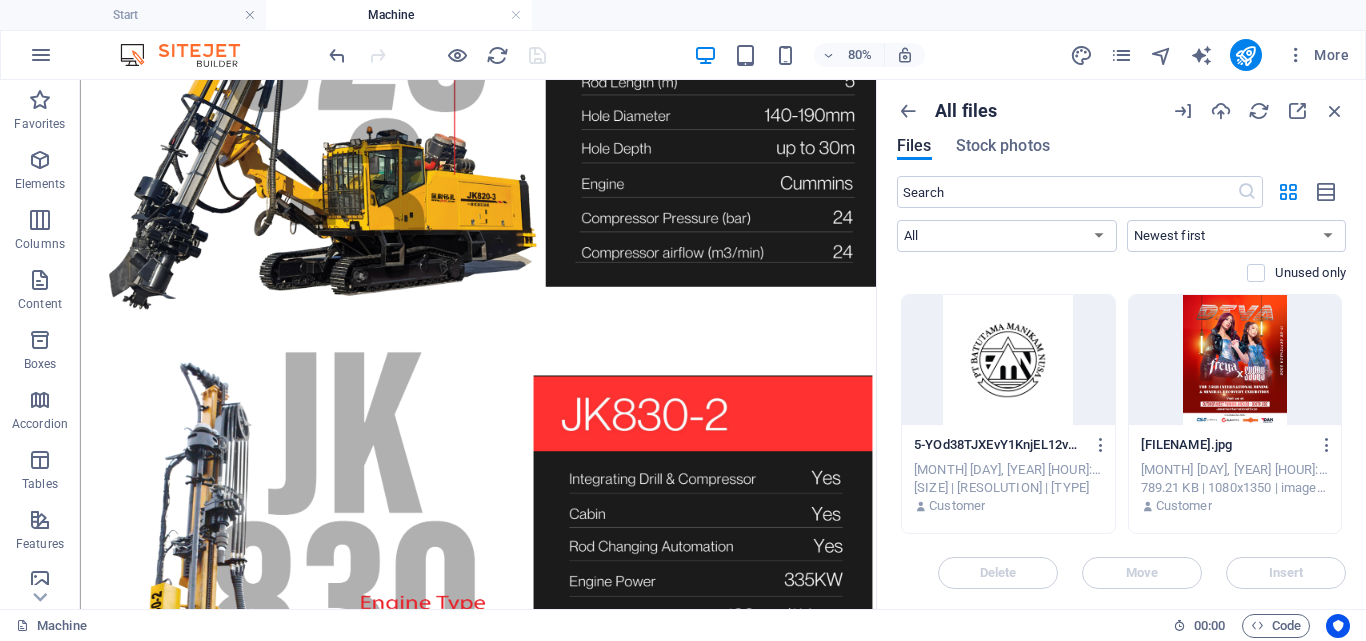 click at bounding box center [1259, 111] 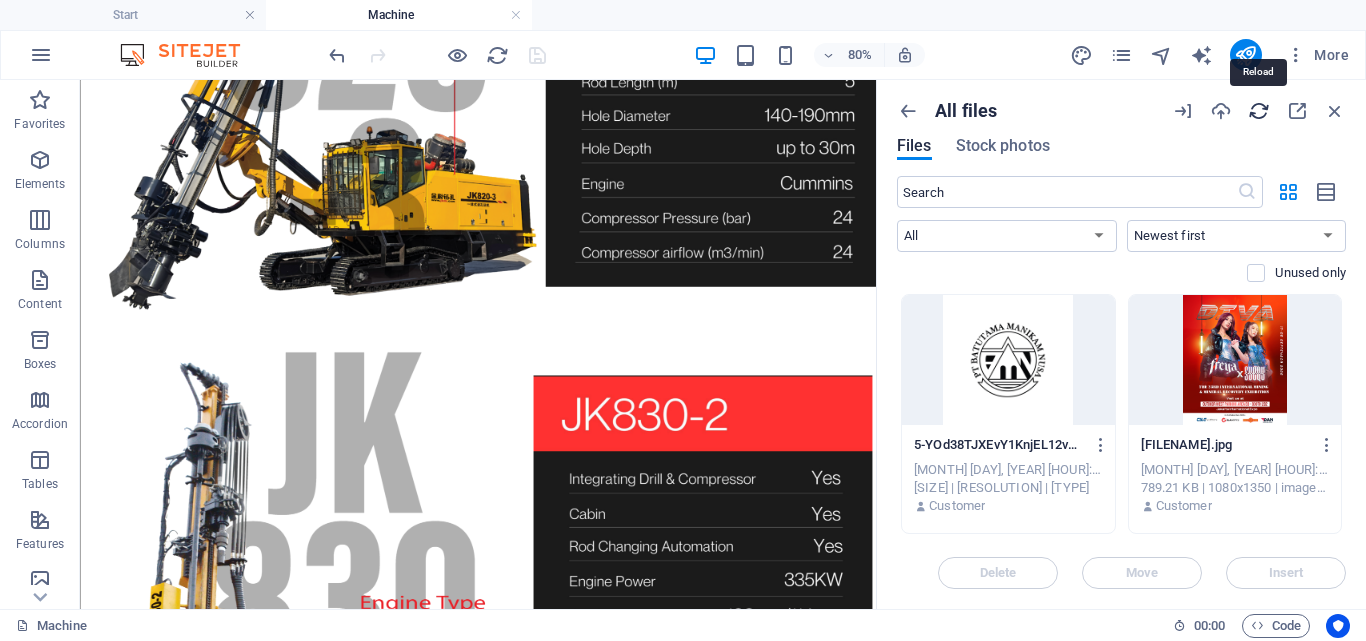 click at bounding box center (1259, 111) 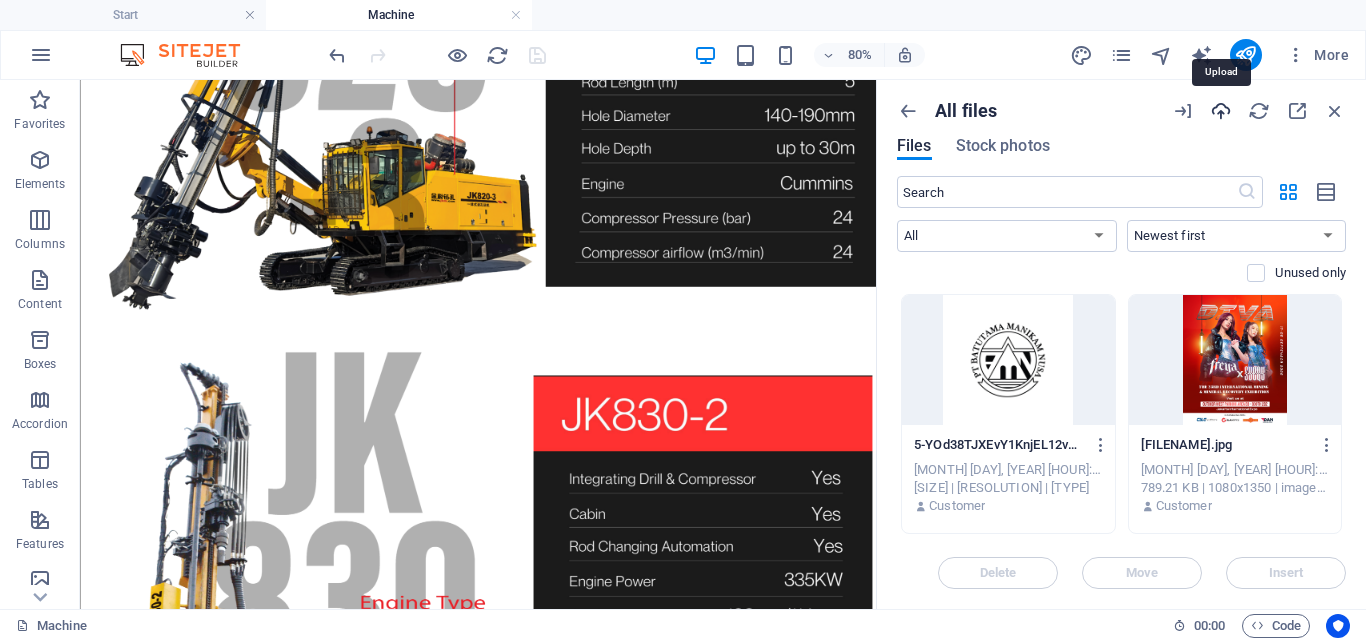 click at bounding box center [1221, 111] 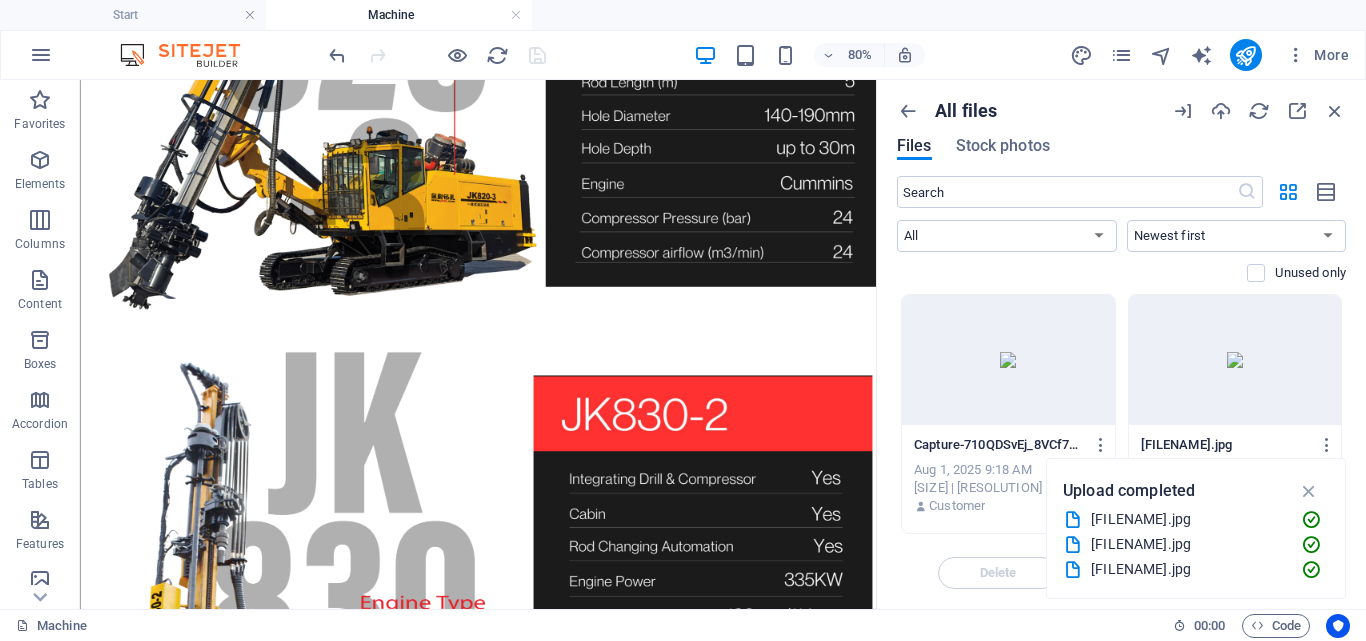 drag, startPoint x: 1349, startPoint y: 303, endPoint x: 1346, endPoint y: 315, distance: 12.369317 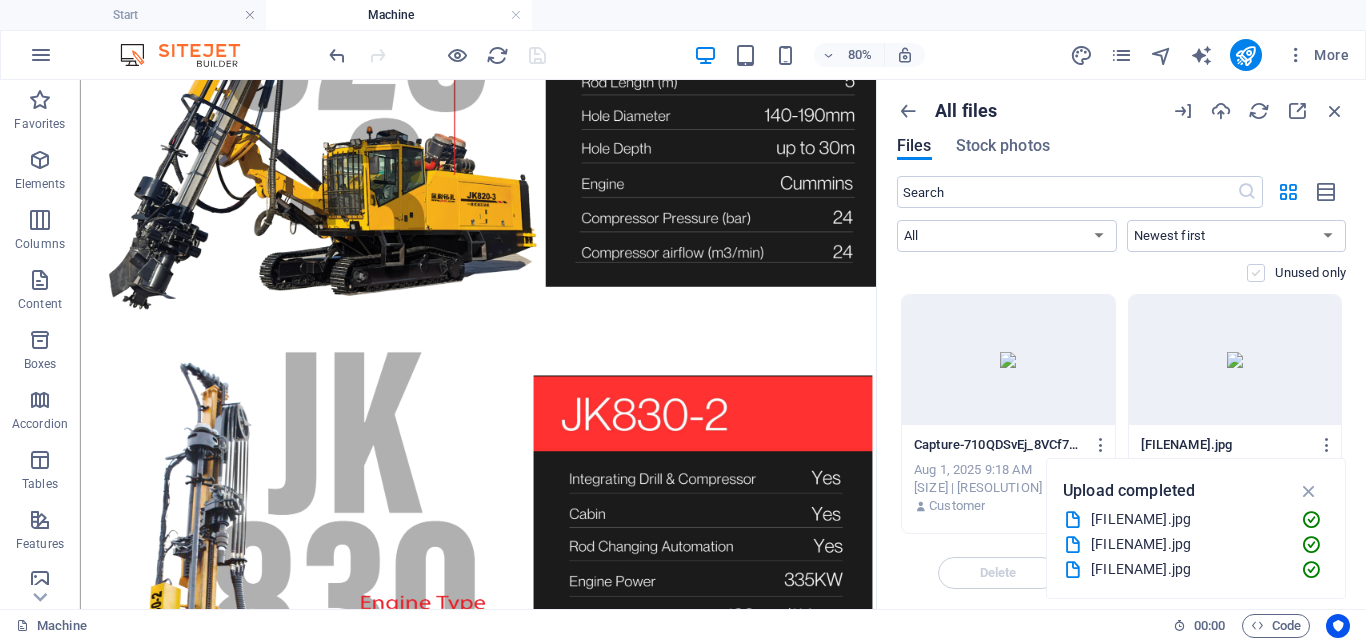click at bounding box center [1256, 273] 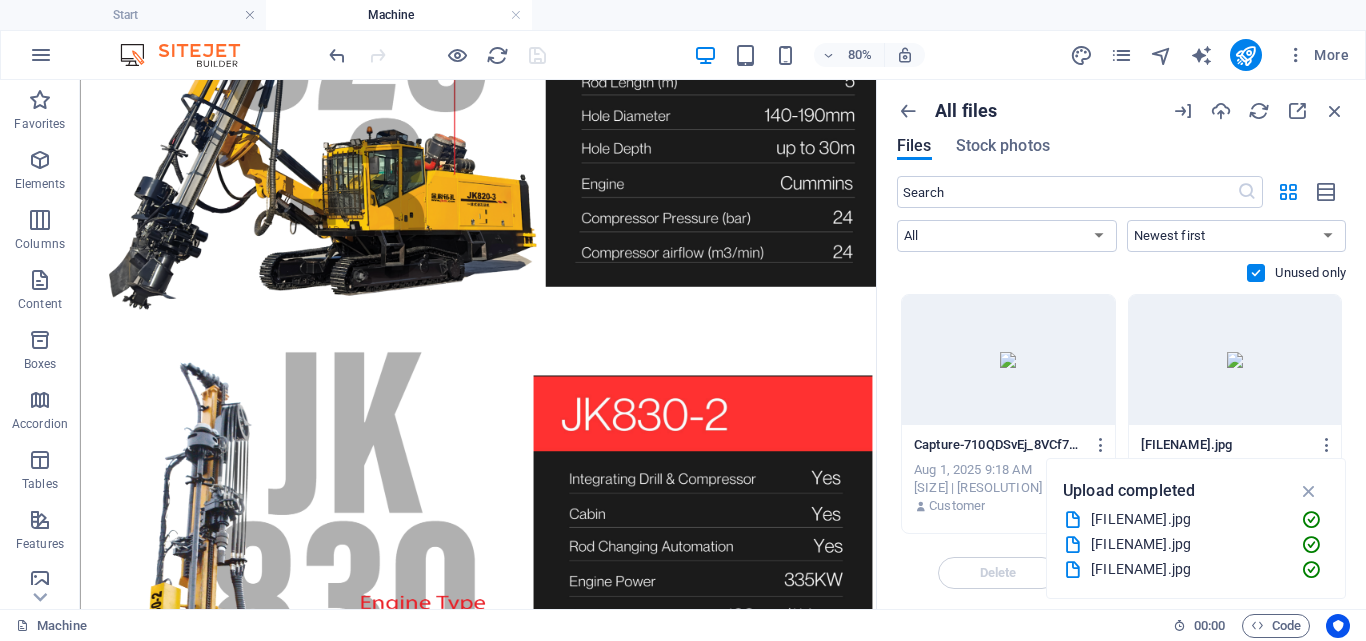 click on "All files Files Stock photos ​ All Images Documents Audio Video Vector Other Newest first Oldest first Name (A-Z) Name (Z-A) Size (0-9) Size (9-0) Resolution (0-9) Resolution (9-0) Unused only Drop files here to upload them instantly [NAME]-[ID].jpg [NAME]-[ID].jpg [MONTH] [DAY], [YEAR] [HOUR]:[MINUTE] [AM/PM] [SIZE] | [RESOLUTION] | [TYPE] Customer [NAME]-[ID].jpg [NAME]-[ID].jpg [MONTH] [DAY], [YEAR] [HOUR]:[MINUTE] [AM/PM] [SIZE] | [RESOLUTION] | [TYPE] Customer [NAME]-[ID].jpg [NAME]-[ID].jpg [MONTH] [DAY], [YEAR] [HOUR]:[MINUTE] [AM/PM] [SIZE] | [RESOLUTION] | [TYPE] Customer [NAME]-[ID].mp4 [NAME]-[ID].mp4 [MONTH] [DAY], [YEAR] [HOUR]:[MINUTE] [AM/PM] [SIZE] | [TYPE] Customer [NAME]-[ID].pdf [NAME]-[ID].pdf [MONTH] [DAY], [YEAR] [HOUR]:[MINUTE] [AM/PM] [SIZE] | [TYPE] Customer [NAME]-[ID].jpg Customer" at bounding box center (1121, 344) 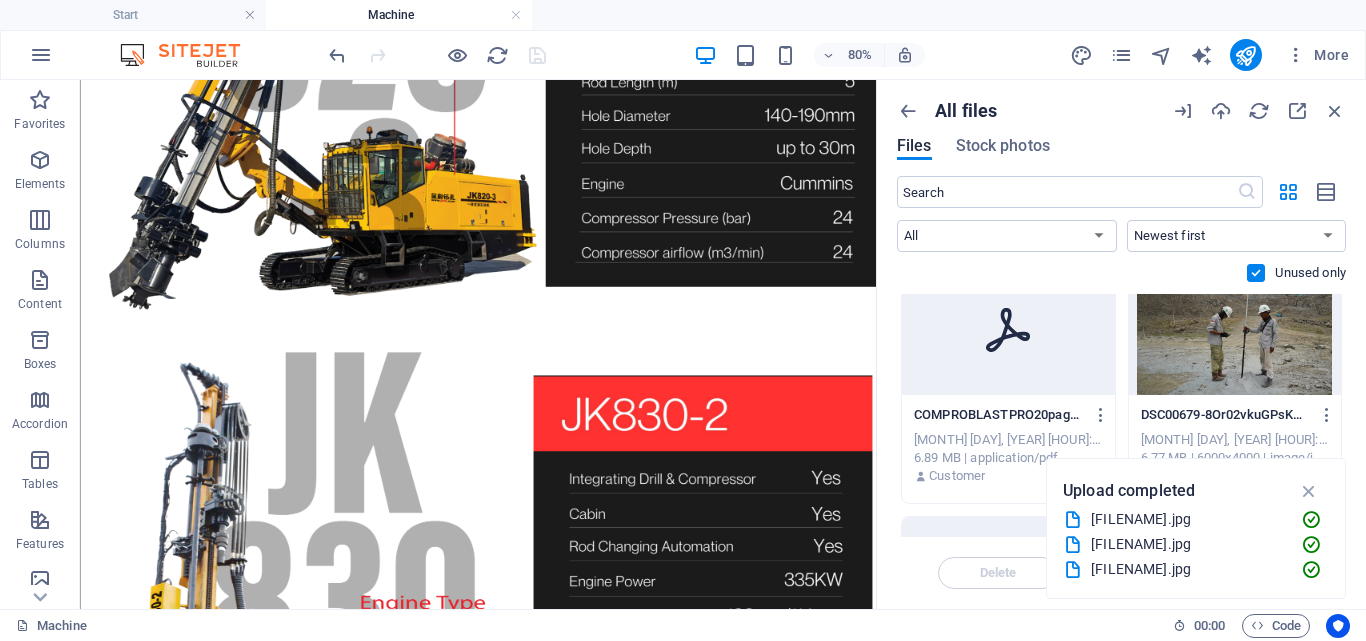 scroll, scrollTop: 460, scrollLeft: 0, axis: vertical 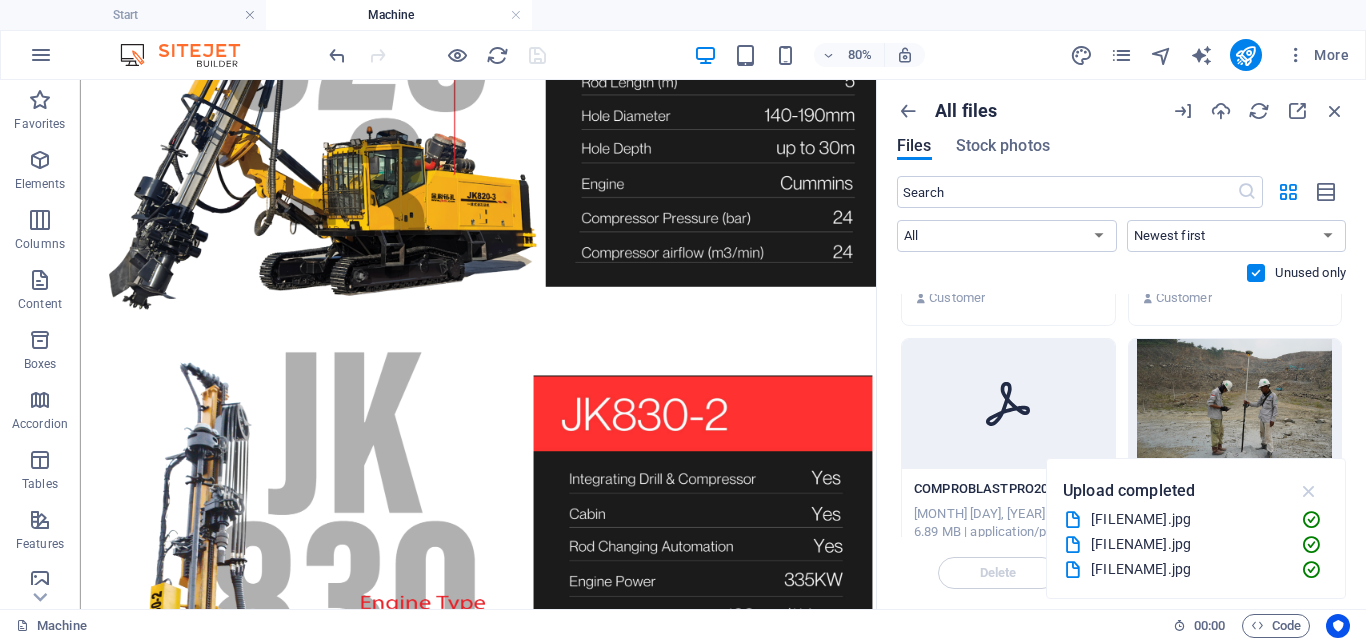 click at bounding box center (1309, 491) 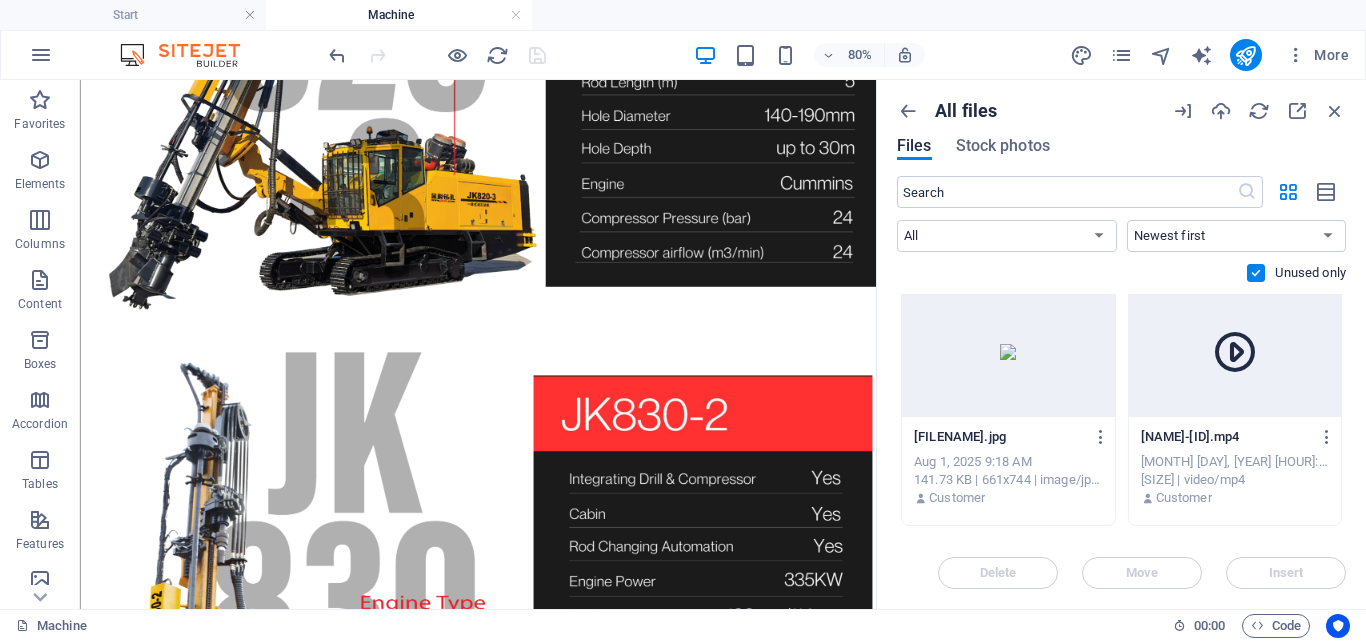 scroll, scrollTop: 12, scrollLeft: 0, axis: vertical 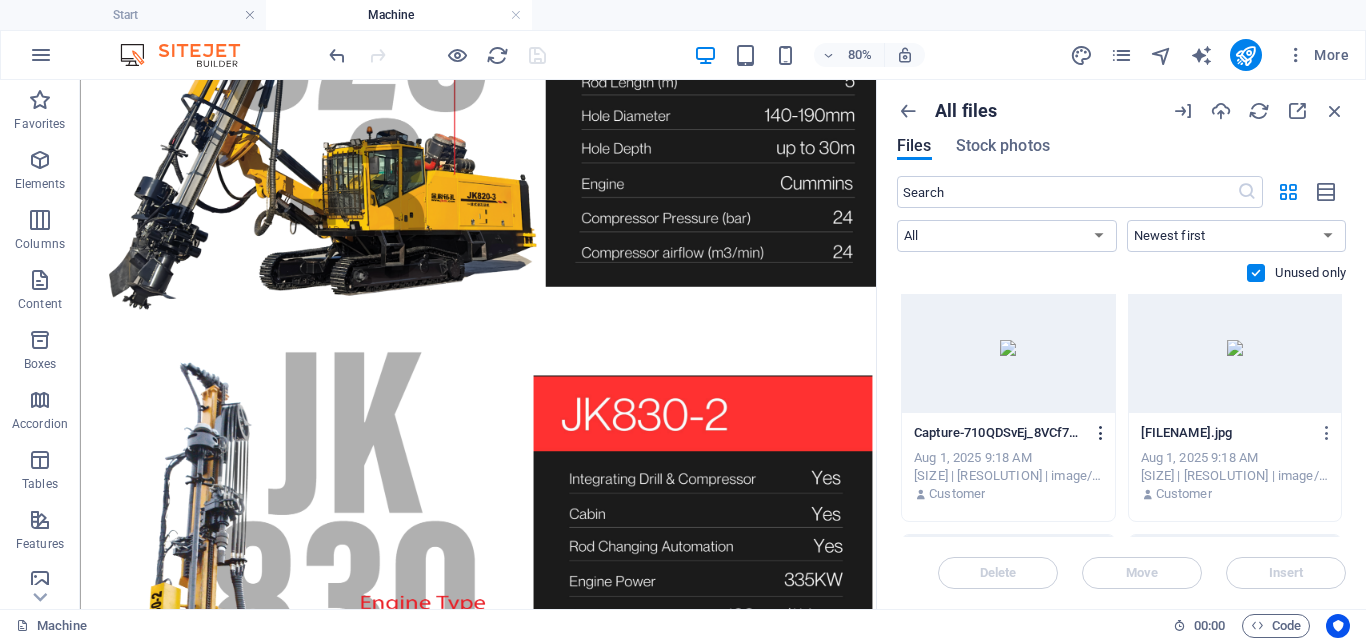 click at bounding box center [1101, 433] 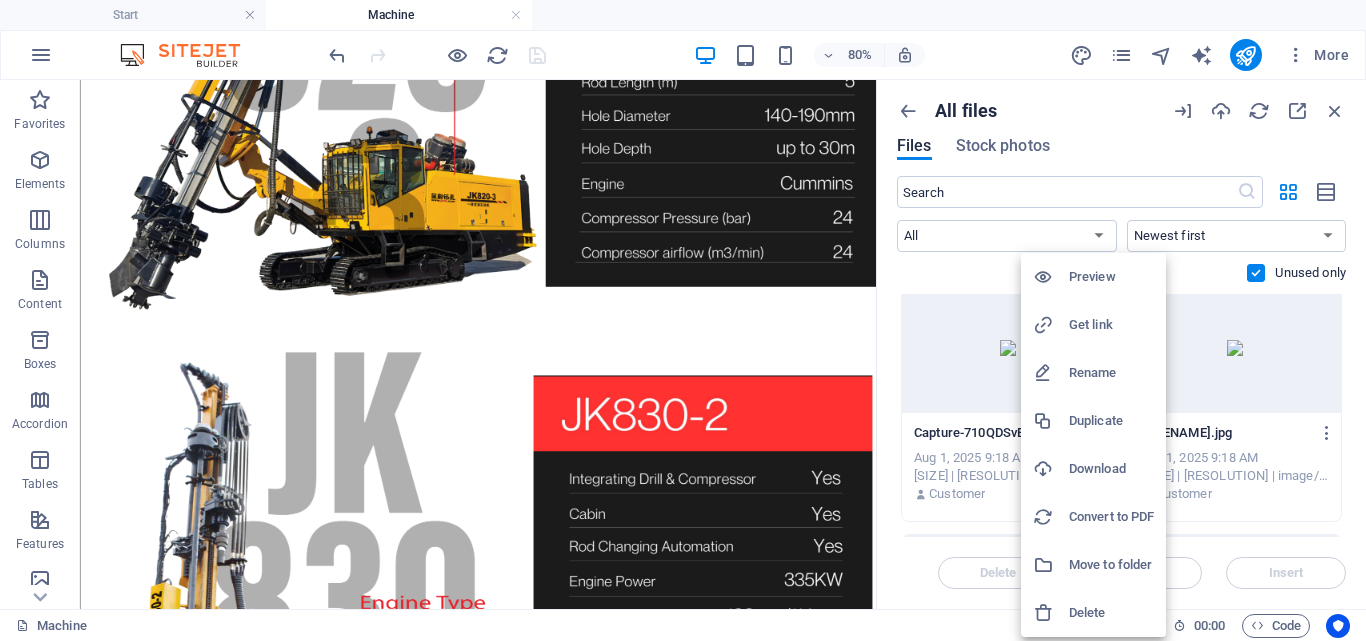 click on "Delete" at bounding box center [1111, 613] 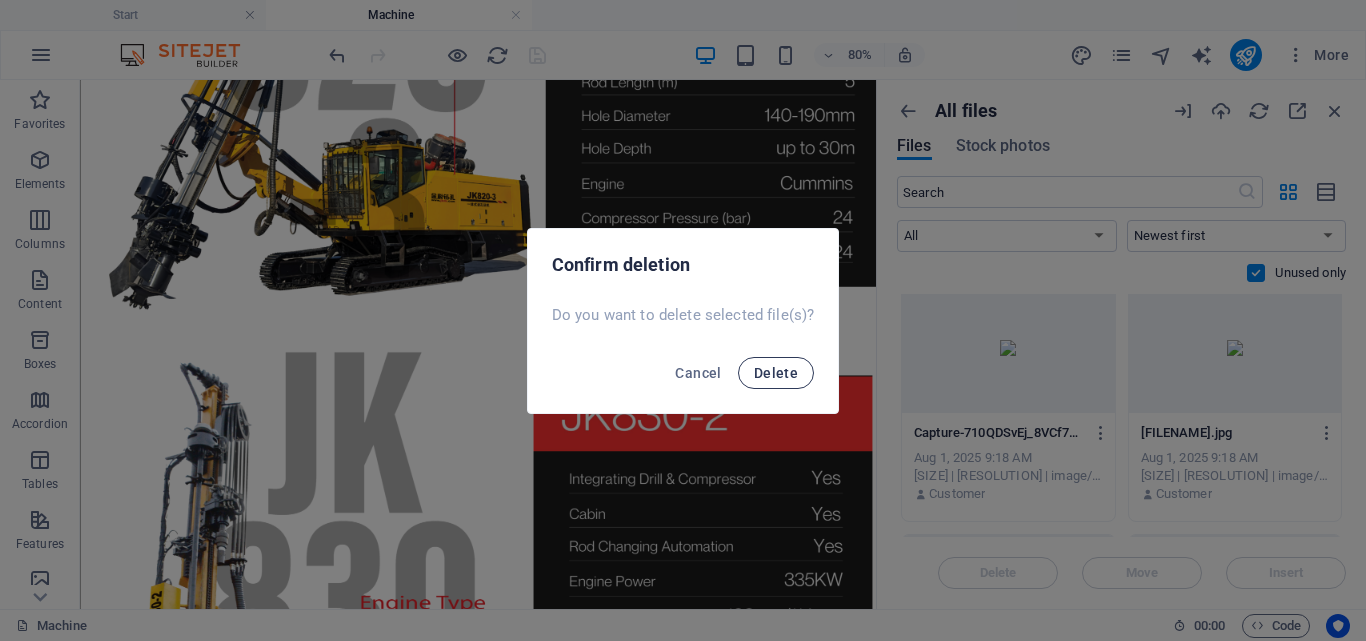 click on "Delete" at bounding box center [776, 373] 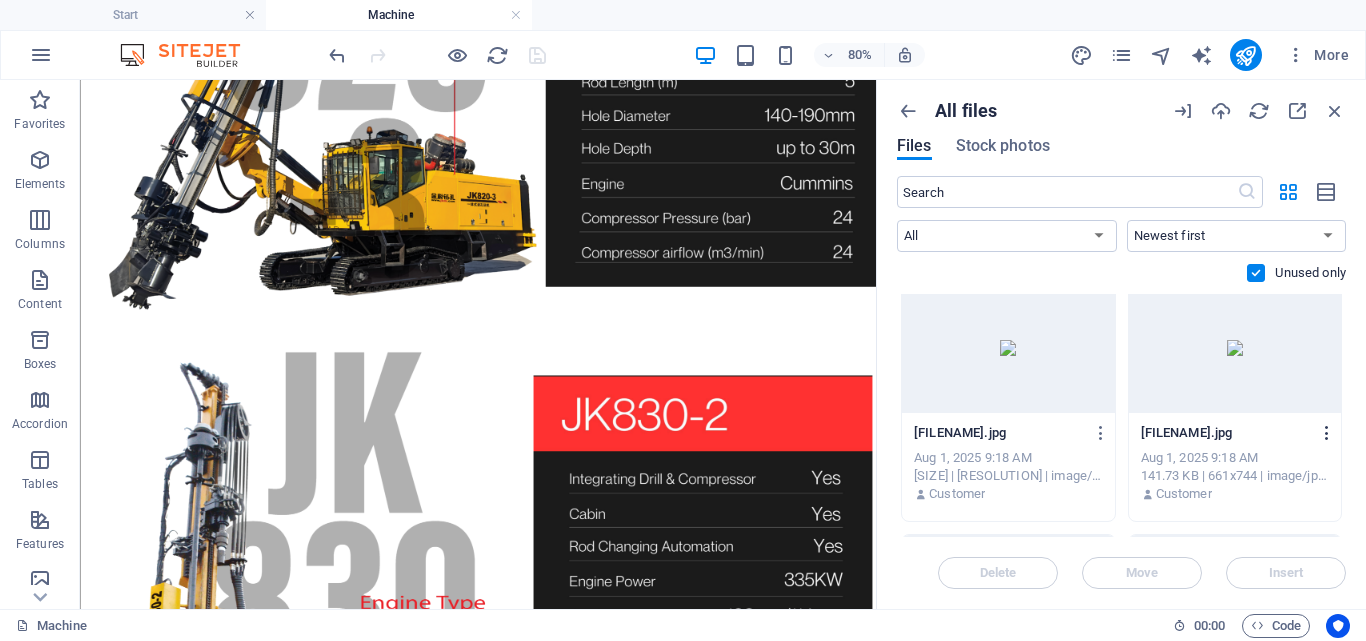 click at bounding box center [1327, 433] 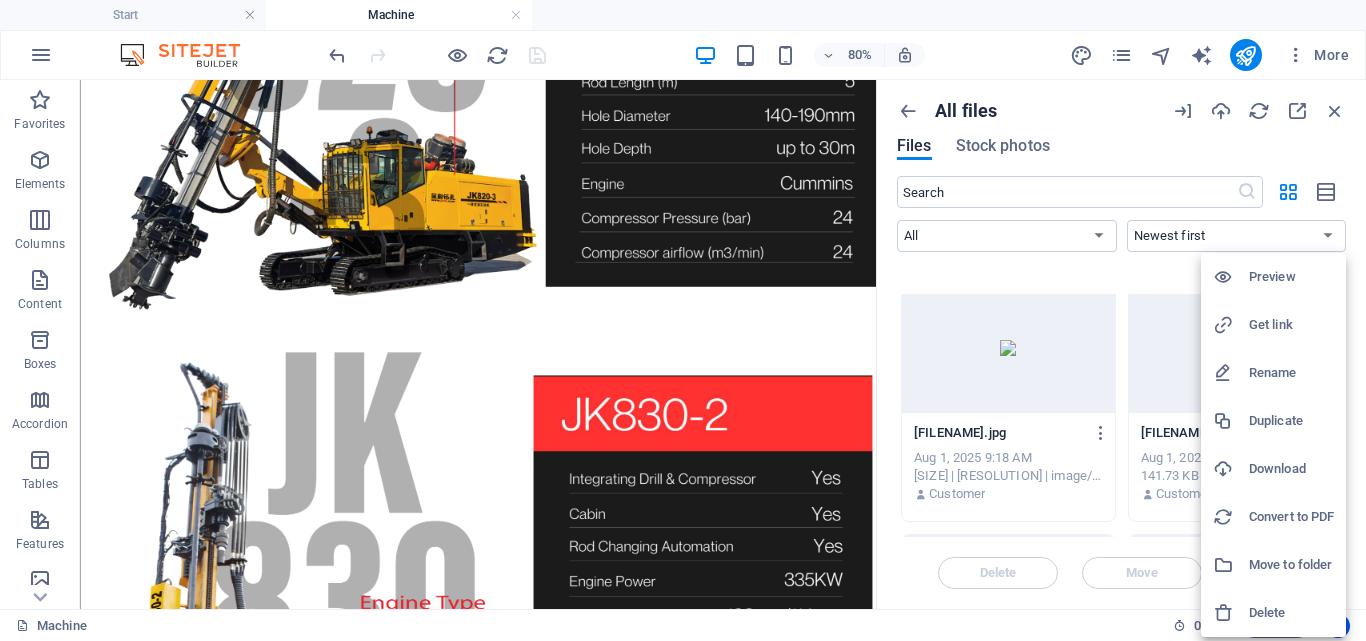 click on "Delete" at bounding box center (1291, 613) 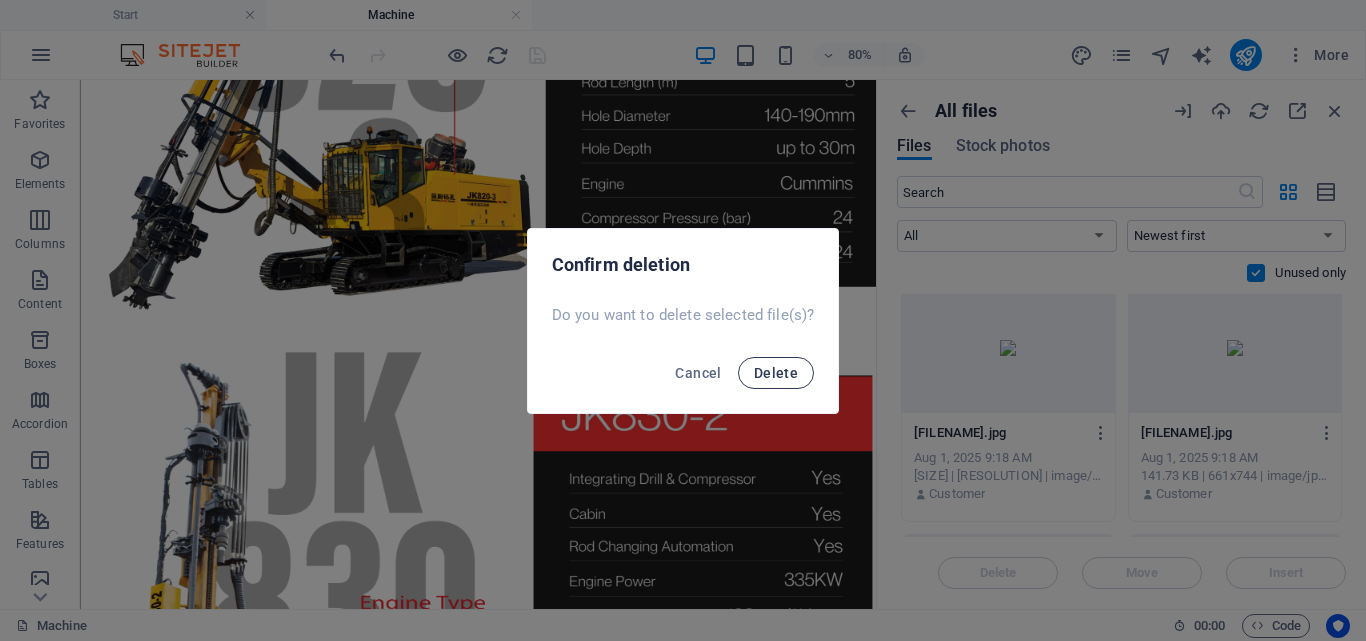 click on "Delete" at bounding box center [776, 373] 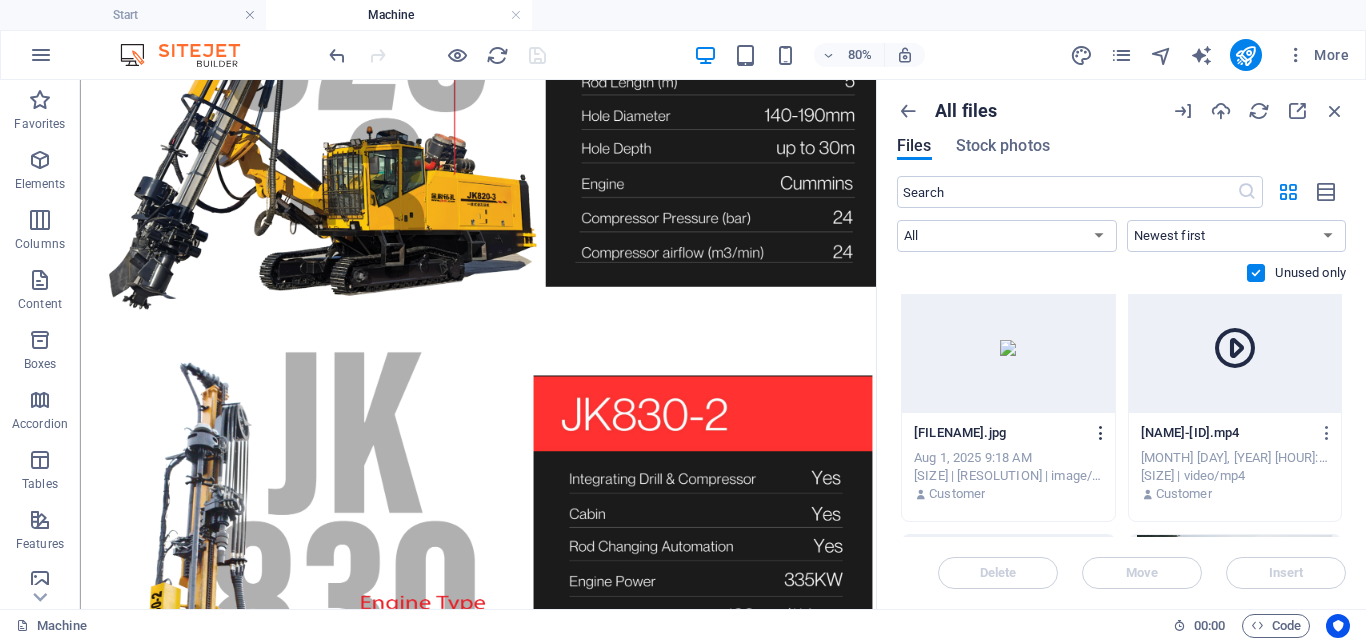 click at bounding box center [1101, 433] 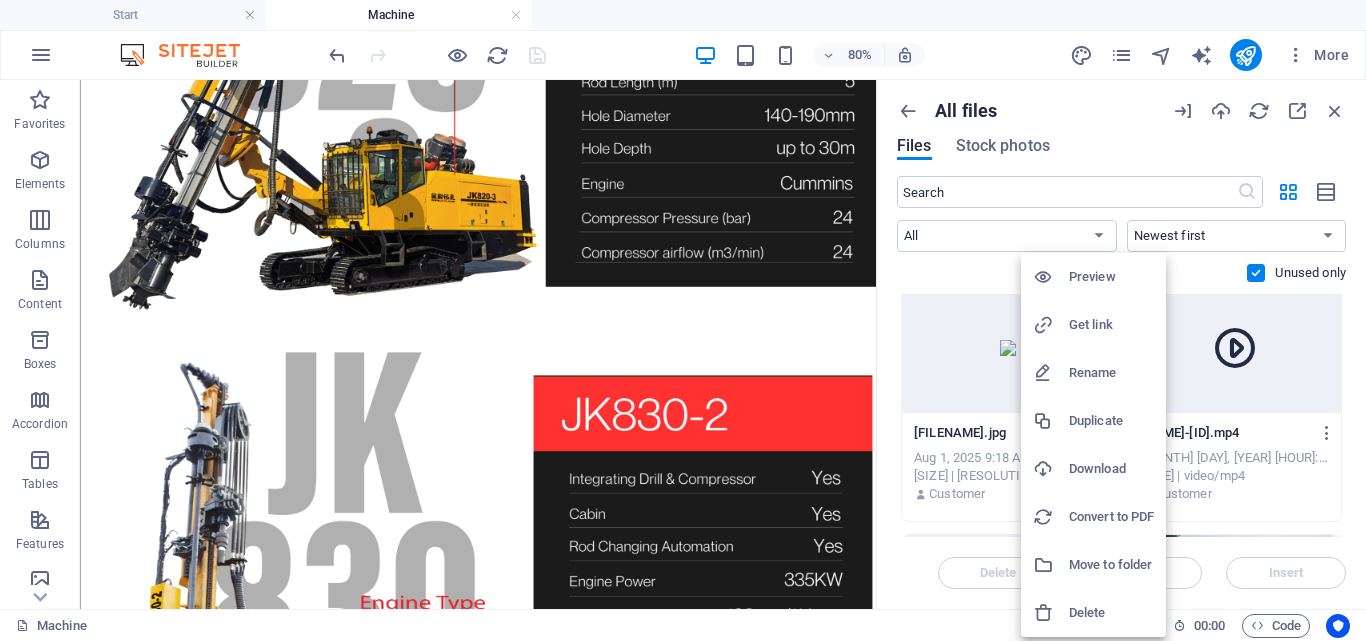 click on "Delete" at bounding box center (1111, 613) 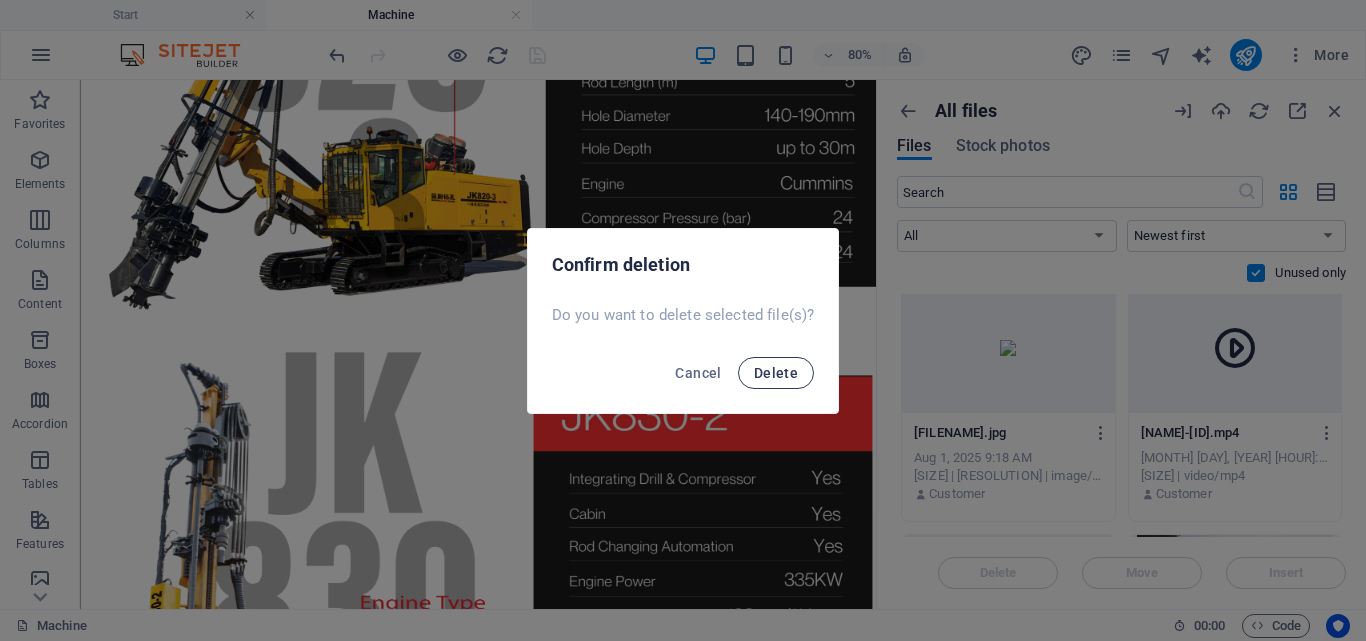 click on "Delete" at bounding box center (776, 373) 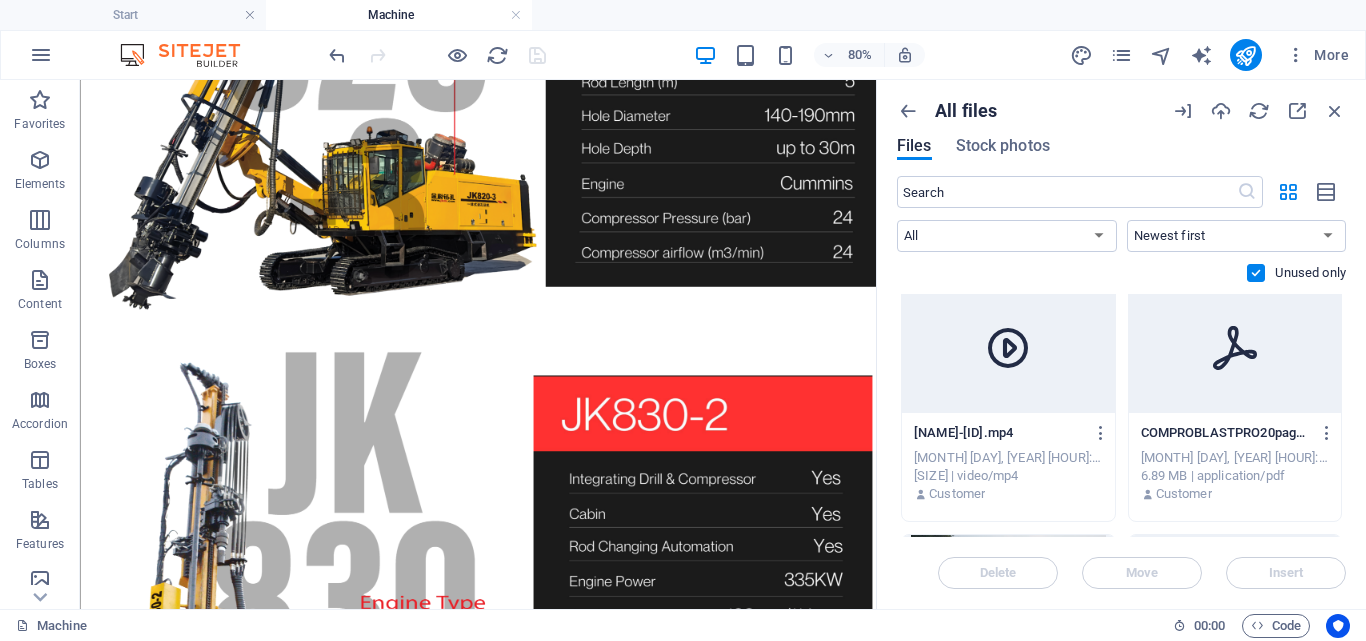 drag, startPoint x: 1346, startPoint y: 311, endPoint x: 1350, endPoint y: 321, distance: 10.770329 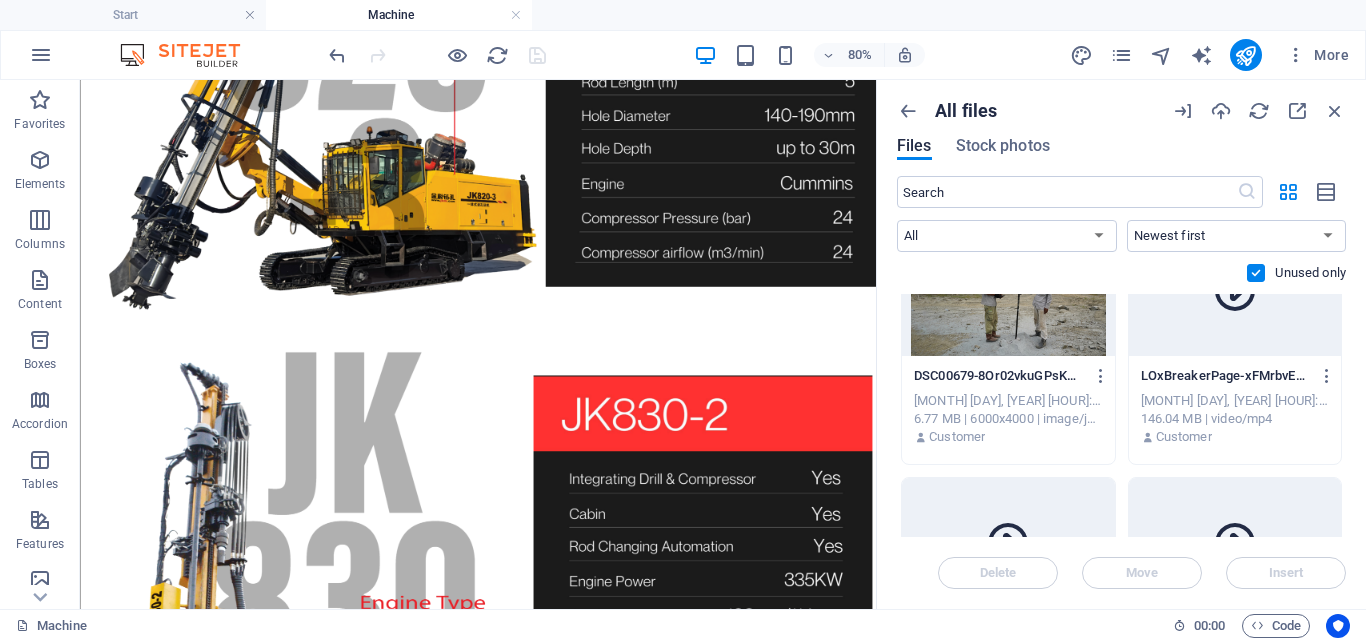 scroll, scrollTop: 362, scrollLeft: 0, axis: vertical 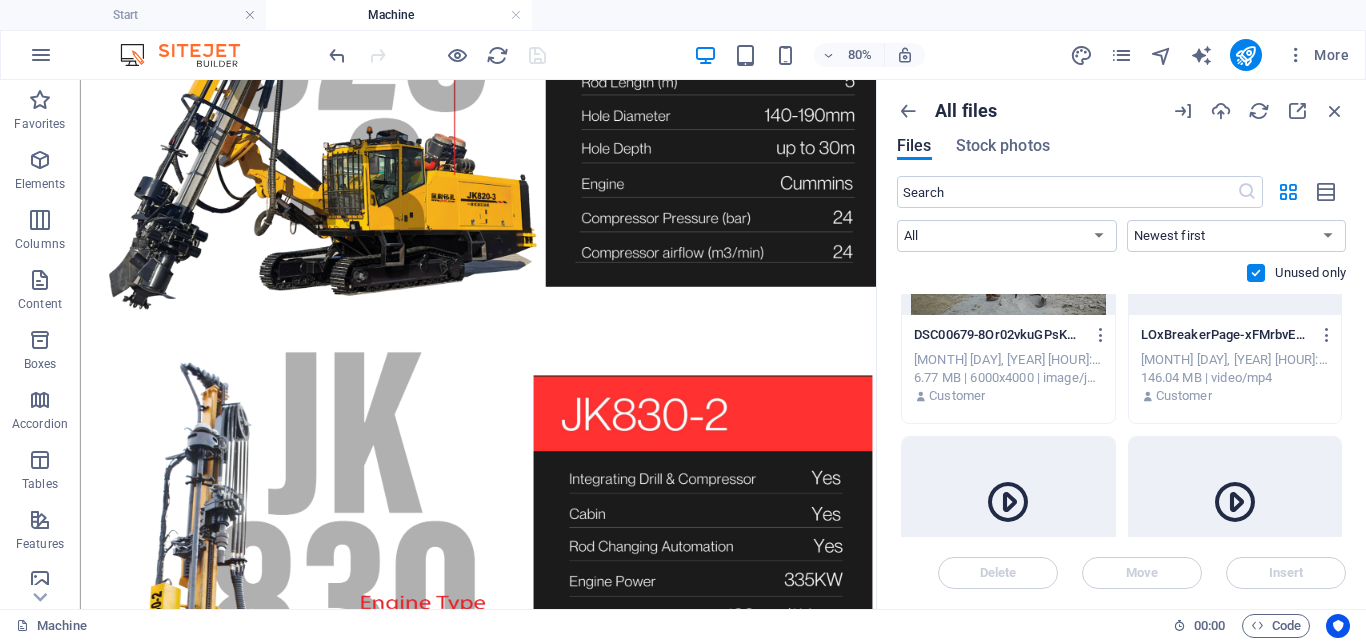 drag, startPoint x: 1346, startPoint y: 343, endPoint x: 1347, endPoint y: 290, distance: 53.009434 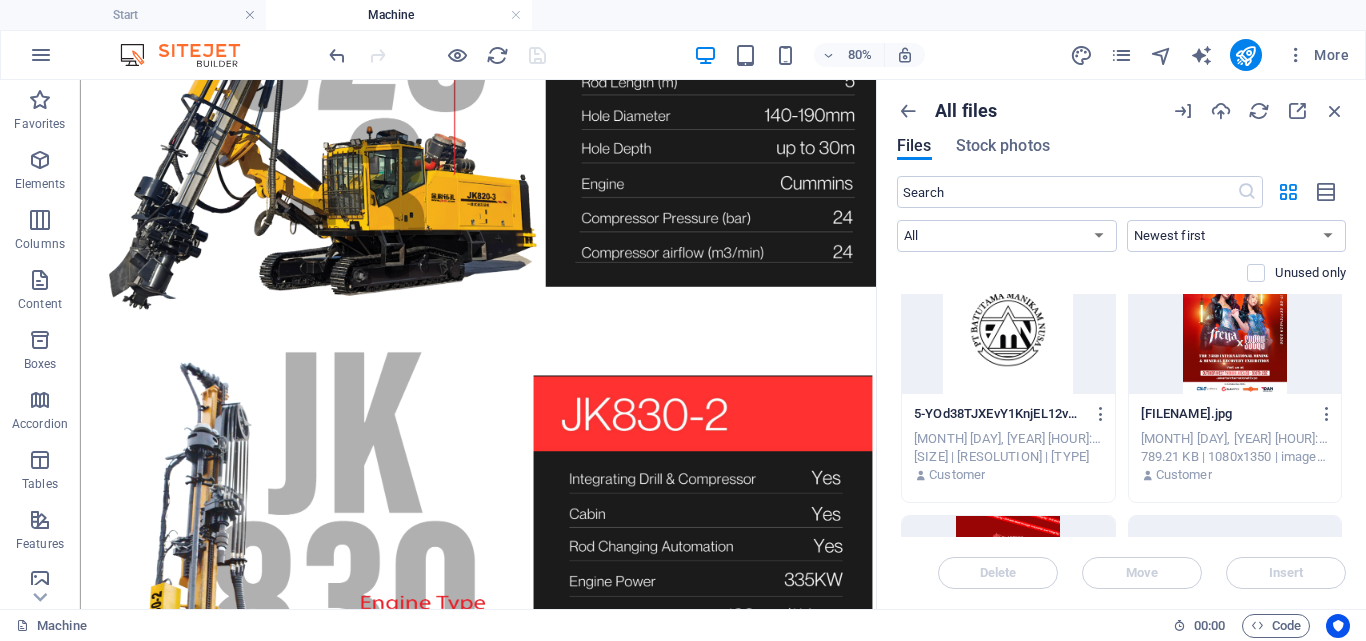 scroll, scrollTop: 0, scrollLeft: 0, axis: both 